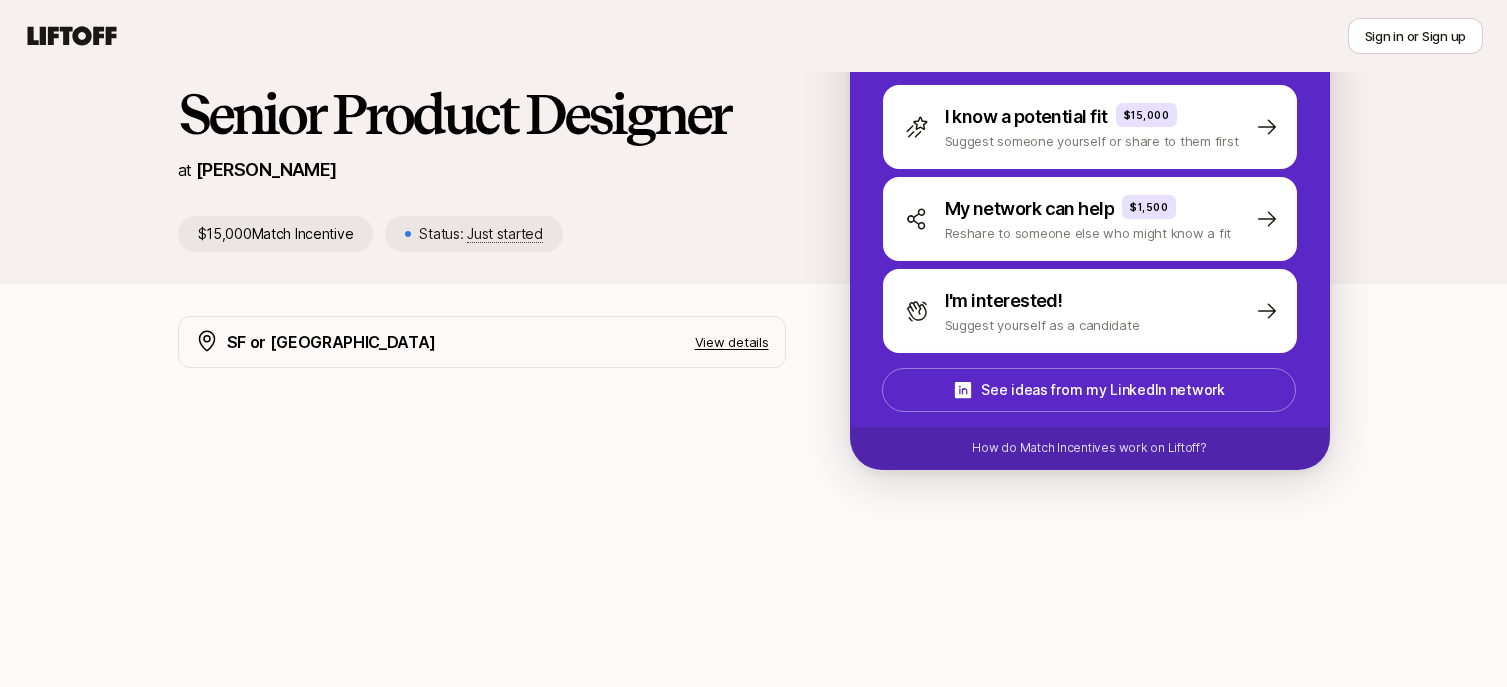 scroll, scrollTop: 0, scrollLeft: 0, axis: both 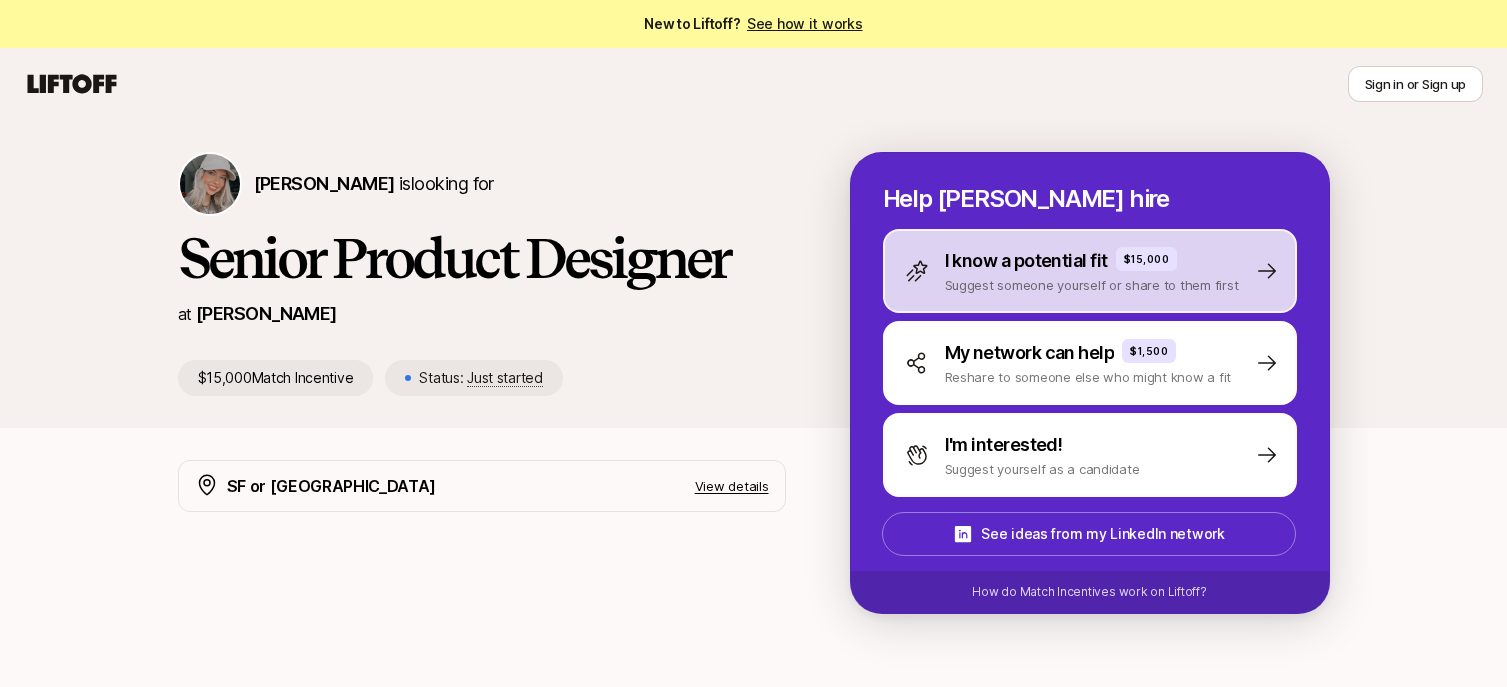 click on "Suggest someone yourself or share to them first" at bounding box center (1092, 285) 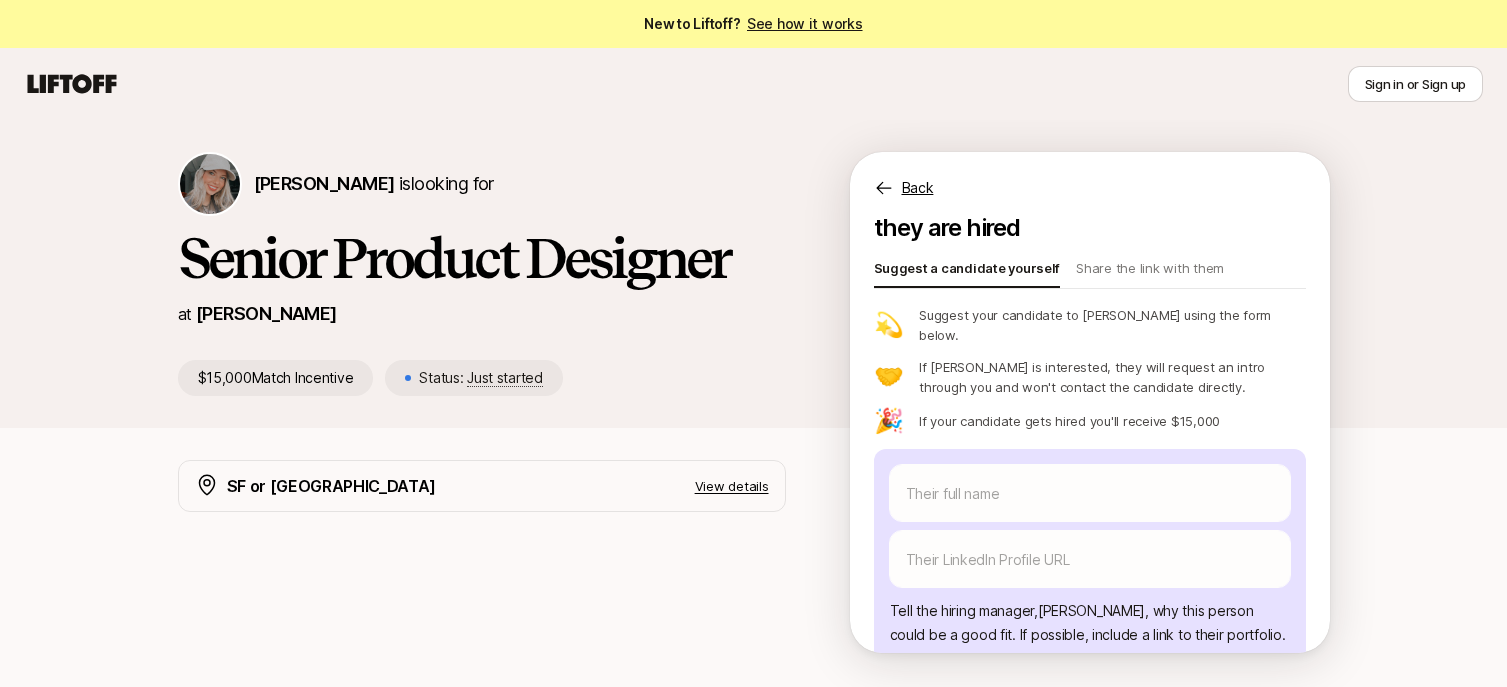 scroll, scrollTop: 64, scrollLeft: 0, axis: vertical 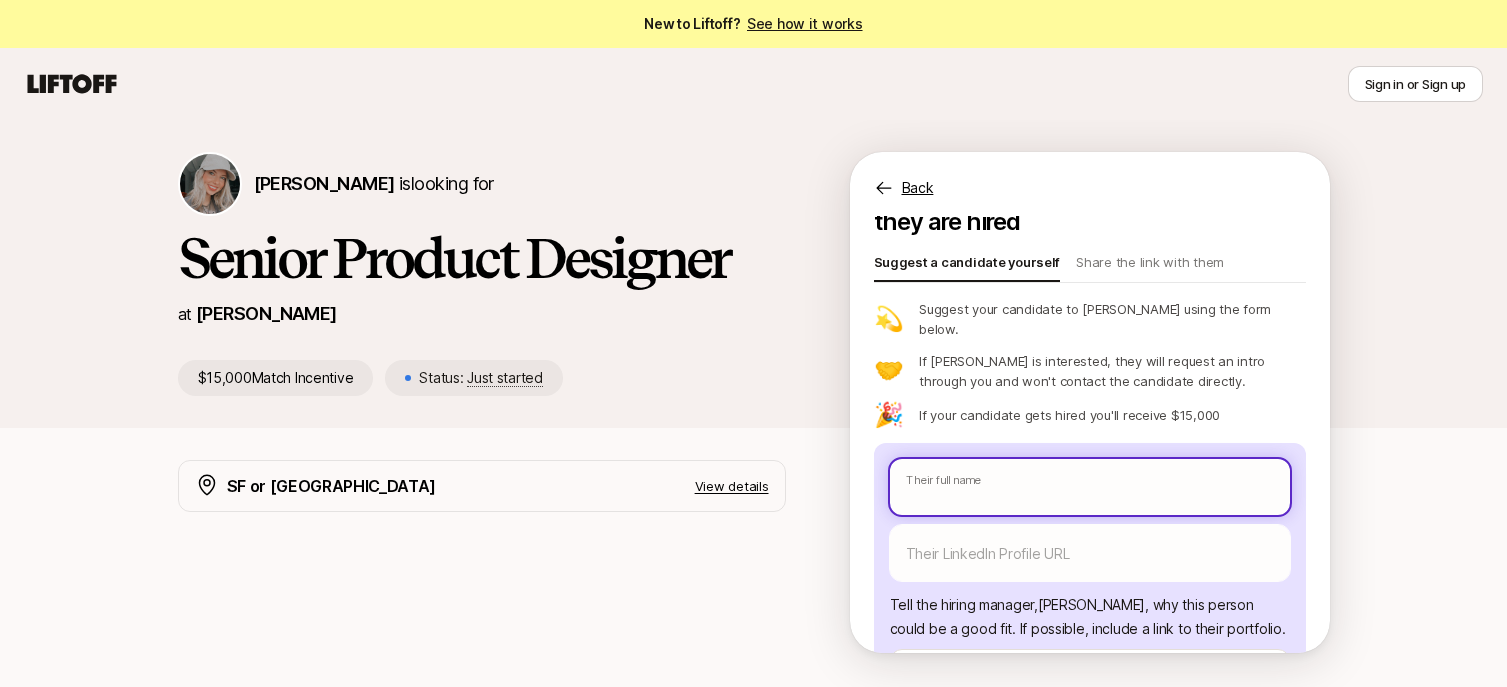 type on "x" 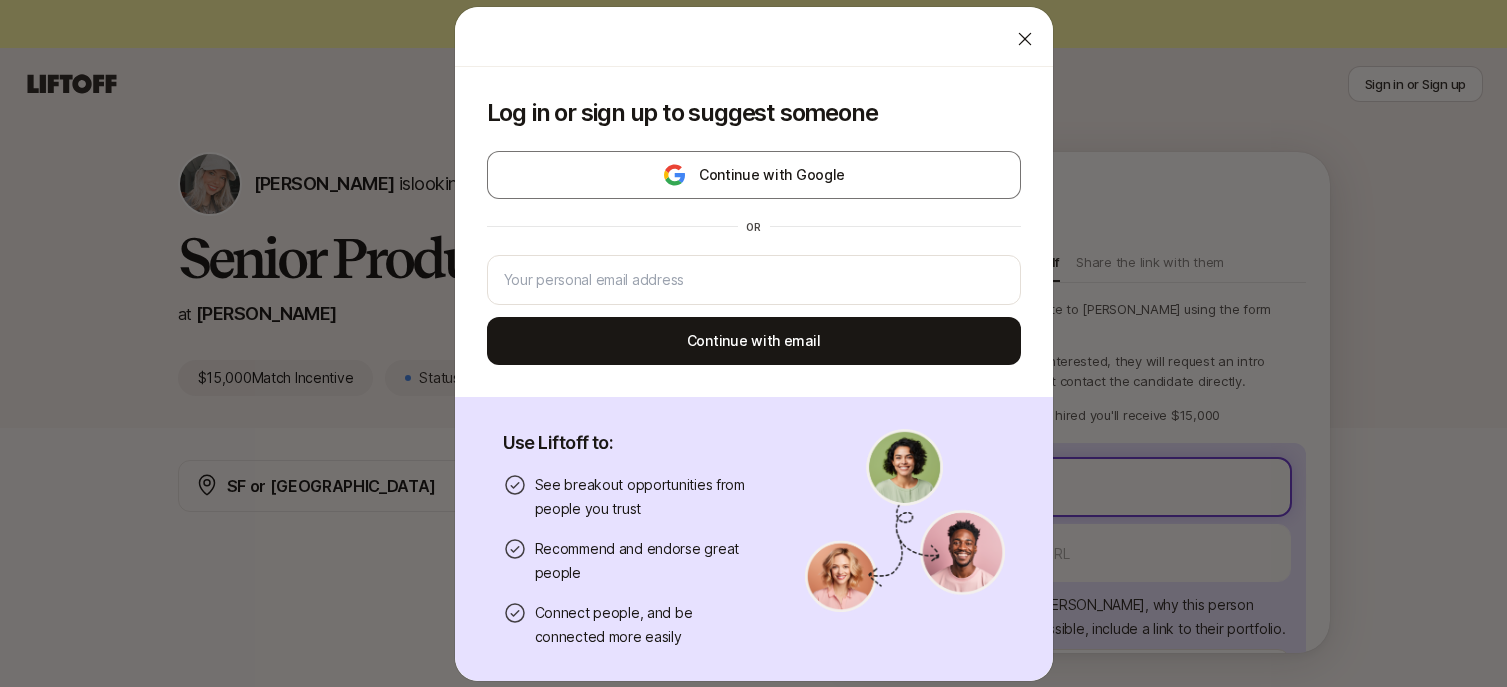 click on "New to Liftoff?   See how it works Sign in or Sign up Sign in or Sign up [PERSON_NAME]   is  looking for Senior Product Designer at [PERSON_NAME] $15,000  Match Incentive   Status:   Just started Back Suggest a candidate to [PERSON_NAME] and receive $15,000 if
they are hired Suggest a candidate yourself Share the link with them 💫 Suggest your candidate to [PERSON_NAME] using the form below. 🤝 If [PERSON_NAME] is interested, they will request an intro through you and won't contact the candidate directly. 🎉 If your candidate gets hired you'll receive $15,000 Their full name   We'll use   as their preferred name.   Change Their preferred name   Their LinkedIn Profile URL   Tell the hiring manager,  [PERSON_NAME] , why this person could be a good fit . If possible, include a link to their portfolio. How do you know them? Send to [PERSON_NAME]   You’ll need to log in or sign up to send a suggestion SF or NY View details We're looking for an exceptional  Senior Product Designer
The ideal candidate
$15,000 x" at bounding box center [753, 343] 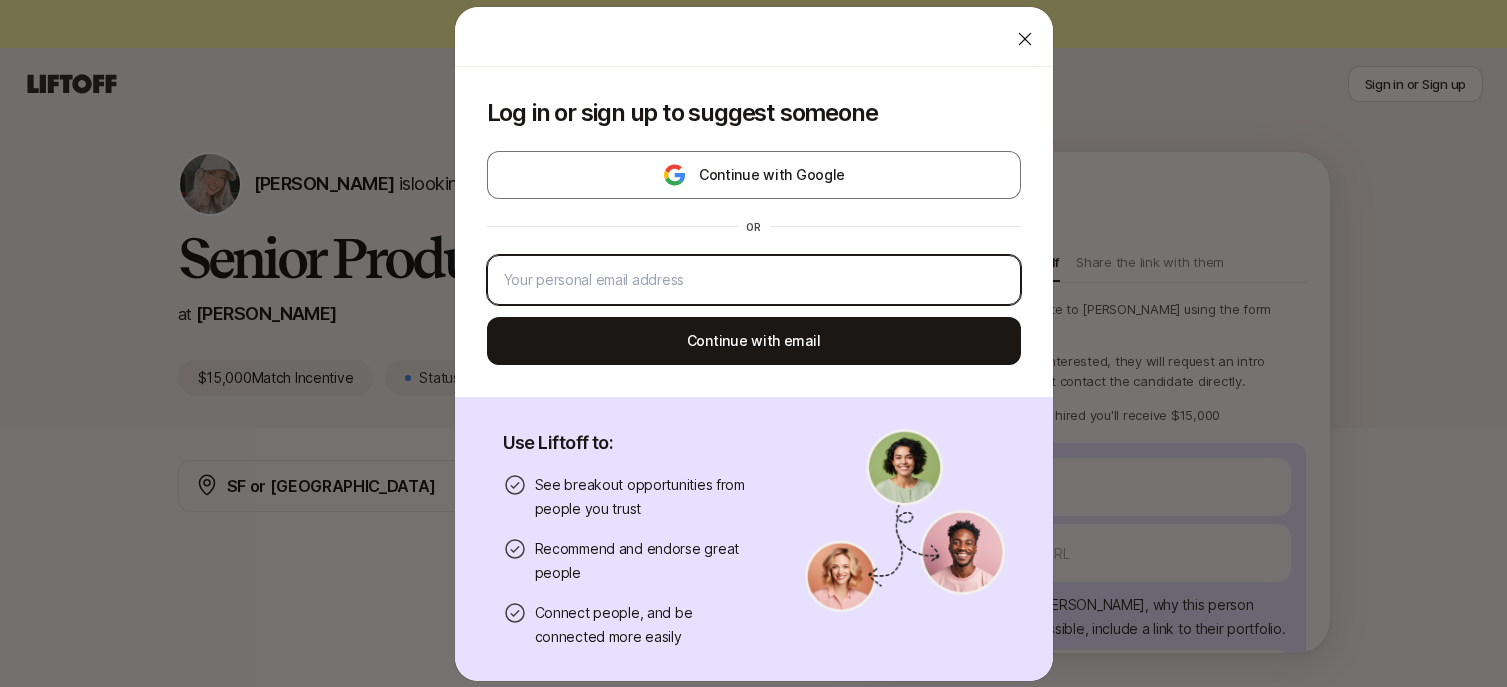 click at bounding box center (754, 280) 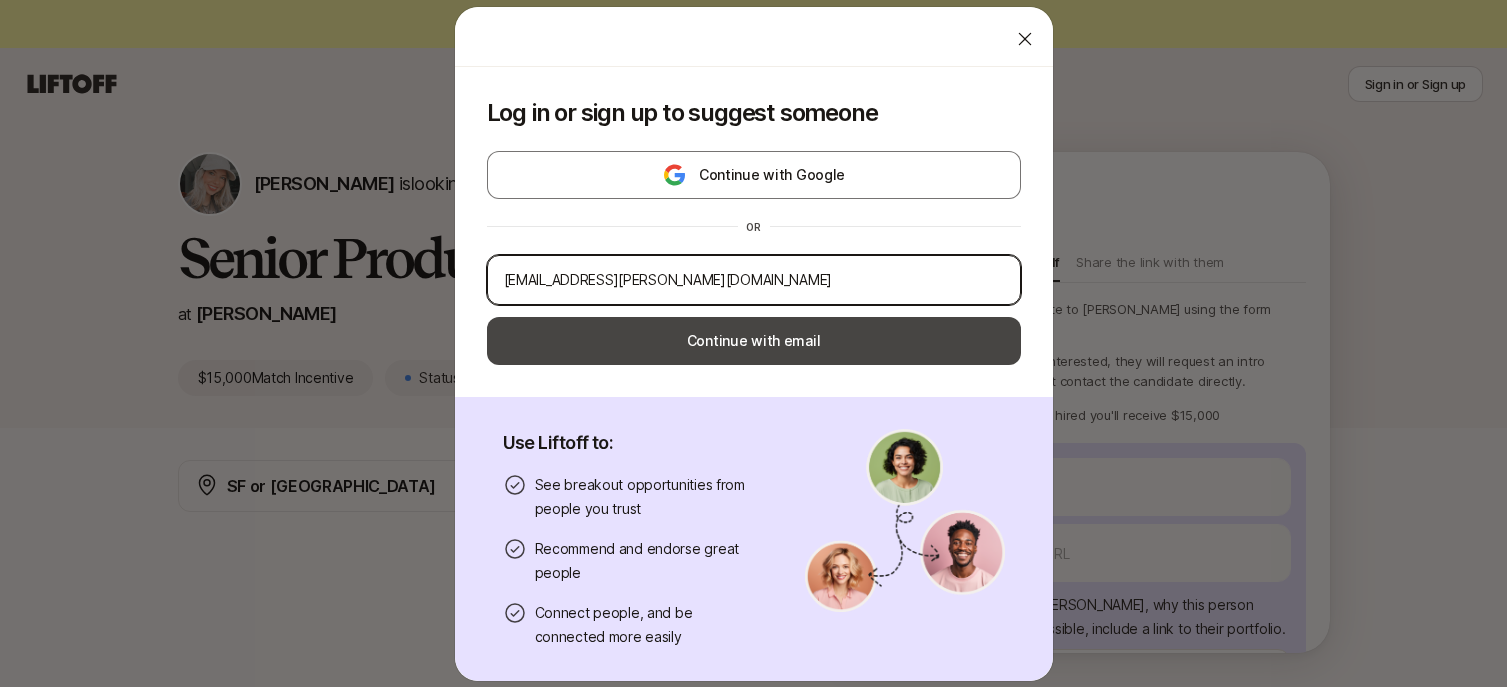 type on "[EMAIL_ADDRESS][PERSON_NAME][DOMAIN_NAME]" 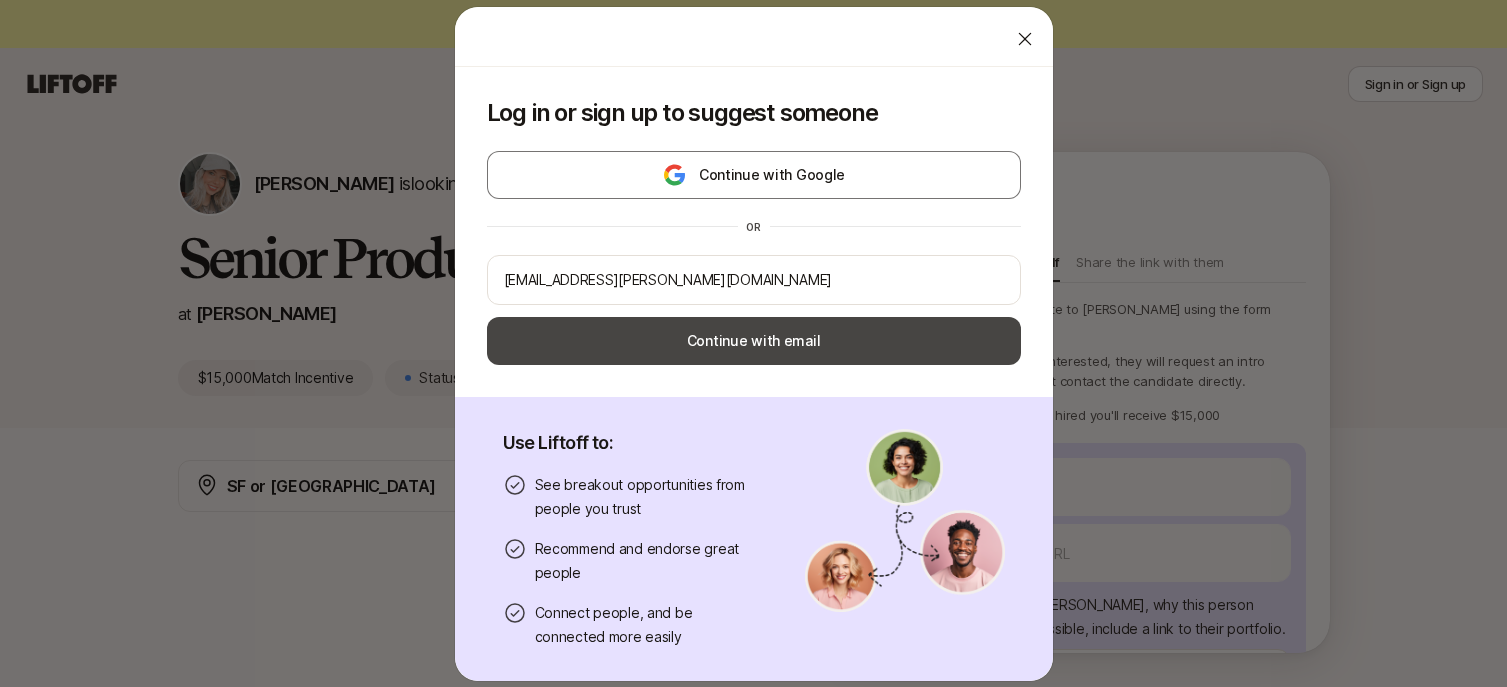 click on "Continue with email" at bounding box center (754, 341) 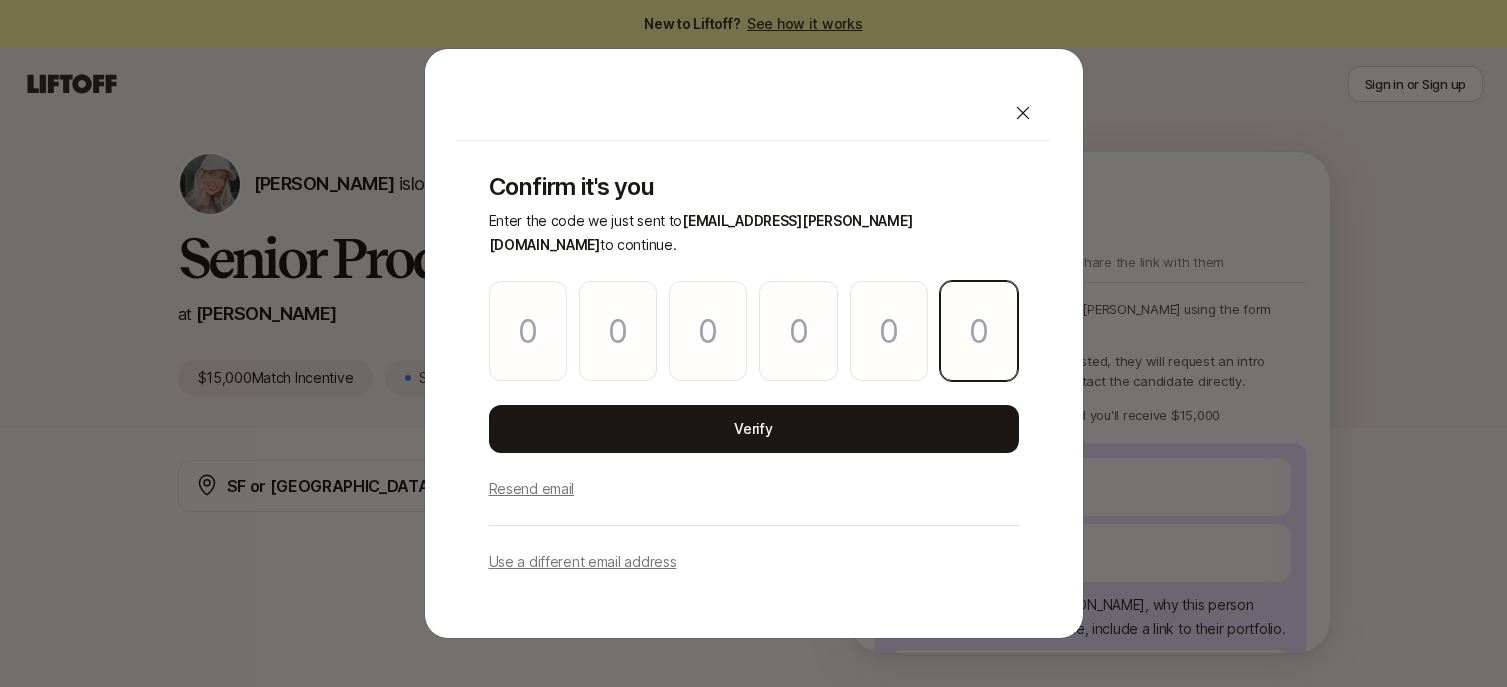 paste on "1" 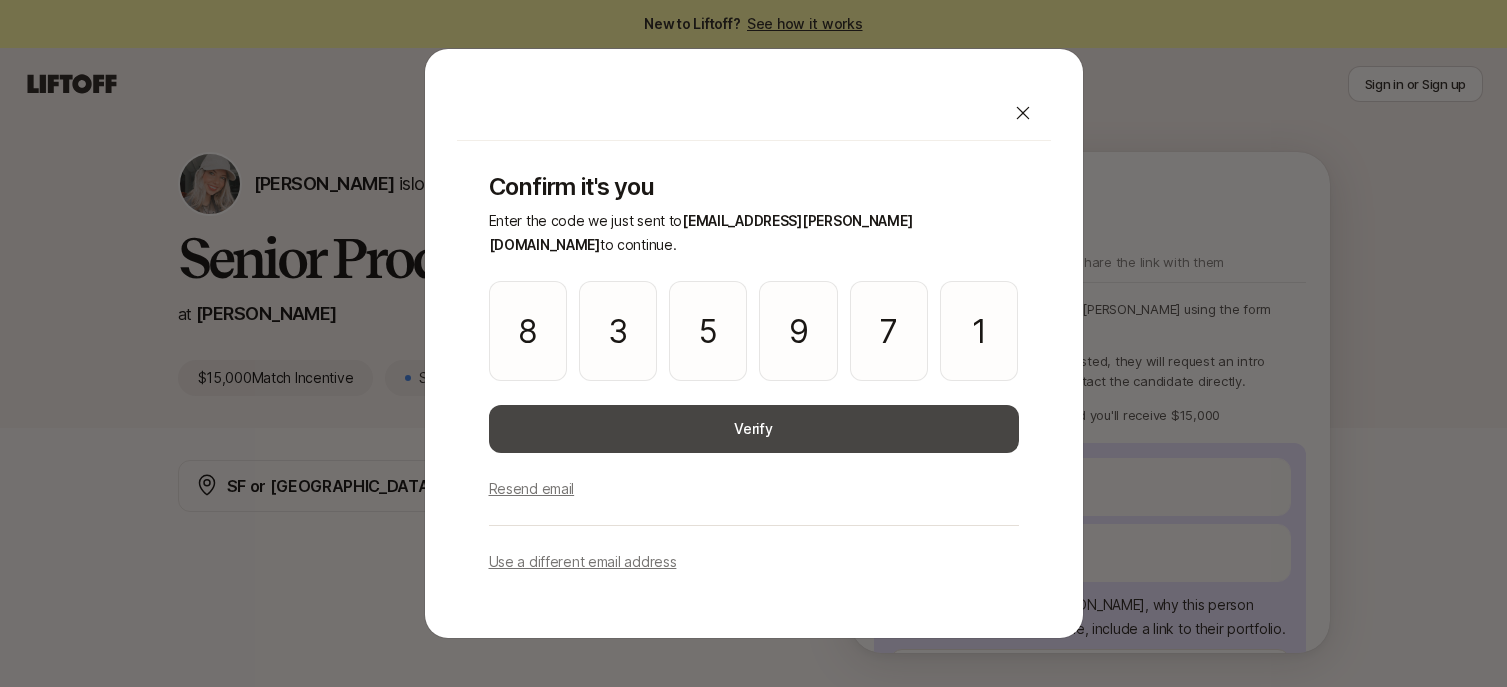 click on "Verify" at bounding box center (754, 429) 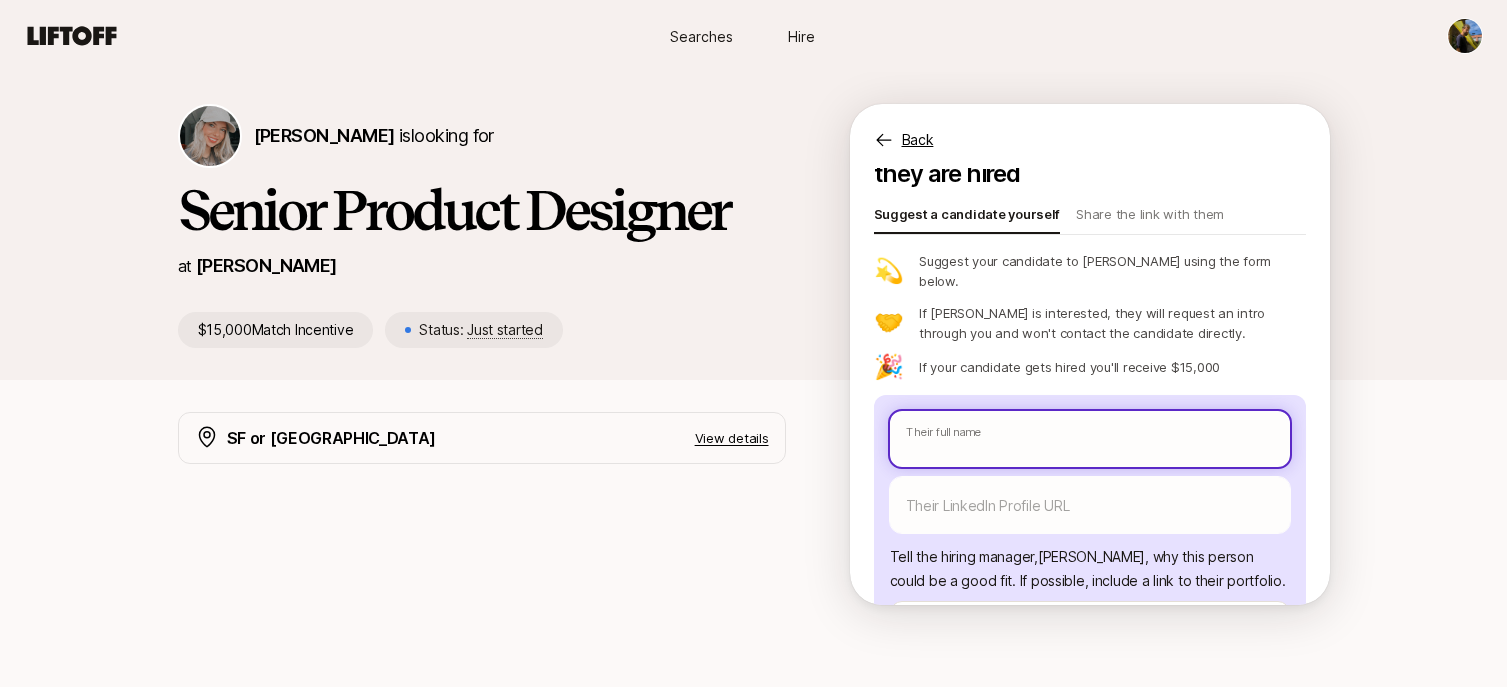 click at bounding box center [1090, 439] 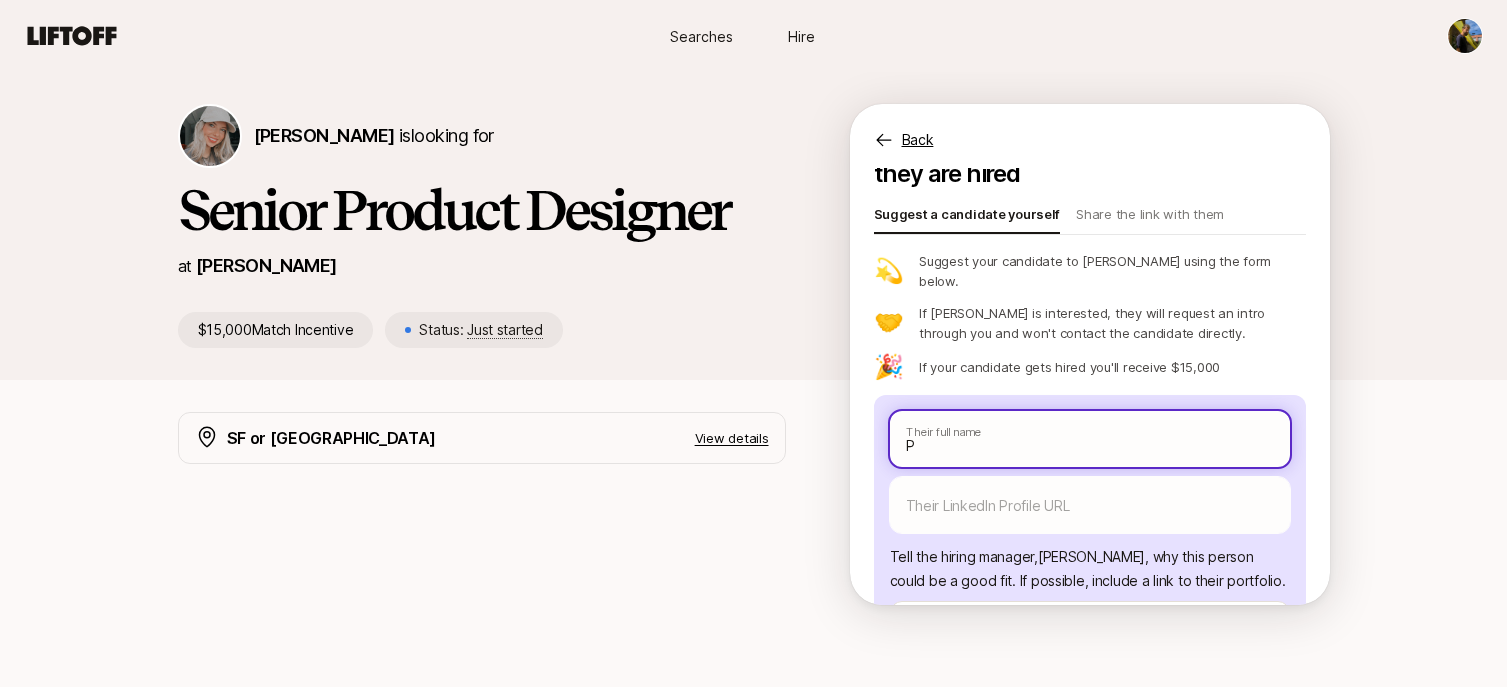 type on "x" 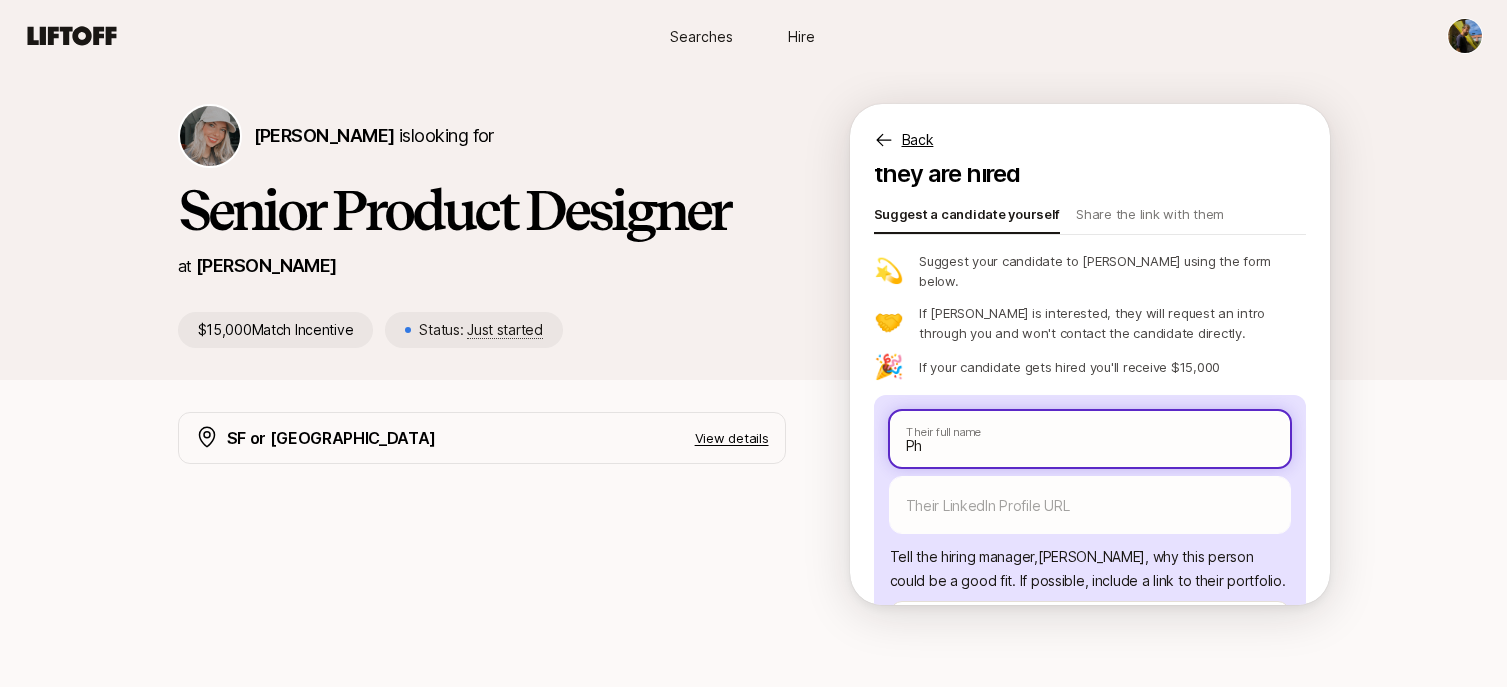 type on "x" 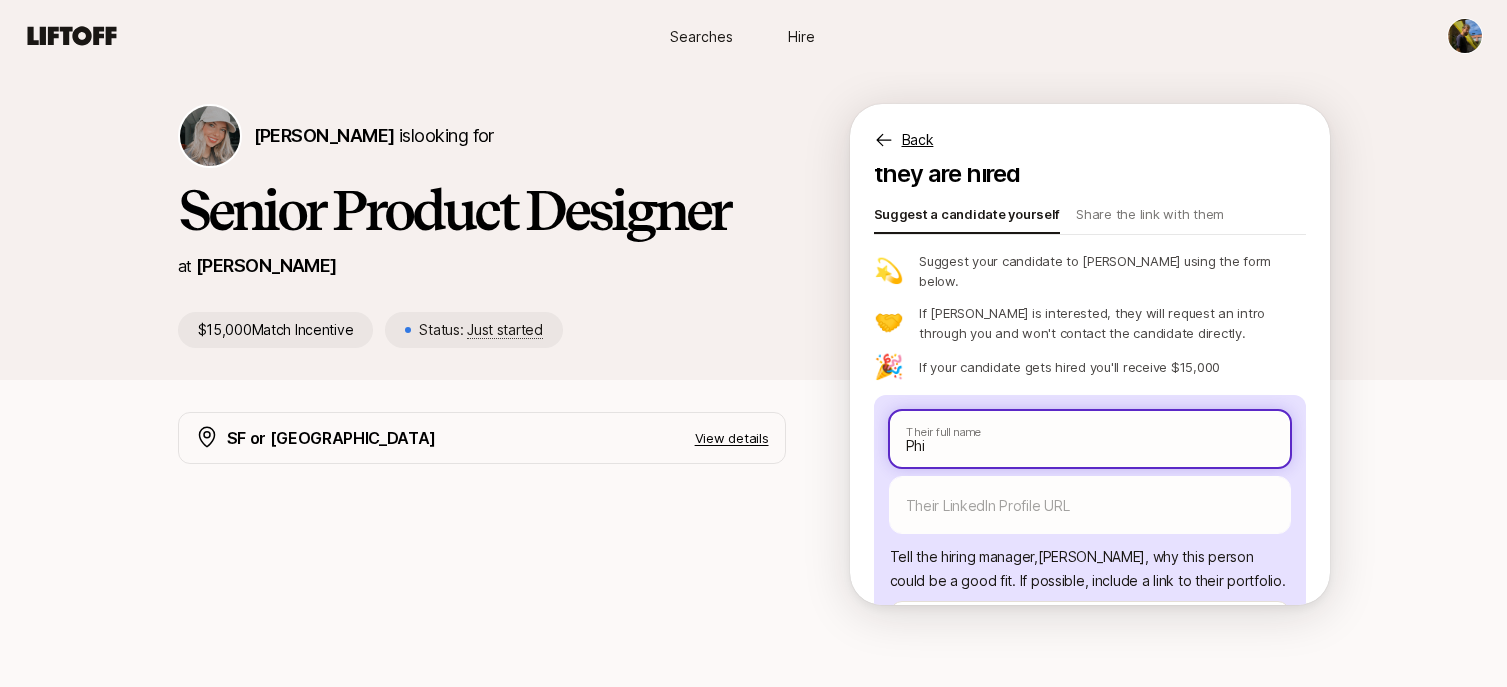 type on "x" 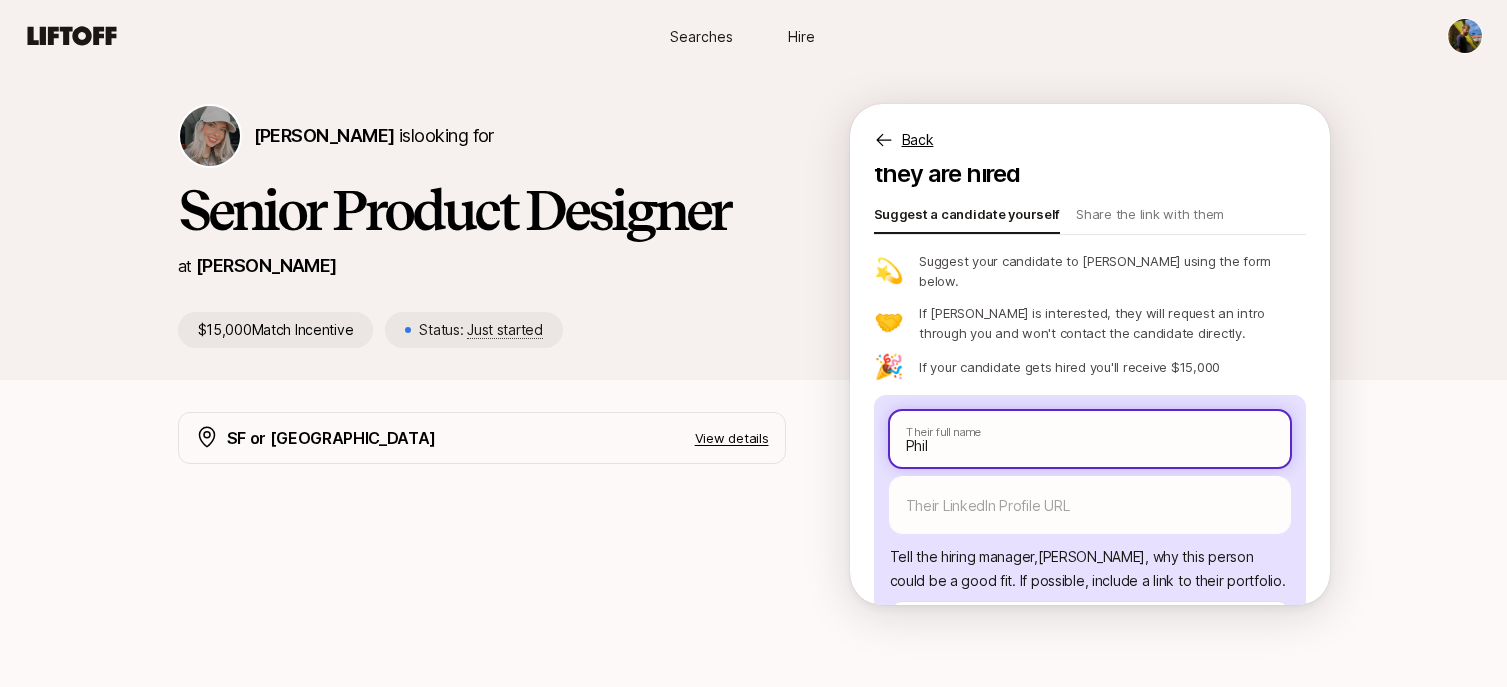 type on "x" 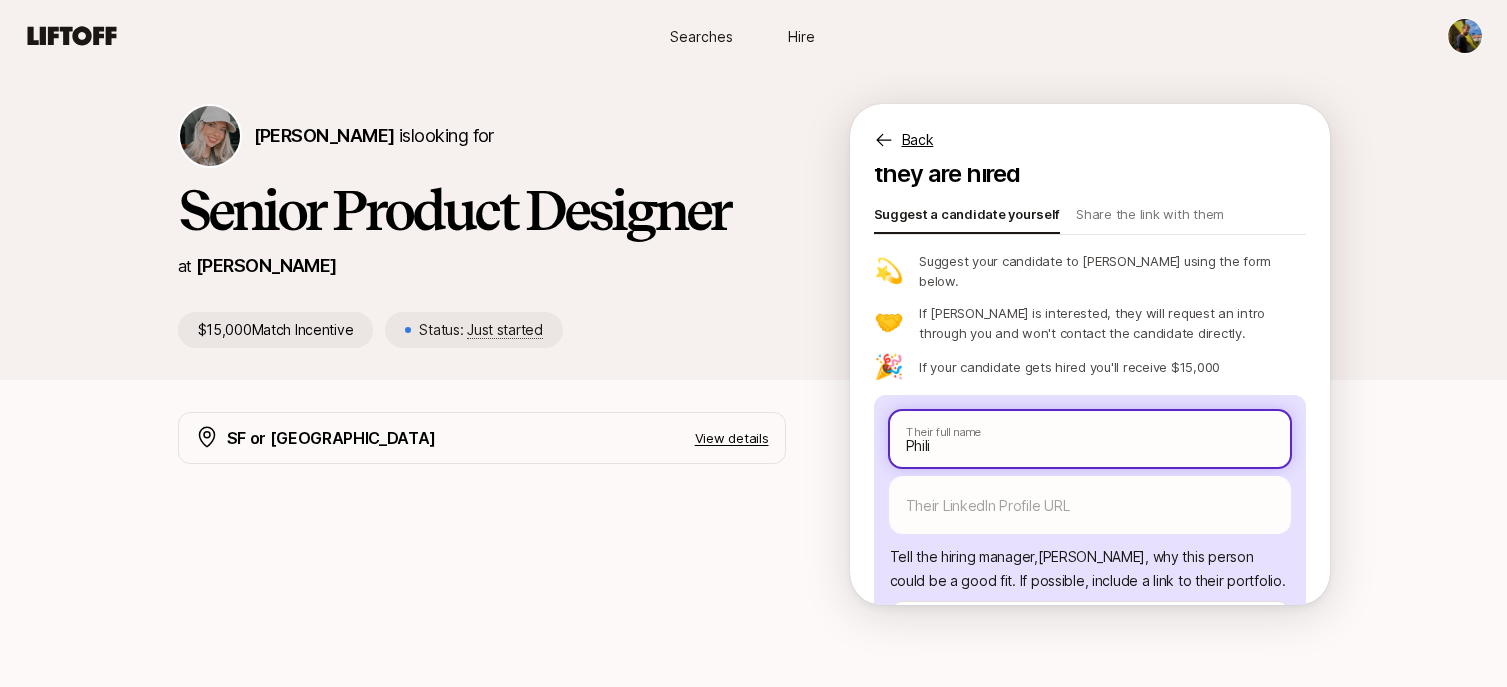 type on "x" 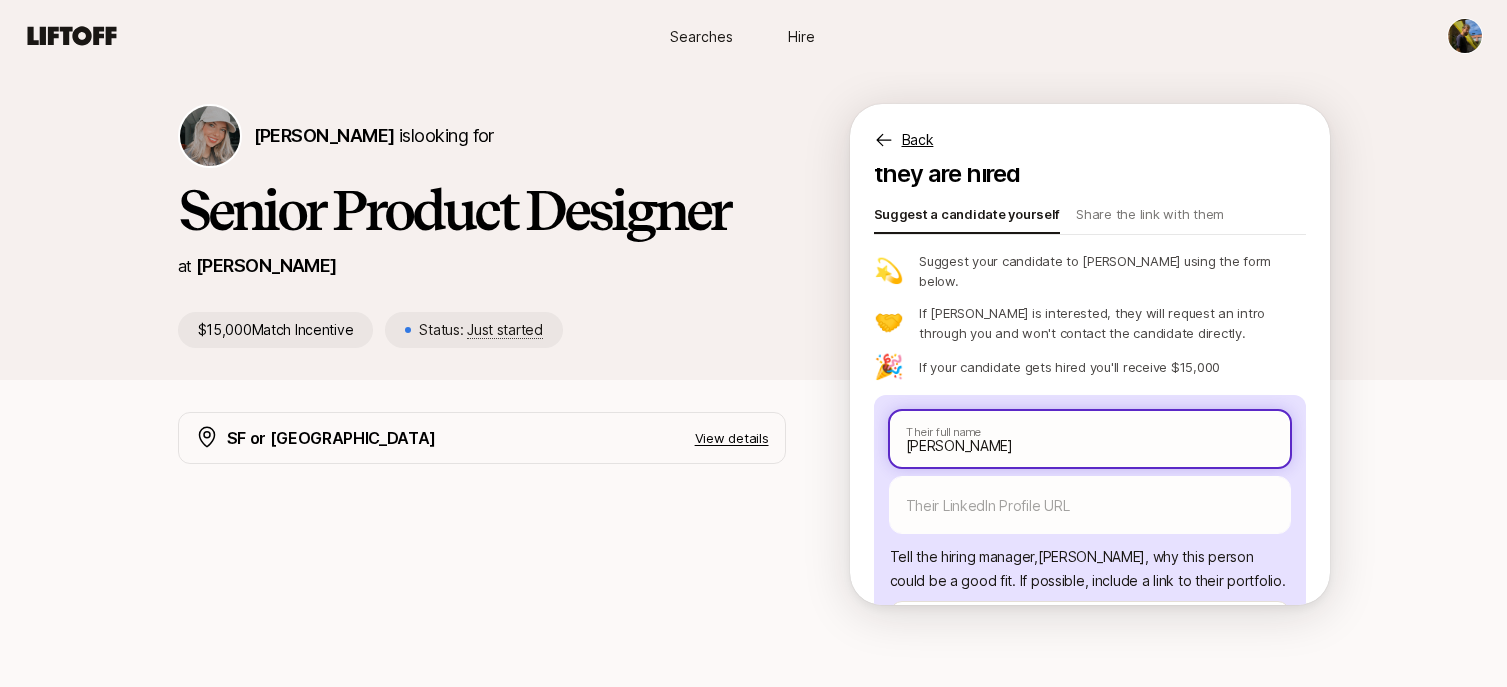 type on "x" 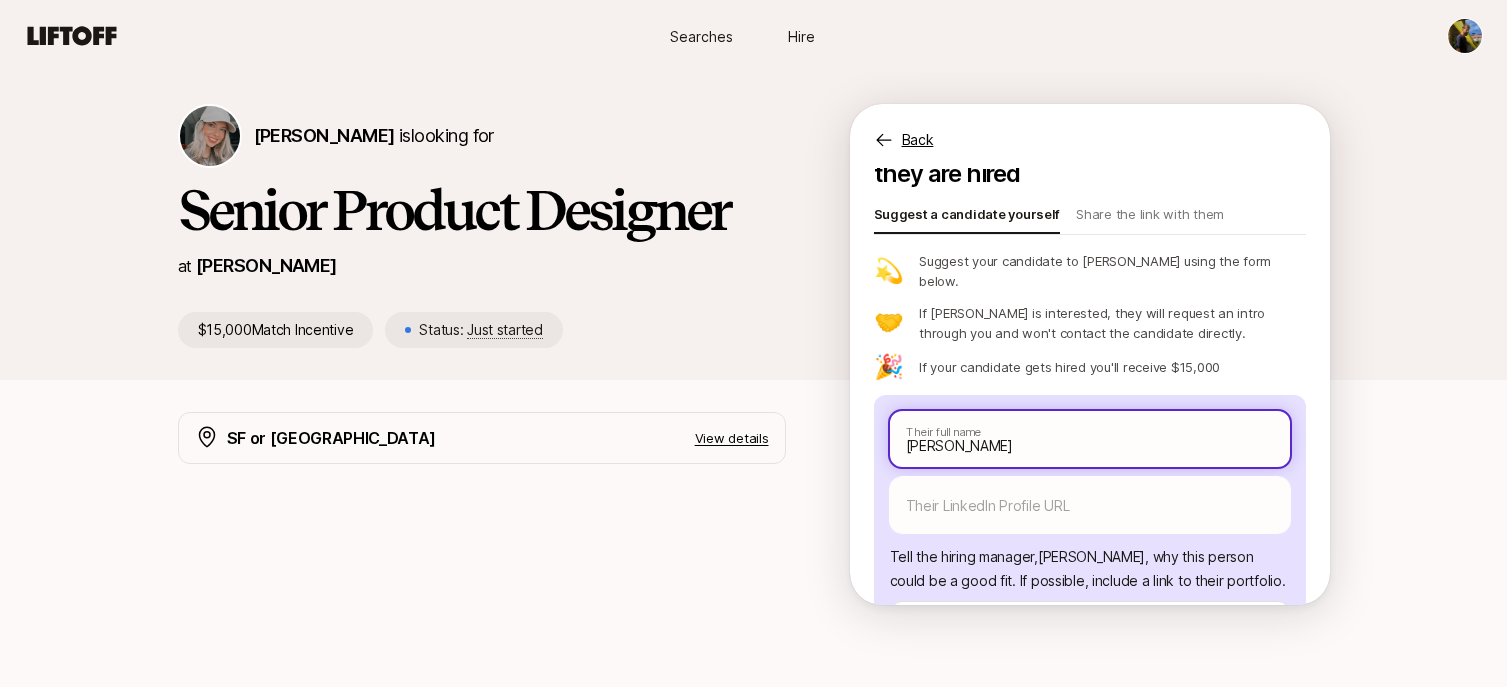 type on "[PERSON_NAME]" 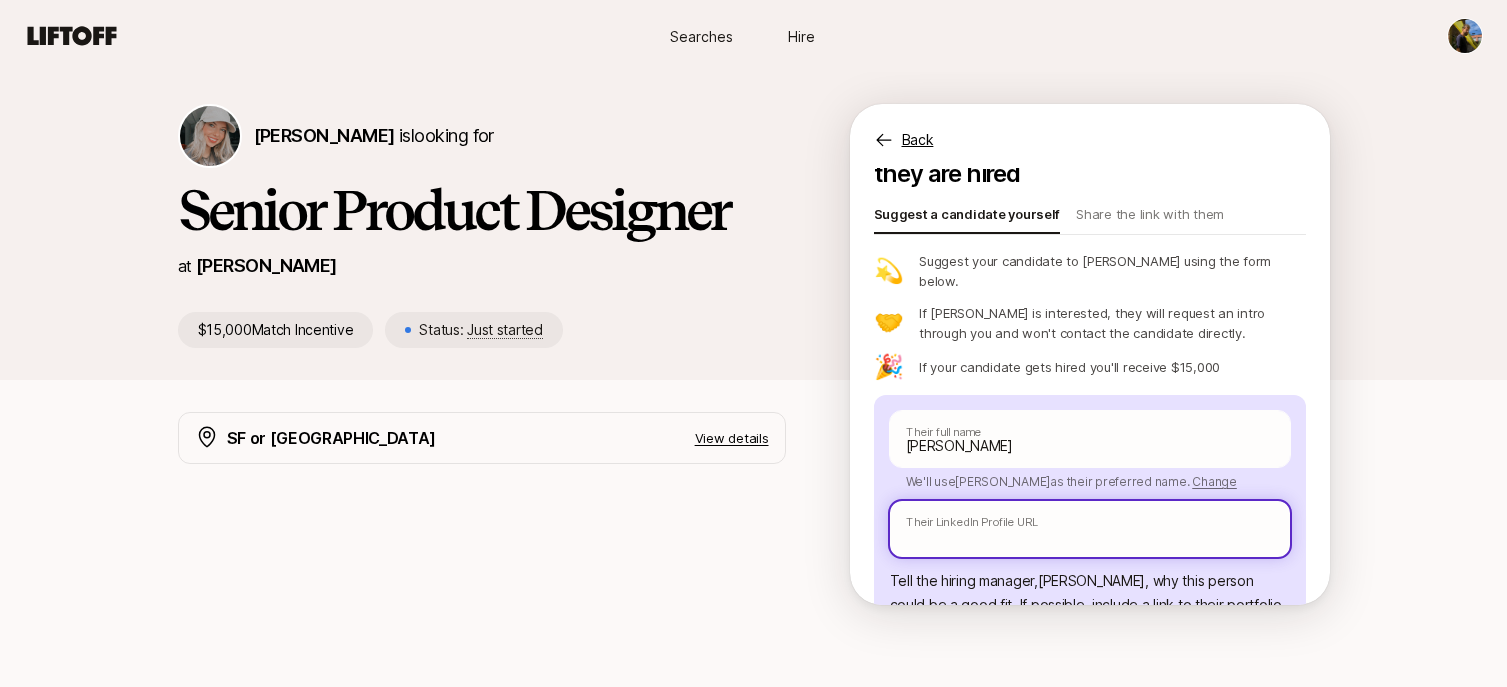 click at bounding box center (1090, 529) 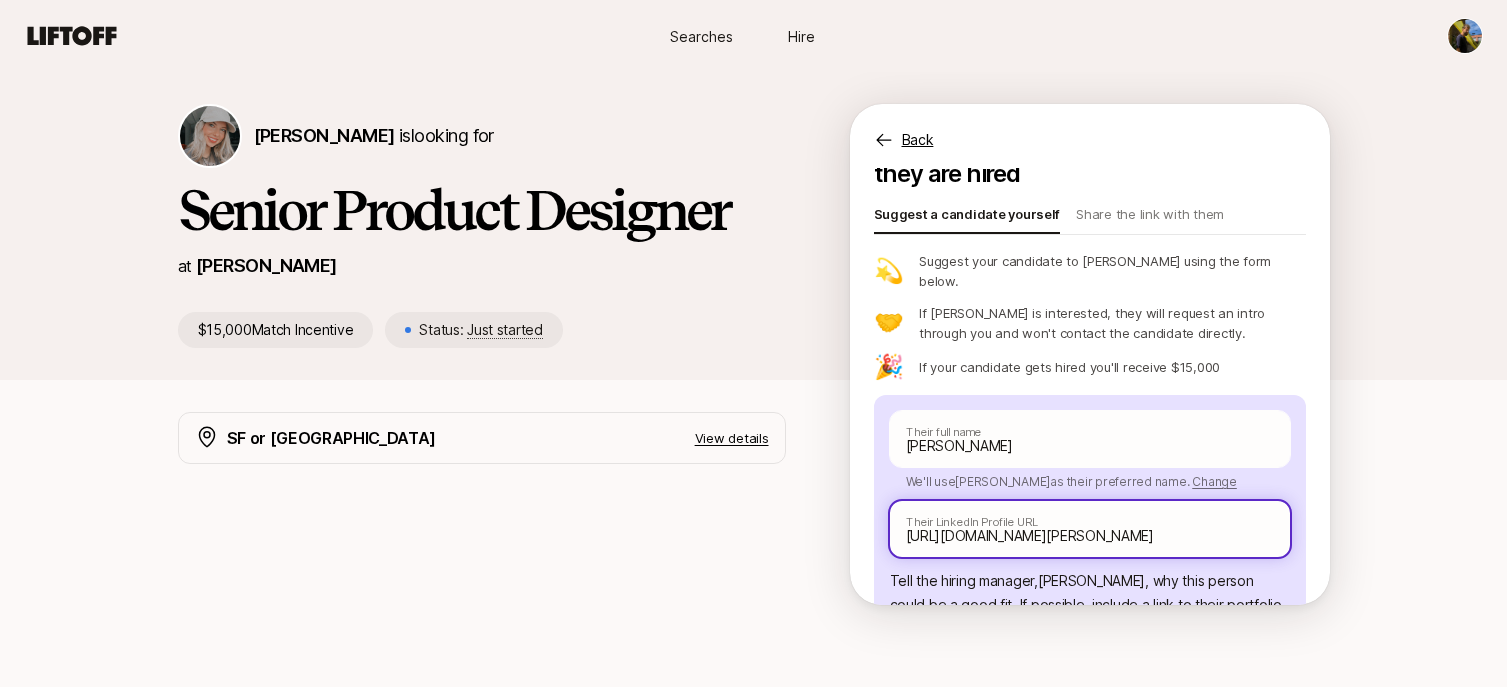 scroll, scrollTop: 0, scrollLeft: 4, axis: horizontal 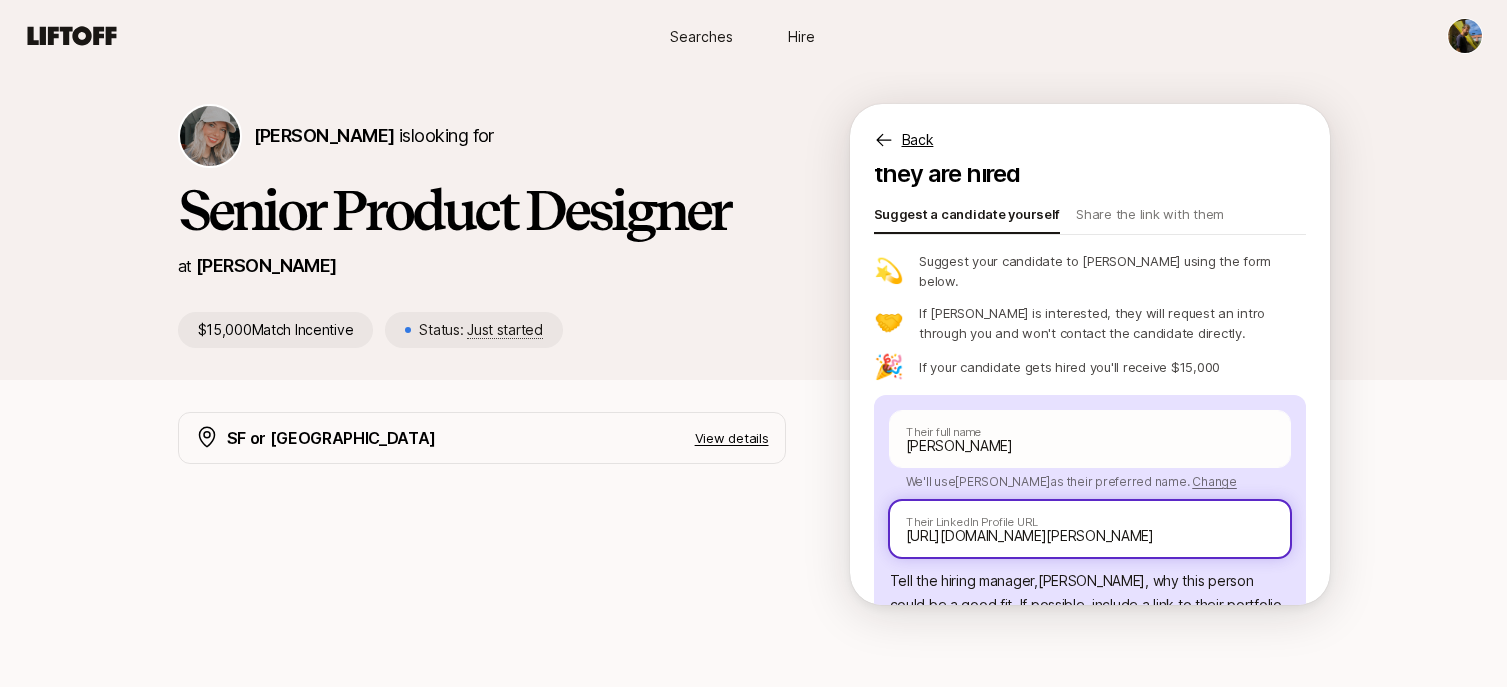 type on "x" 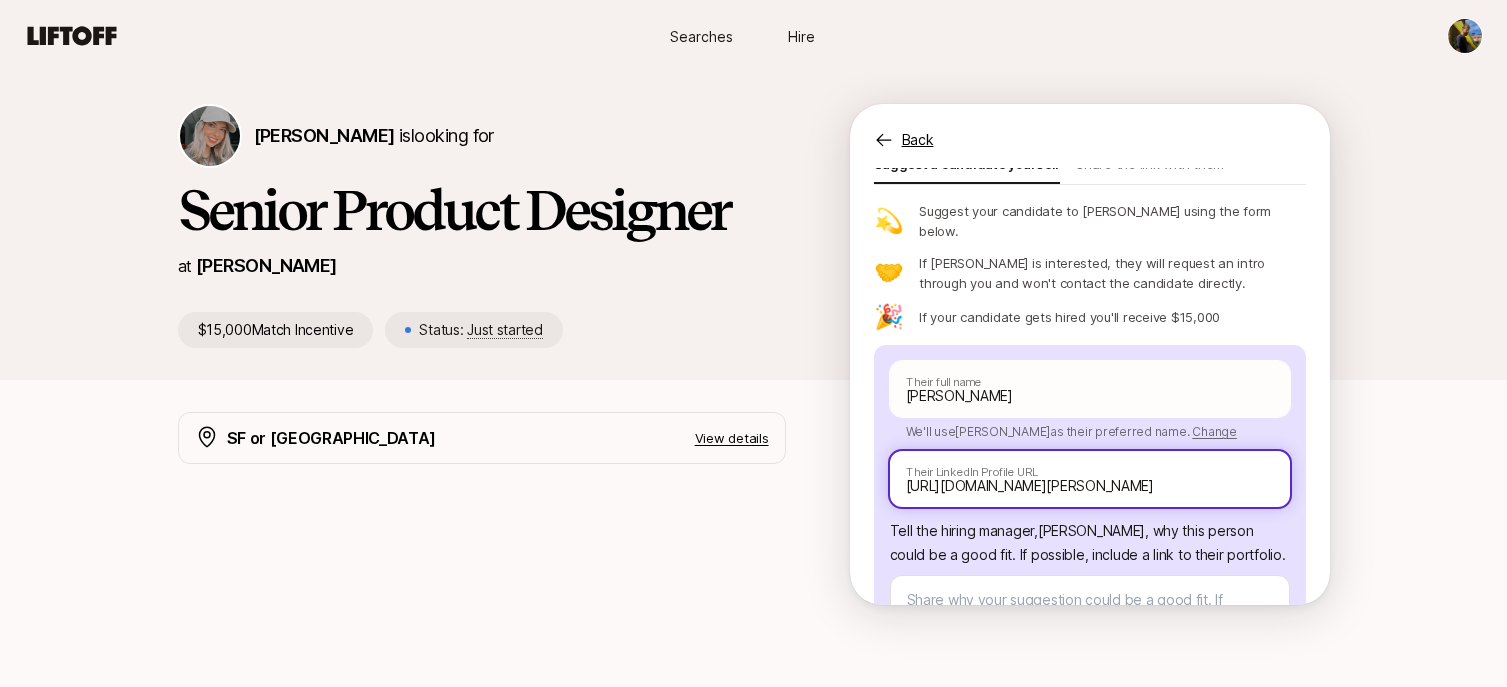 scroll, scrollTop: 320, scrollLeft: 0, axis: vertical 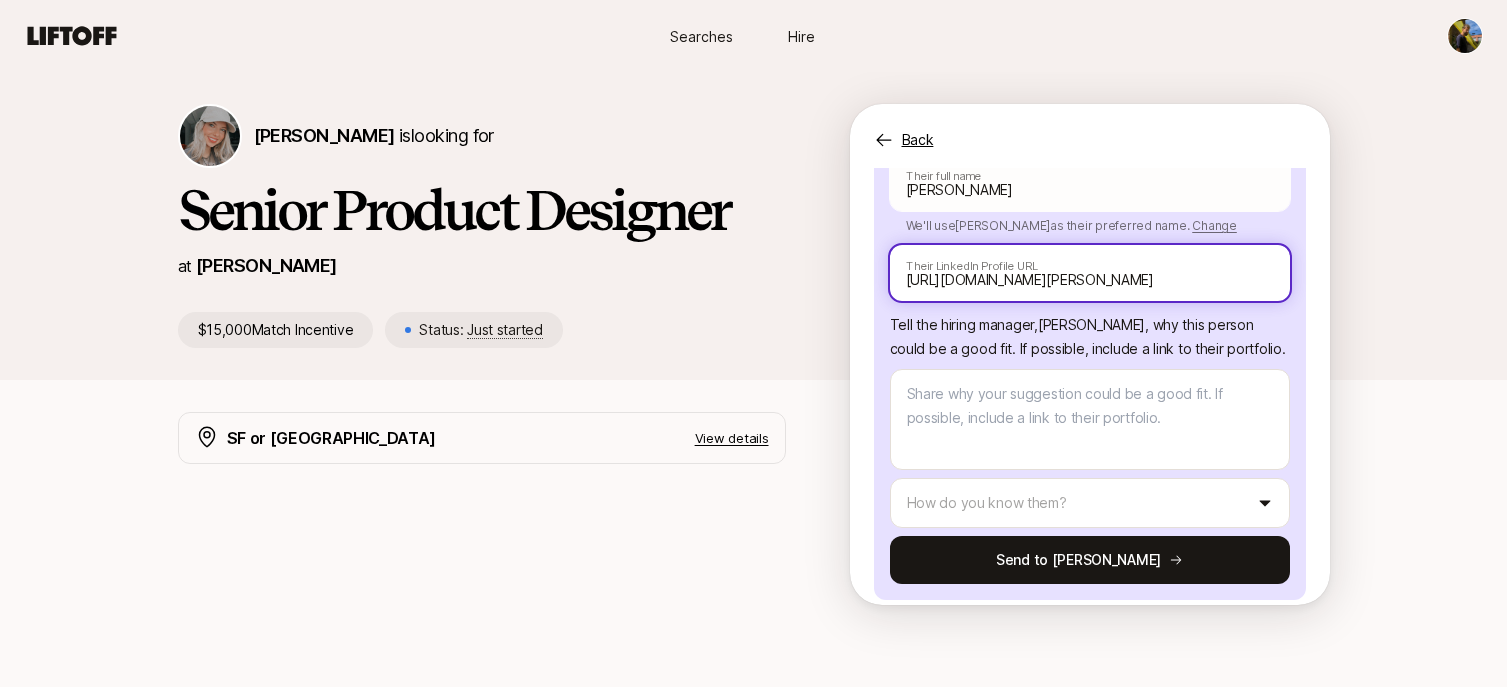 type on "[URL][DOMAIN_NAME][PERSON_NAME]" 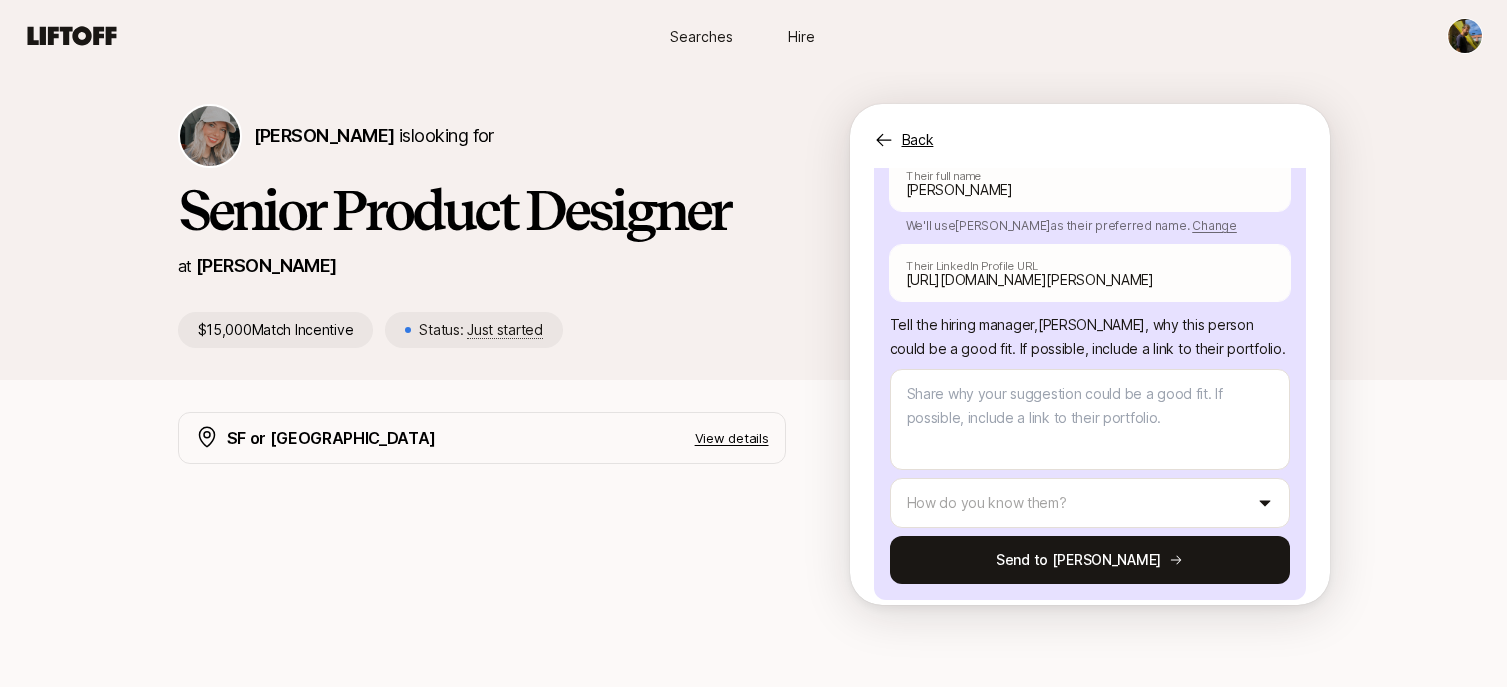 click on "Searches Hire Searches Hire [PERSON_NAME]   is  looking for Senior Product Designer at [PERSON_NAME] $15,000  Match Incentive   Status:   Just started Back Suggest a candidate to [PERSON_NAME] and receive $15,000 if
they are hired Suggest a candidate yourself Share the link with them 💫 Suggest your candidate to [PERSON_NAME] using the form below. 🤝 If [PERSON_NAME] is interested, they will request an intro through you and won't contact the candidate directly. 🎉 If your candidate gets hired you'll receive $15,000 [PERSON_NAME] Their full name   We'll use  [PERSON_NAME]  as their preferred name.   Change [PERSON_NAME] Their preferred name   [URL][DOMAIN_NAME][PERSON_NAME] Their LinkedIn Profile URL   Tell the hiring manager,  [PERSON_NAME] , why this person could be a good fit . If possible, include a link to their portfolio. How do you know them? Send to [PERSON_NAME]   SF or [GEOGRAPHIC_DATA] View details We're looking for an exceptional  Senior Product Designer
The ideal candidate
Power-ups we admire $15,000" at bounding box center [753, 343] 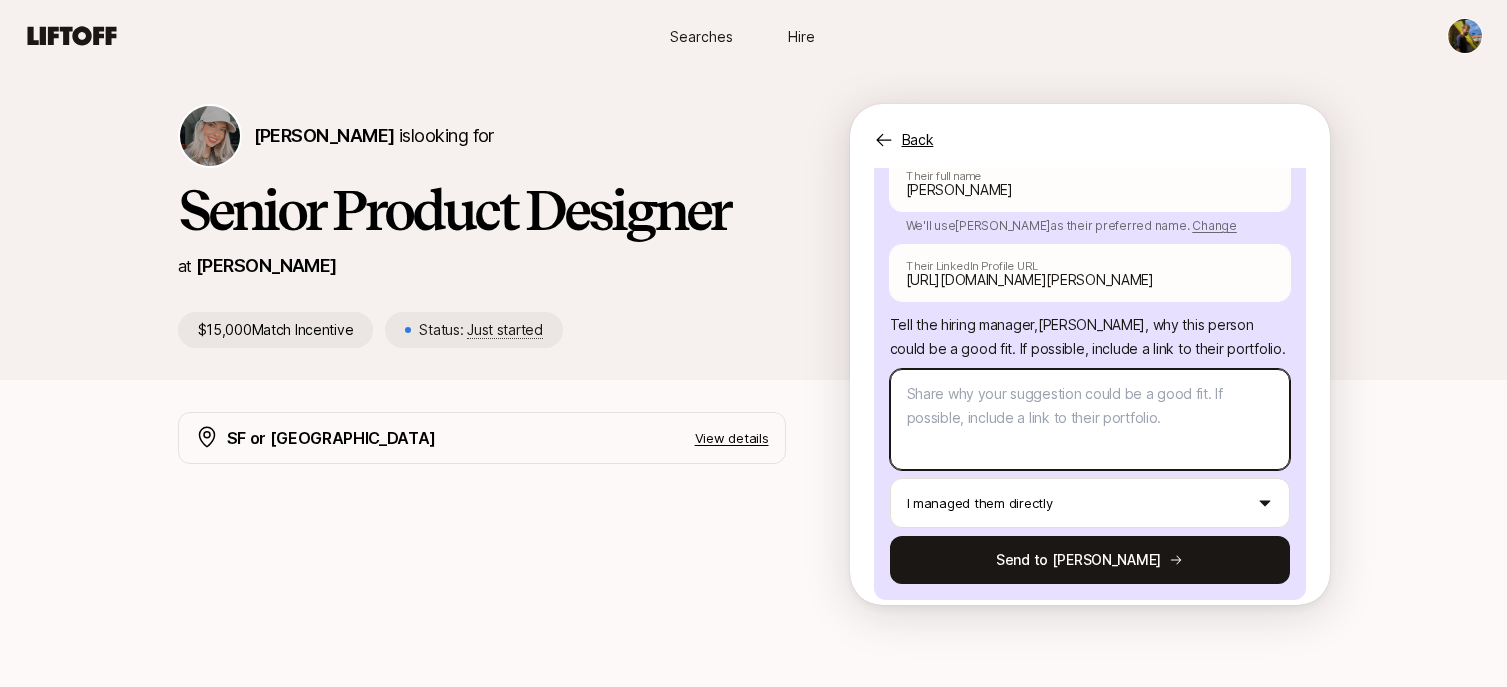 drag, startPoint x: 1001, startPoint y: 468, endPoint x: 897, endPoint y: 410, distance: 119.0798 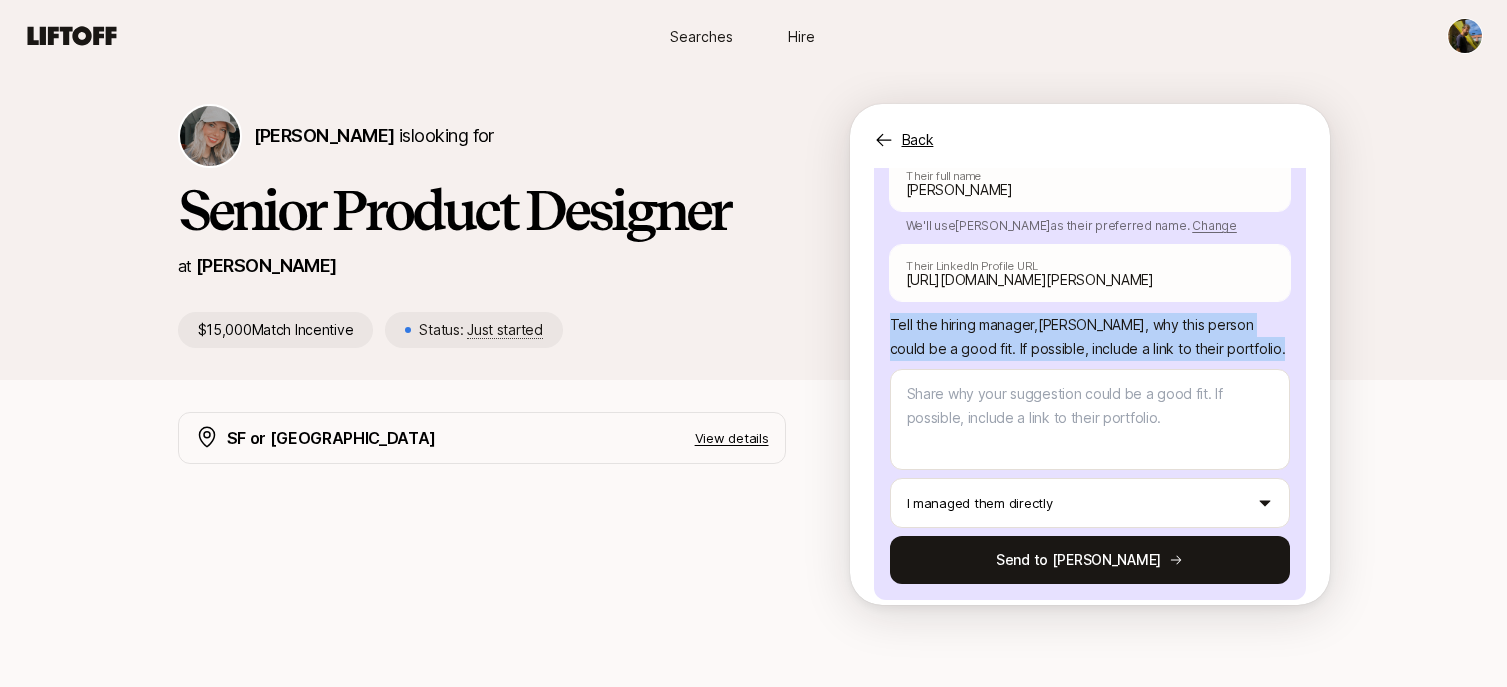 drag, startPoint x: 1022, startPoint y: 366, endPoint x: 880, endPoint y: 299, distance: 157.01274 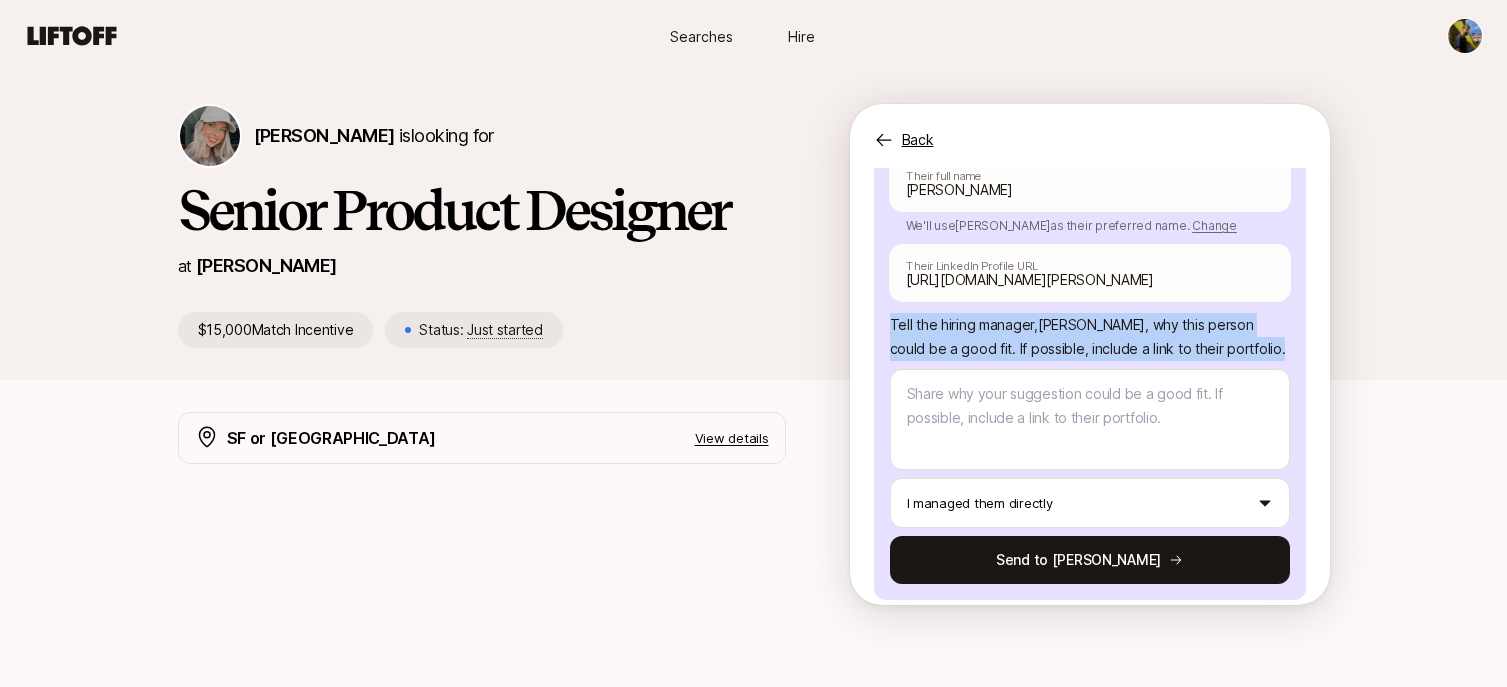 copy on "Tell the hiring manager,  [PERSON_NAME] , why this person could be a good fit . If possible, include a link to their portfolio." 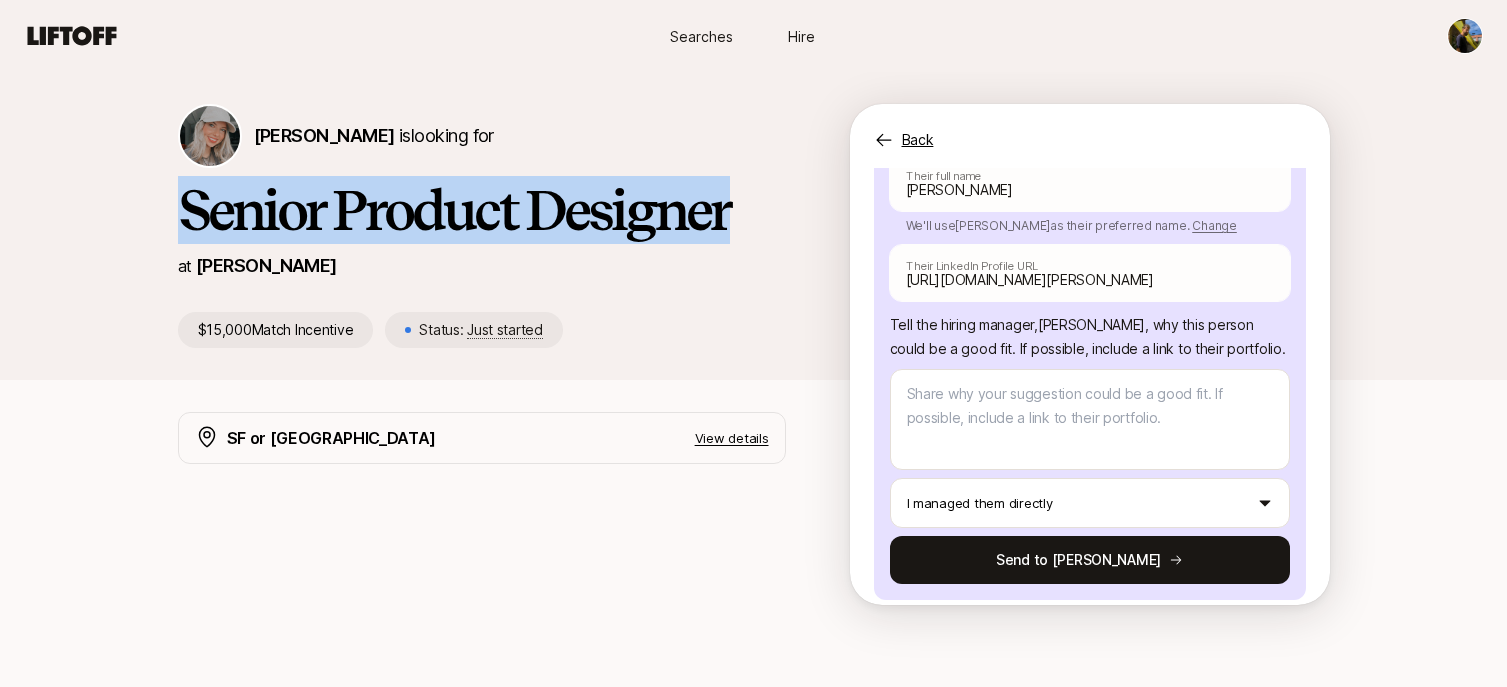 drag, startPoint x: 768, startPoint y: 211, endPoint x: -1, endPoint y: 193, distance: 769.21063 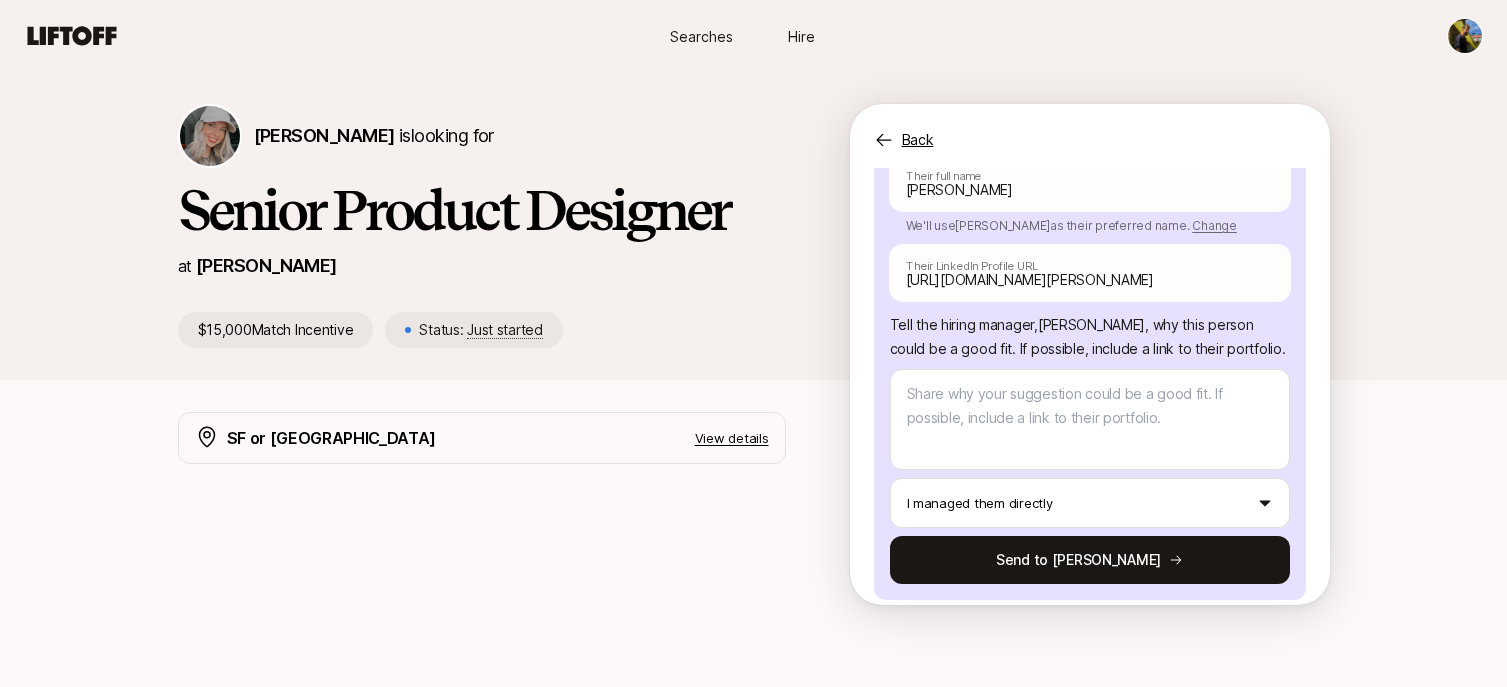 drag, startPoint x: 554, startPoint y: 239, endPoint x: 600, endPoint y: 215, distance: 51.884487 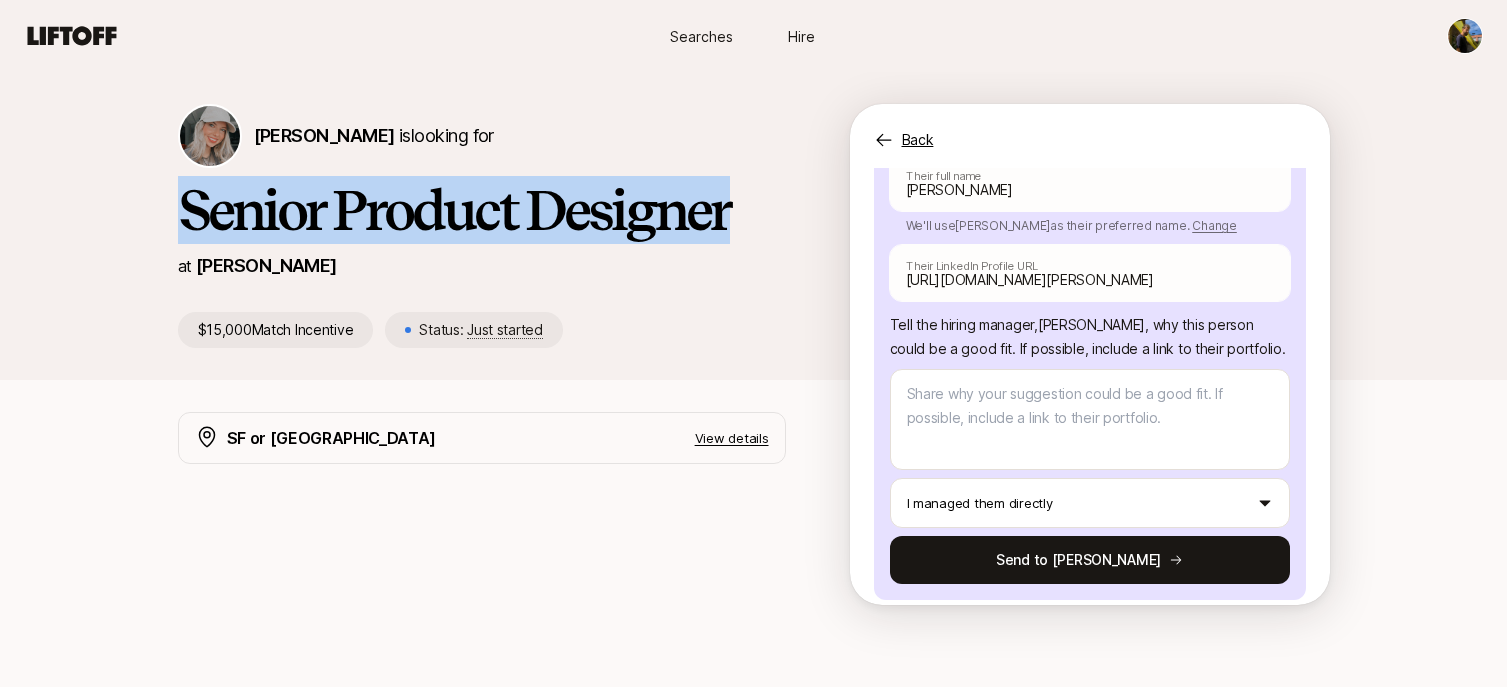 drag, startPoint x: 731, startPoint y: 214, endPoint x: 159, endPoint y: 222, distance: 572.05597 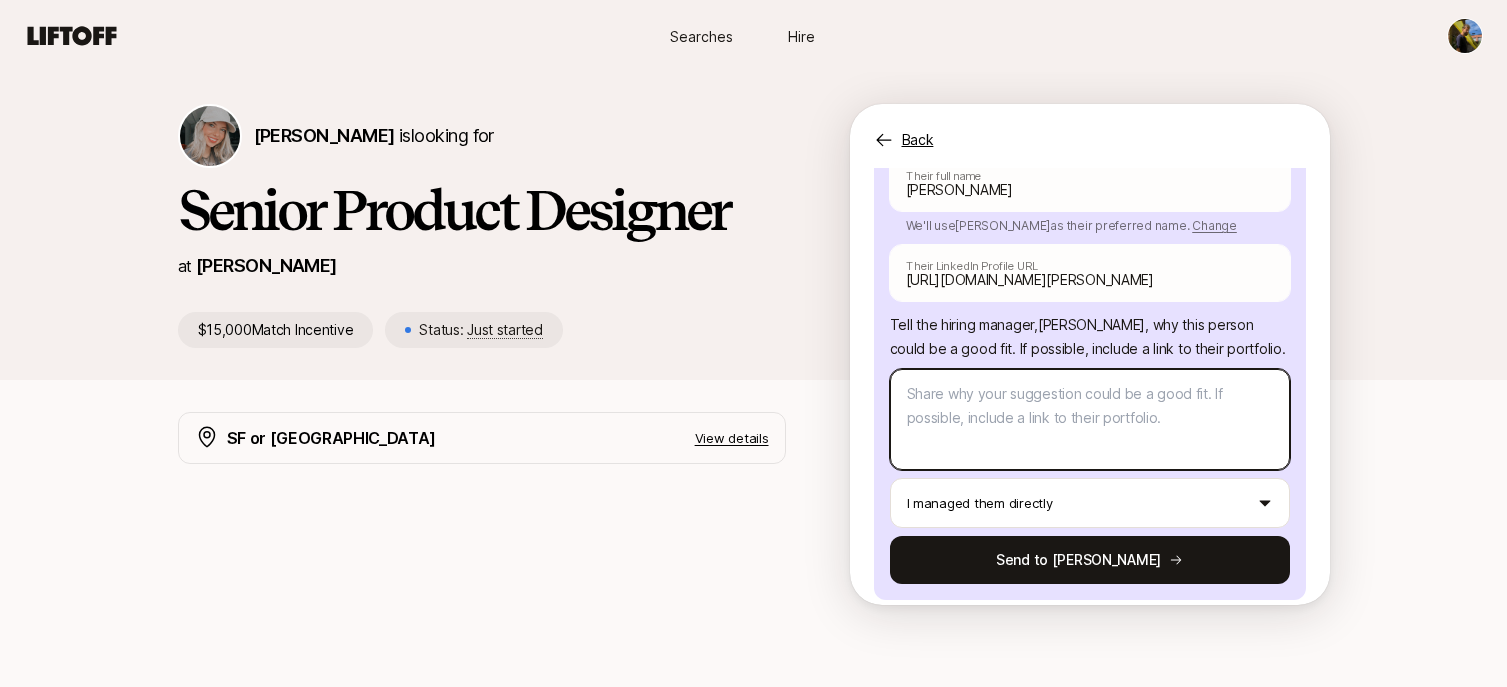 click at bounding box center [1090, 419] 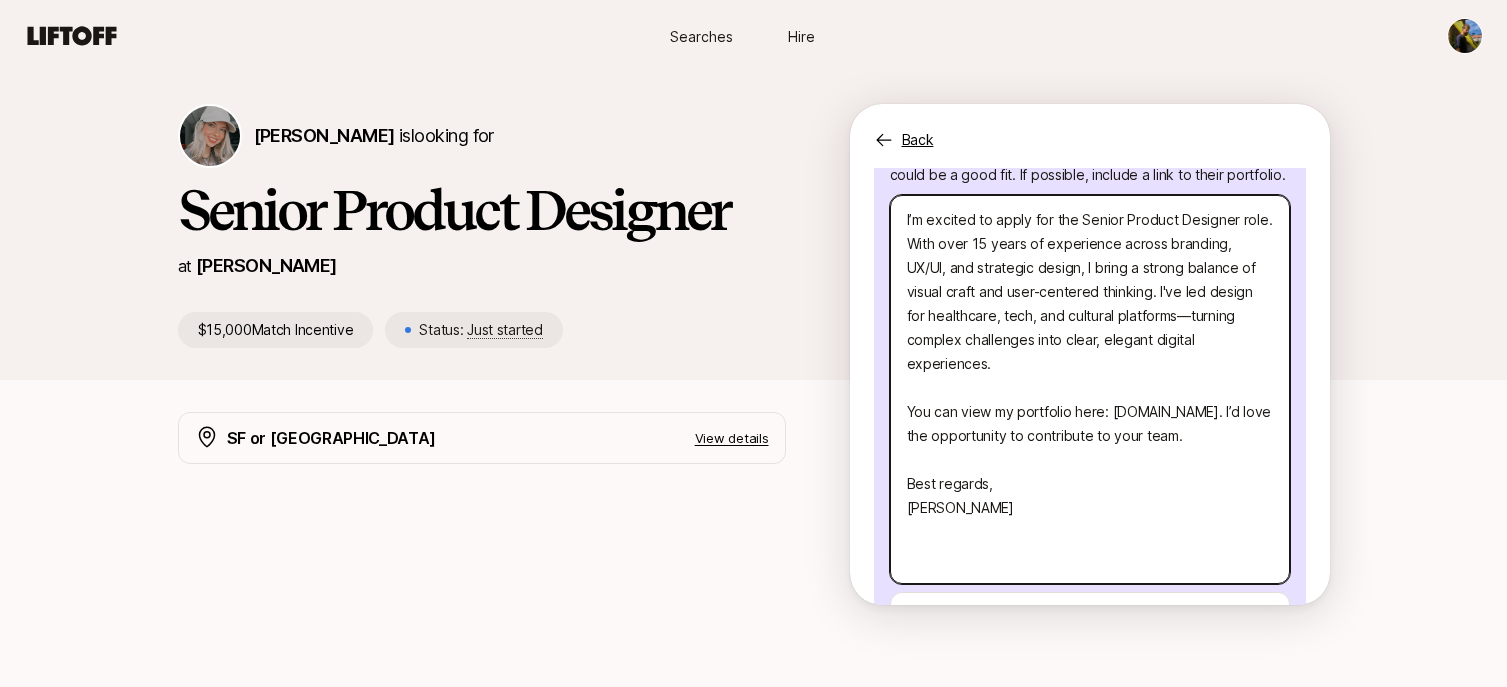 scroll, scrollTop: 499, scrollLeft: 0, axis: vertical 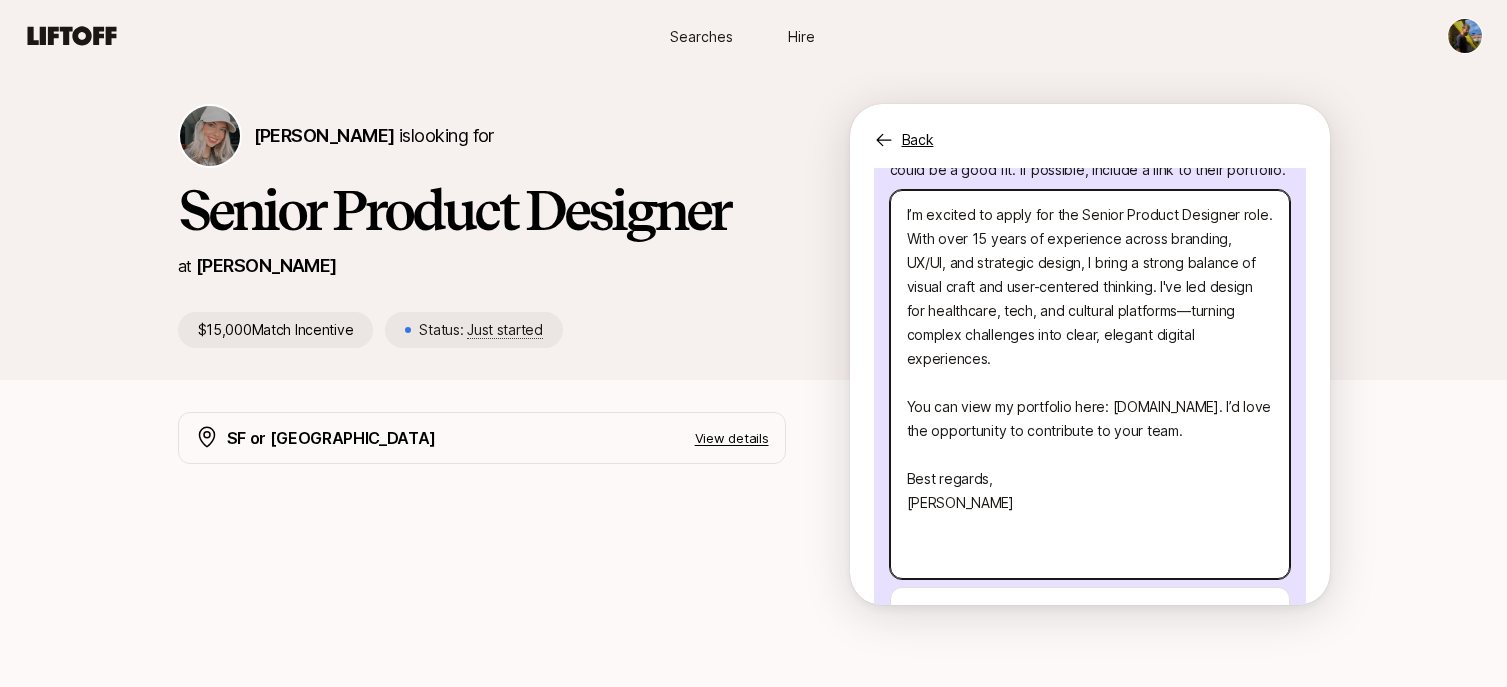click on "I’m excited to apply for the Senior Product Designer role. With over 15 years of experience across branding, UX/UI, and strategic design, I bring a strong balance of visual craft and user-centered thinking. I've led design for healthcare, tech, and cultural platforms—turning complex challenges into clear, elegant digital experiences.
You can view my portfolio here: [DOMAIN_NAME]. I’d love the opportunity to contribute to your team.
Best regards,
[PERSON_NAME]" at bounding box center (1090, 384) 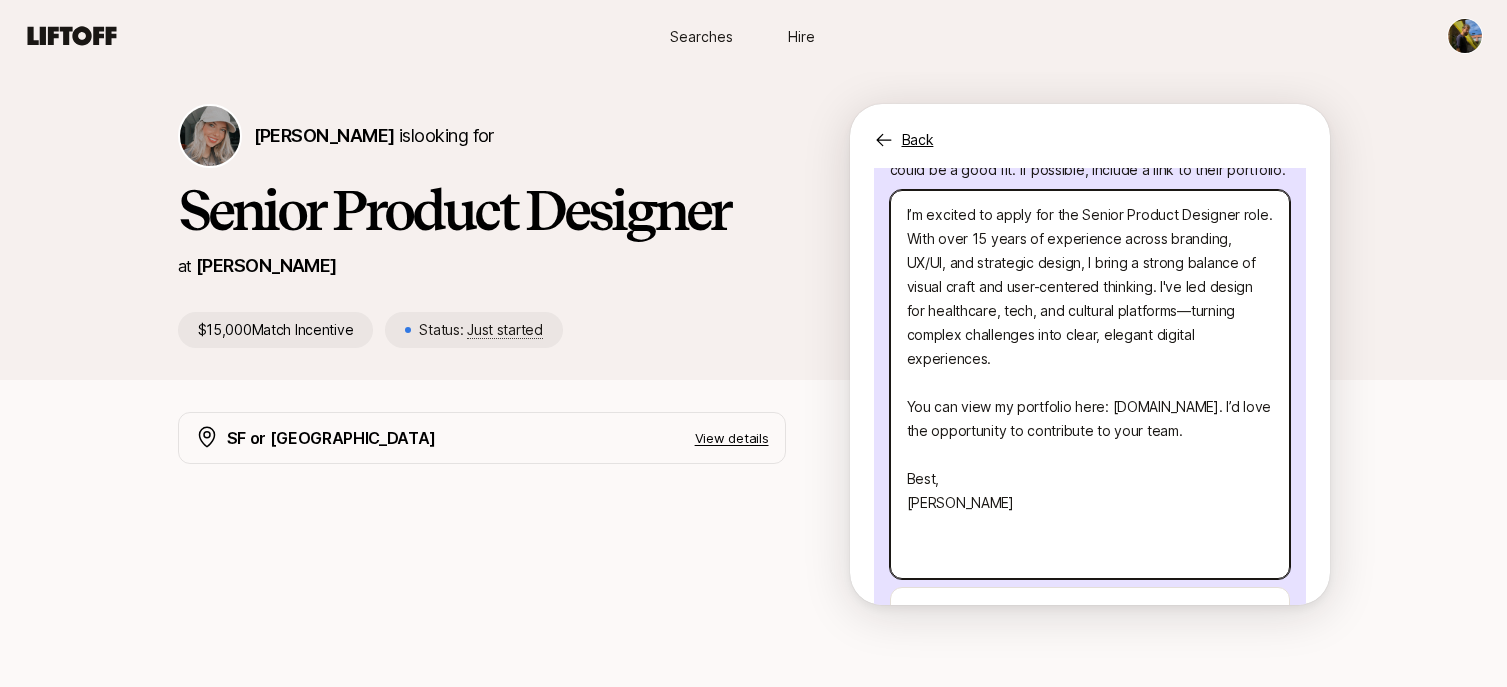 click on "I’m excited to apply for the Senior Product Designer role. With over 15 years of experience across branding, UX/UI, and strategic design, I bring a strong balance of visual craft and user-centered thinking. I've led design for healthcare, tech, and cultural platforms—turning complex challenges into clear, elegant digital experiences.
You can view my portfolio here: [DOMAIN_NAME]. I’d love the opportunity to contribute to your team.
Best,
[PERSON_NAME]" at bounding box center (1090, 384) 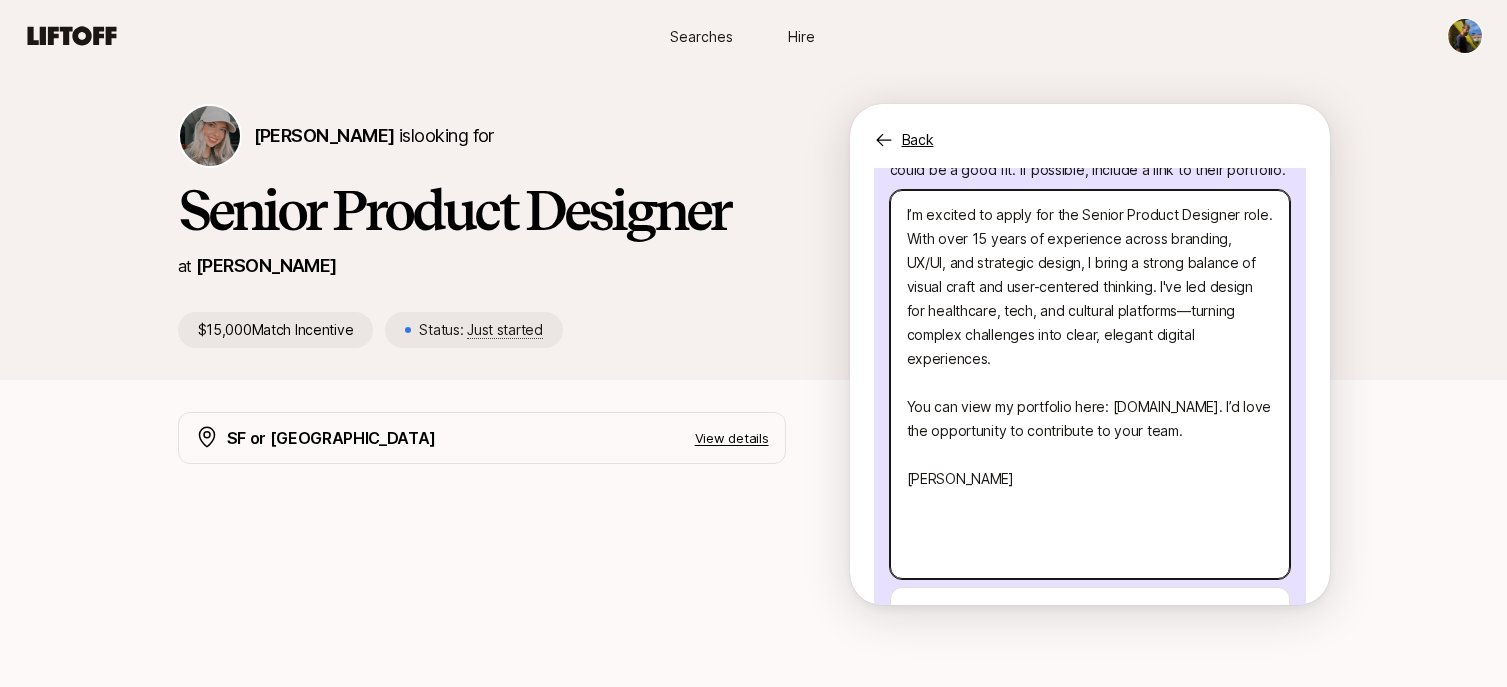 click on "I’m excited to apply for the Senior Product Designer role. With over 15 years of experience across branding, UX/UI, and strategic design, I bring a strong balance of visual craft and user-centered thinking. I've led design for healthcare, tech, and cultural platforms—turning complex challenges into clear, elegant digital experiences.
You can view my portfolio here: [DOMAIN_NAME]. I’d love the opportunity to contribute to your team.
[PERSON_NAME]" at bounding box center (1090, 384) 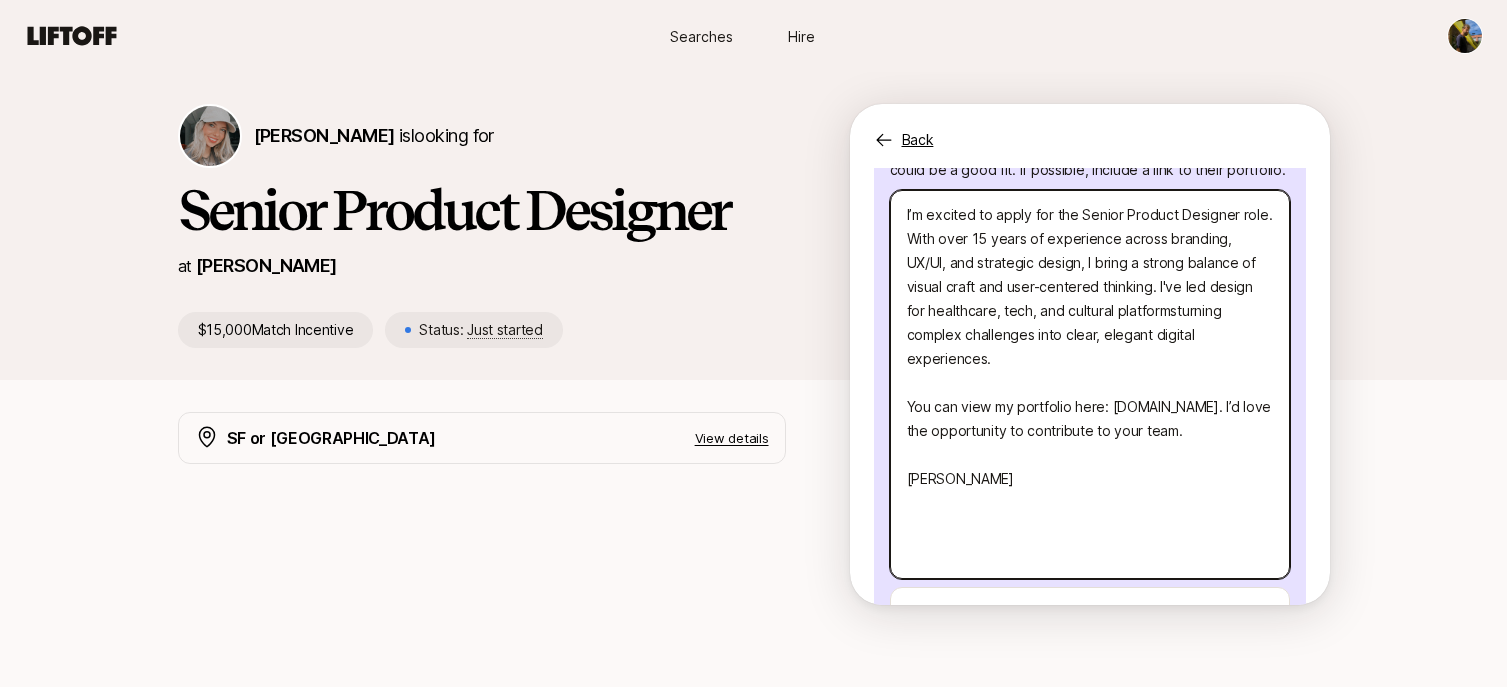 type on "x" 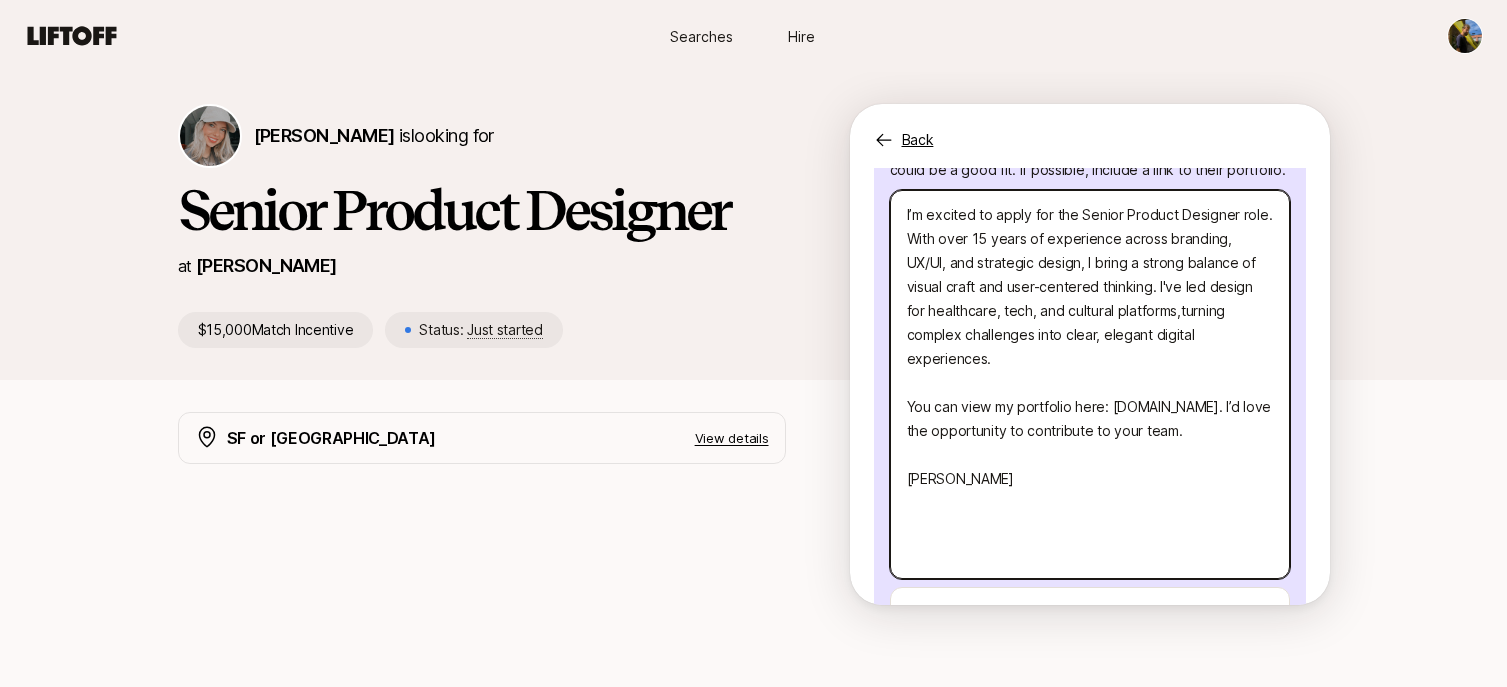 type on "x" 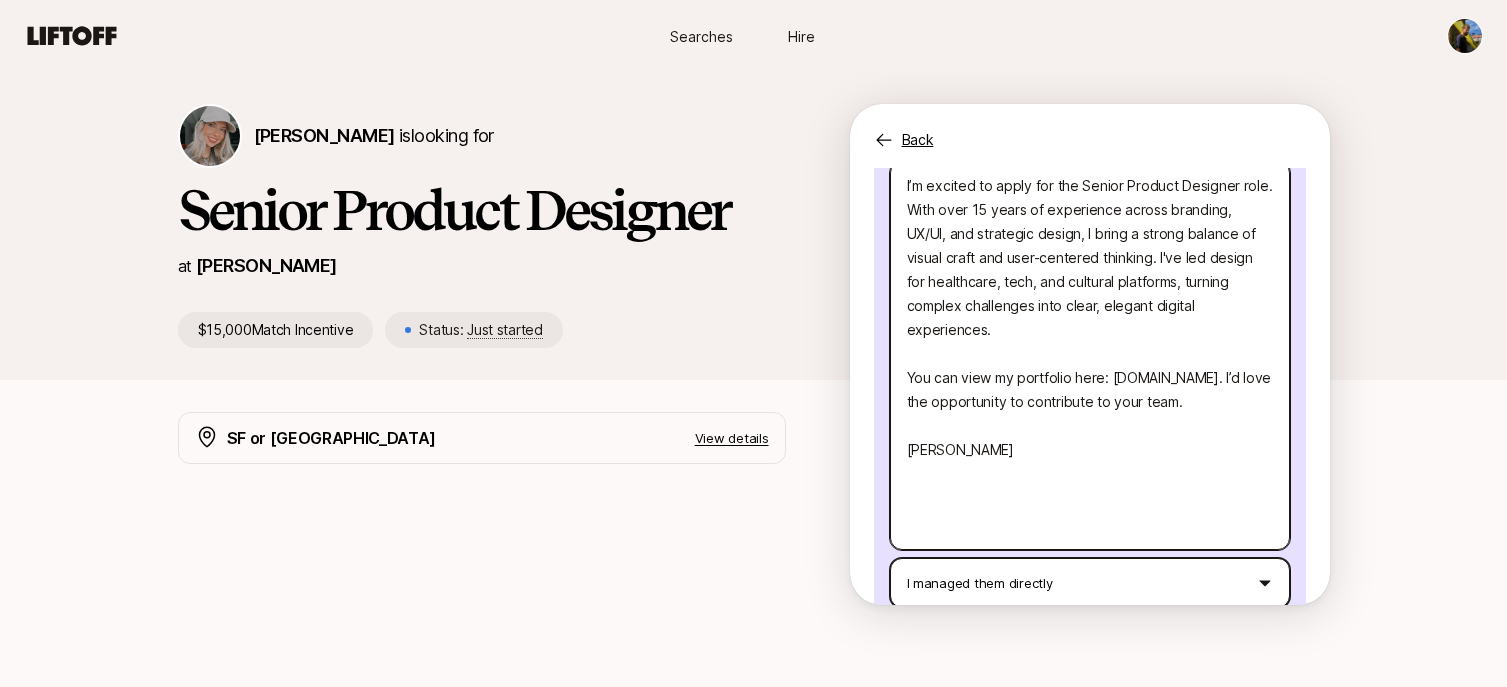 scroll, scrollTop: 639, scrollLeft: 0, axis: vertical 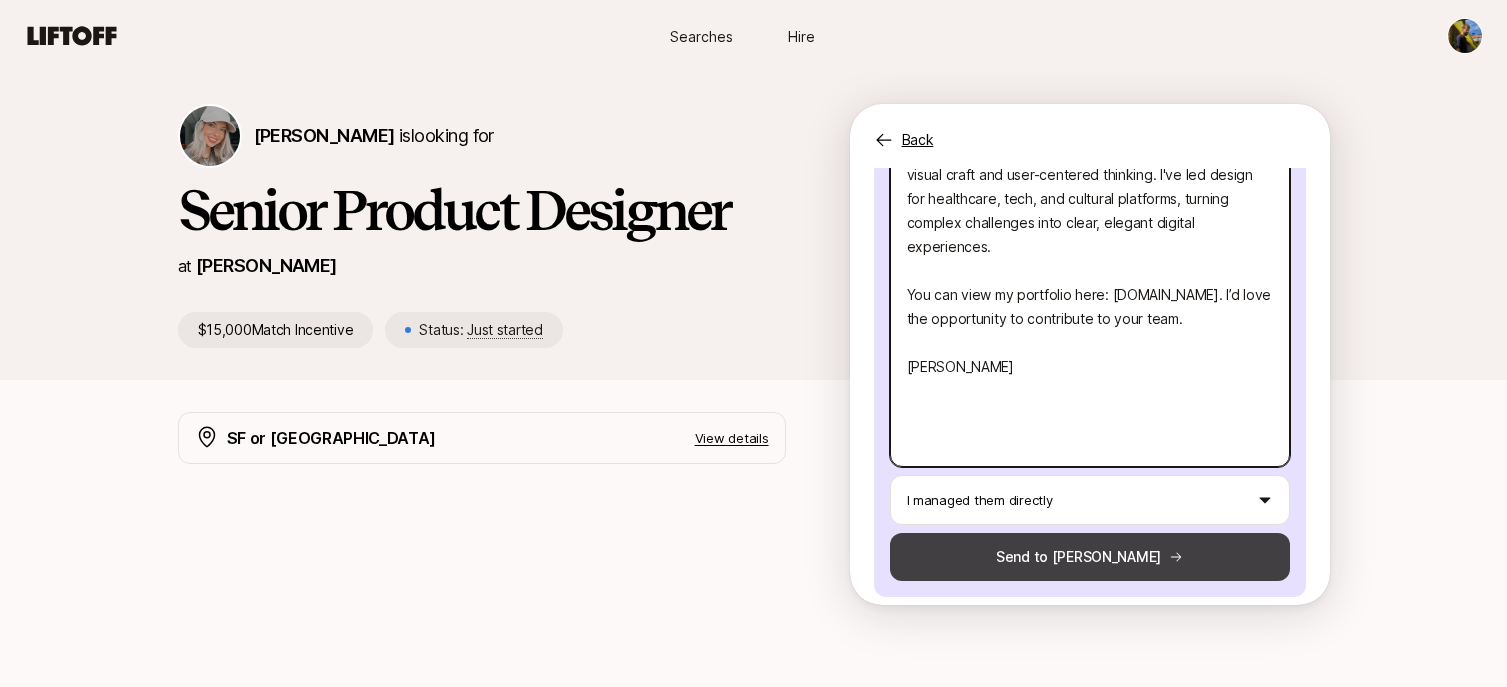 type on "I’m excited to apply for the Senior Product Designer role. With over 15 years of experience across branding, UX/UI, and strategic design, I bring a strong balance of visual craft and user-centered thinking. I've led design for healthcare, tech, and cultural platforms, turning complex challenges into clear, elegant digital experiences.
You can view my portfolio here: [DOMAIN_NAME]. I’d love the opportunity to contribute to your team.
[PERSON_NAME]" 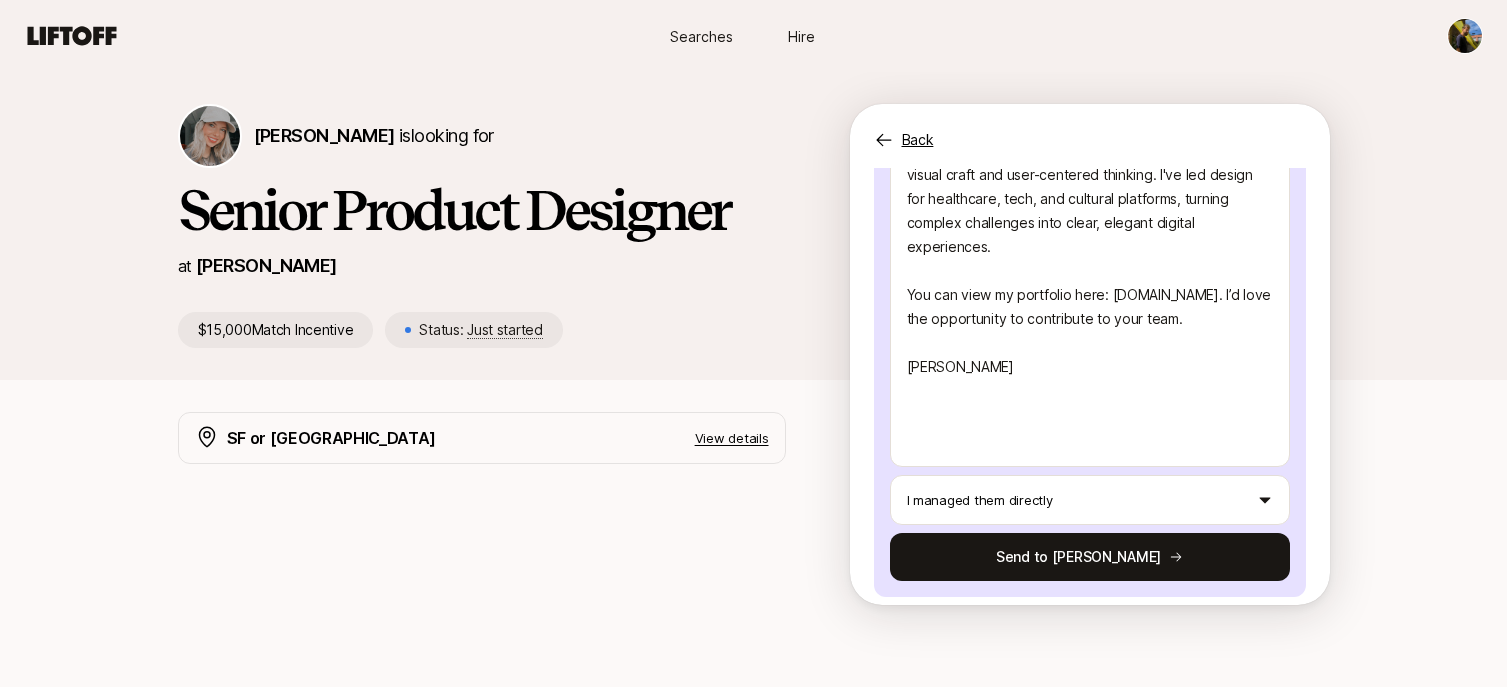 click on "Send to [PERSON_NAME]" at bounding box center (1090, 557) 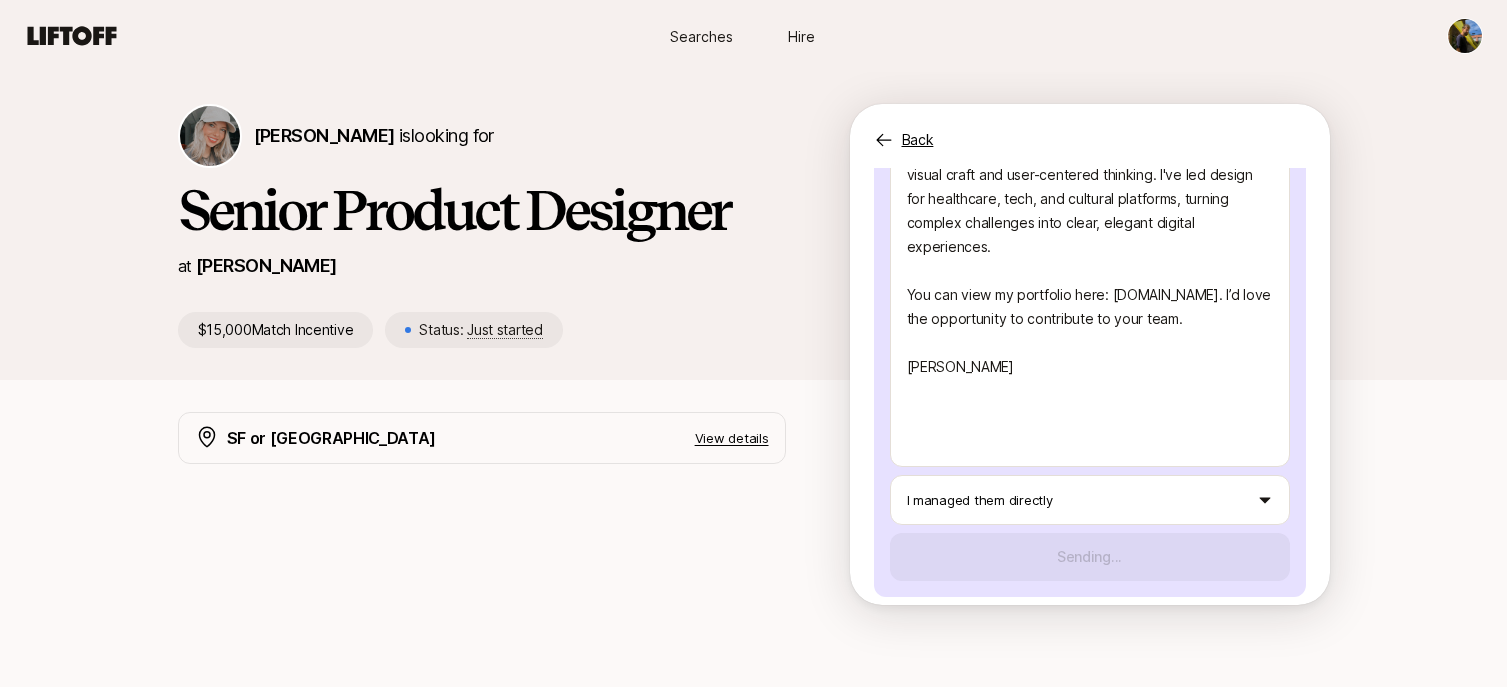 type on "x" 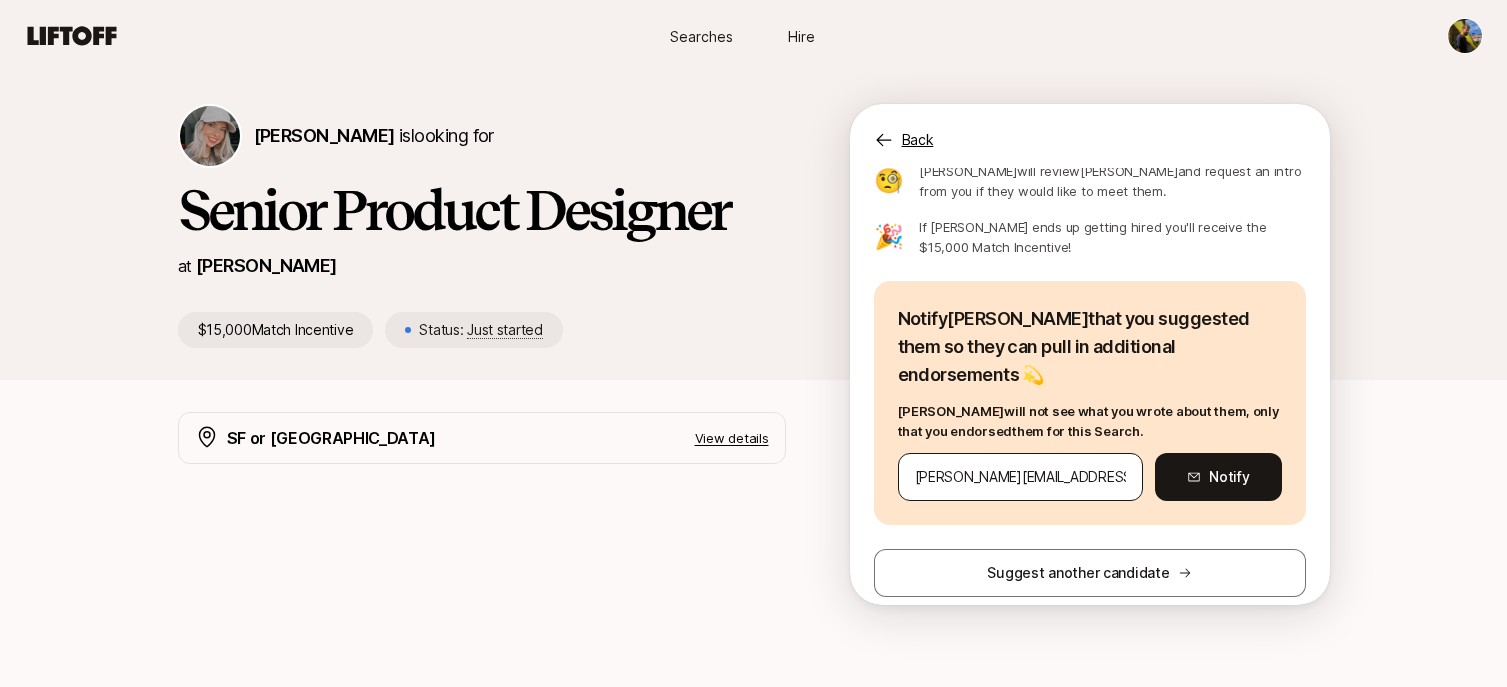scroll, scrollTop: 0, scrollLeft: 11, axis: horizontal 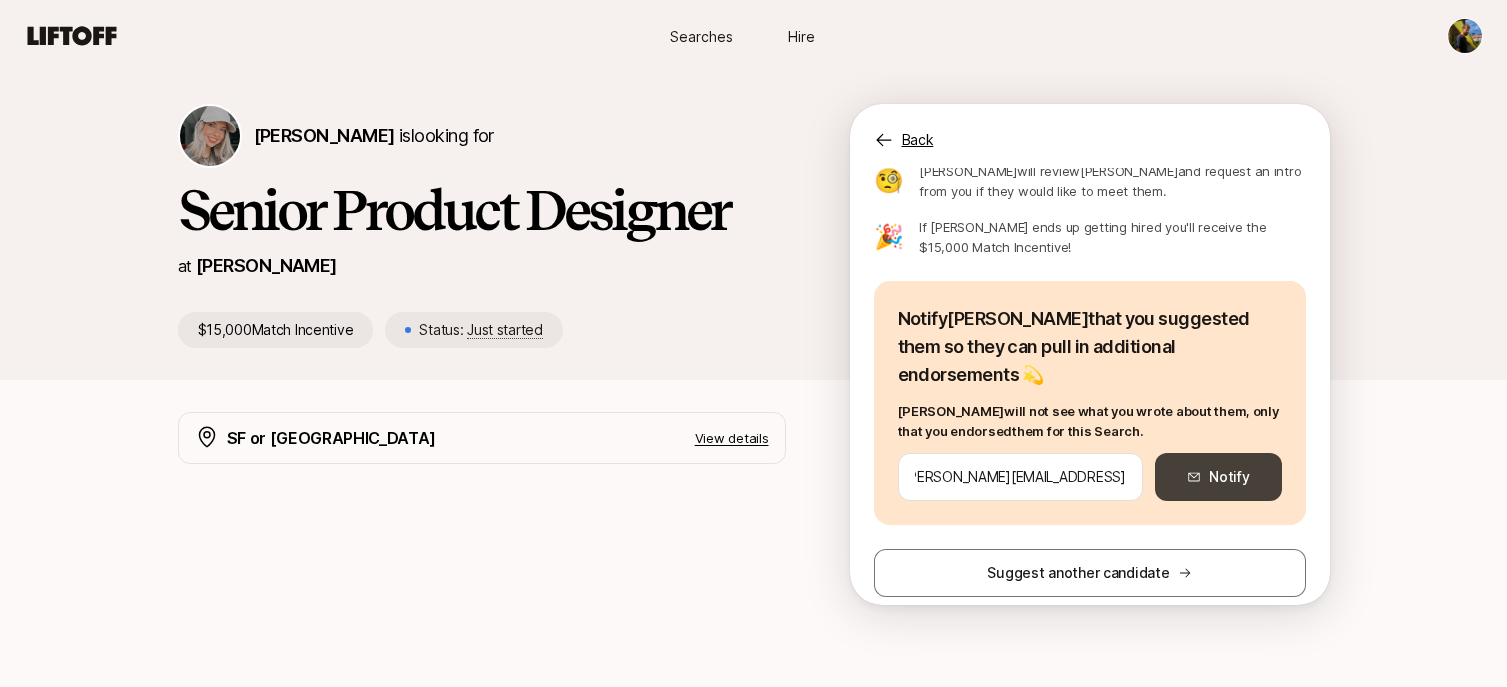 type on "[PERSON_NAME][EMAIL_ADDRESS][PERSON_NAME][DOMAIN_NAME]" 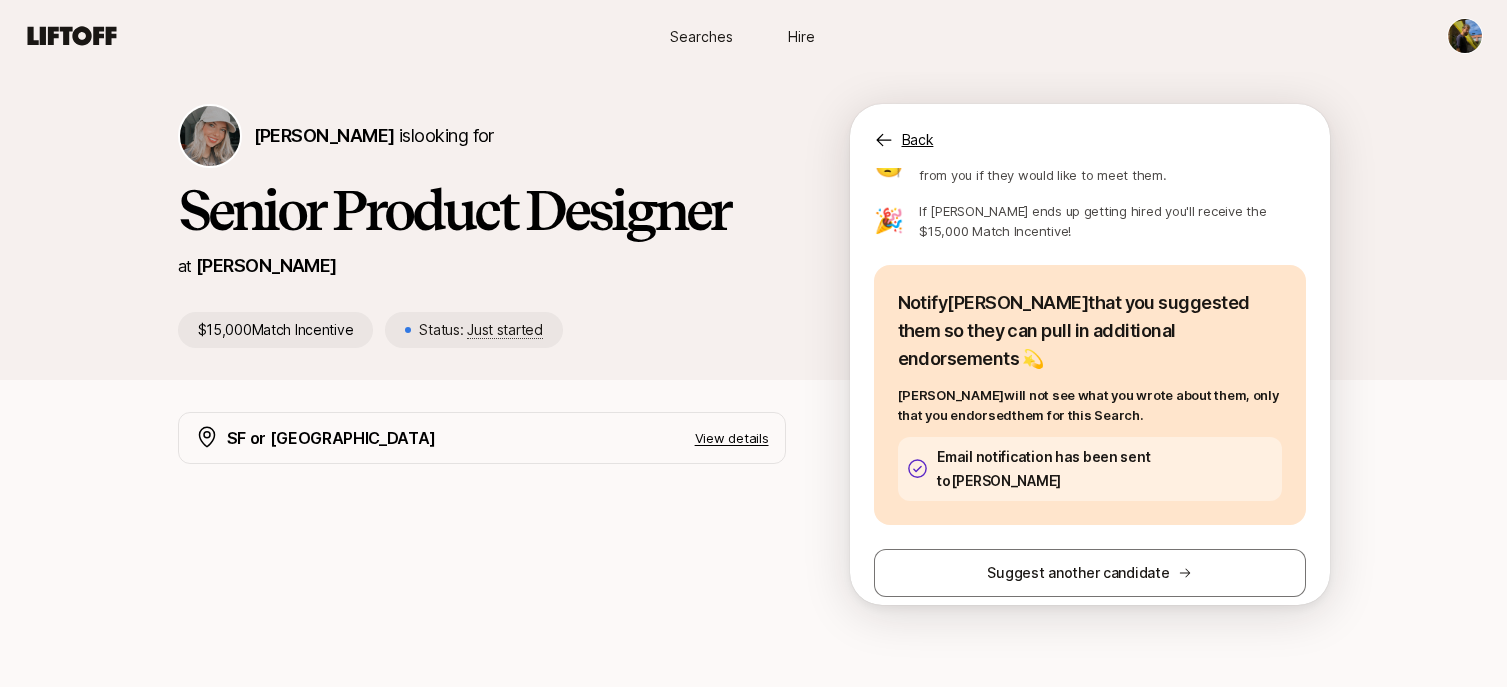 click 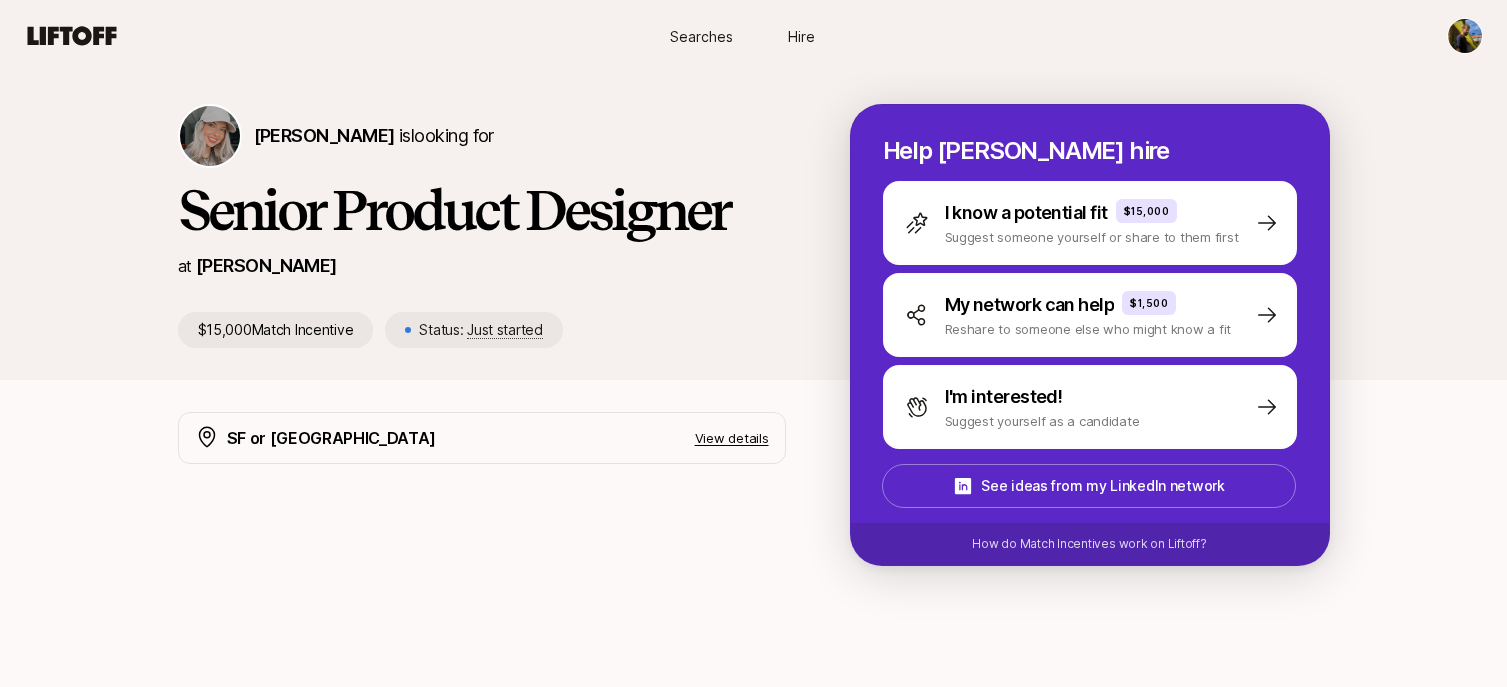 click on "[PERSON_NAME]   is  looking for Senior Product Designer at [PERSON_NAME] $15,000  Match Incentive   Status:   Just started Help [PERSON_NAME] hire I know a potential fit $15,000 Suggest someone yourself or share to them first My network can help $1,500 Reshare to someone else who might know a fit I'm interested! Suggest yourself as a candidate See ideas from my LinkedIn network How do Match Incentives work on Liftoff?" at bounding box center (753, 226) 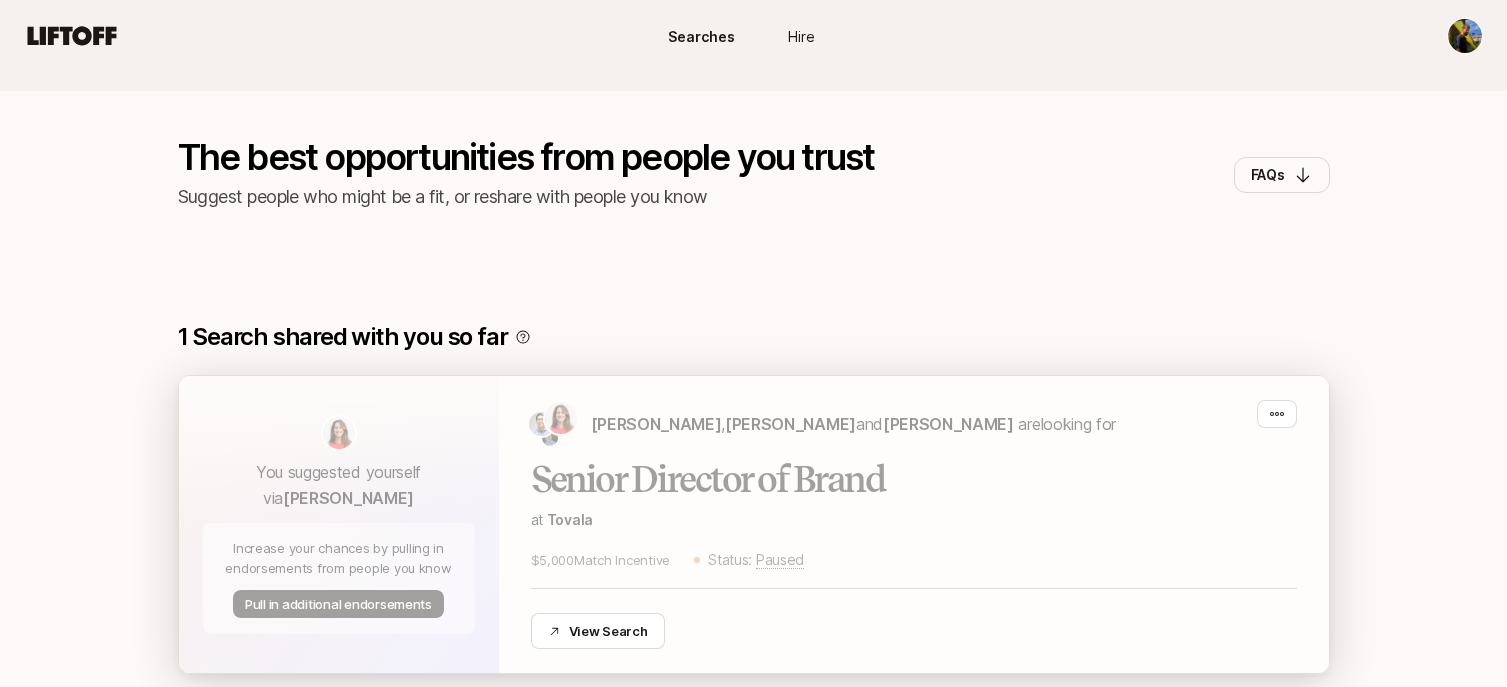 scroll, scrollTop: 179, scrollLeft: 0, axis: vertical 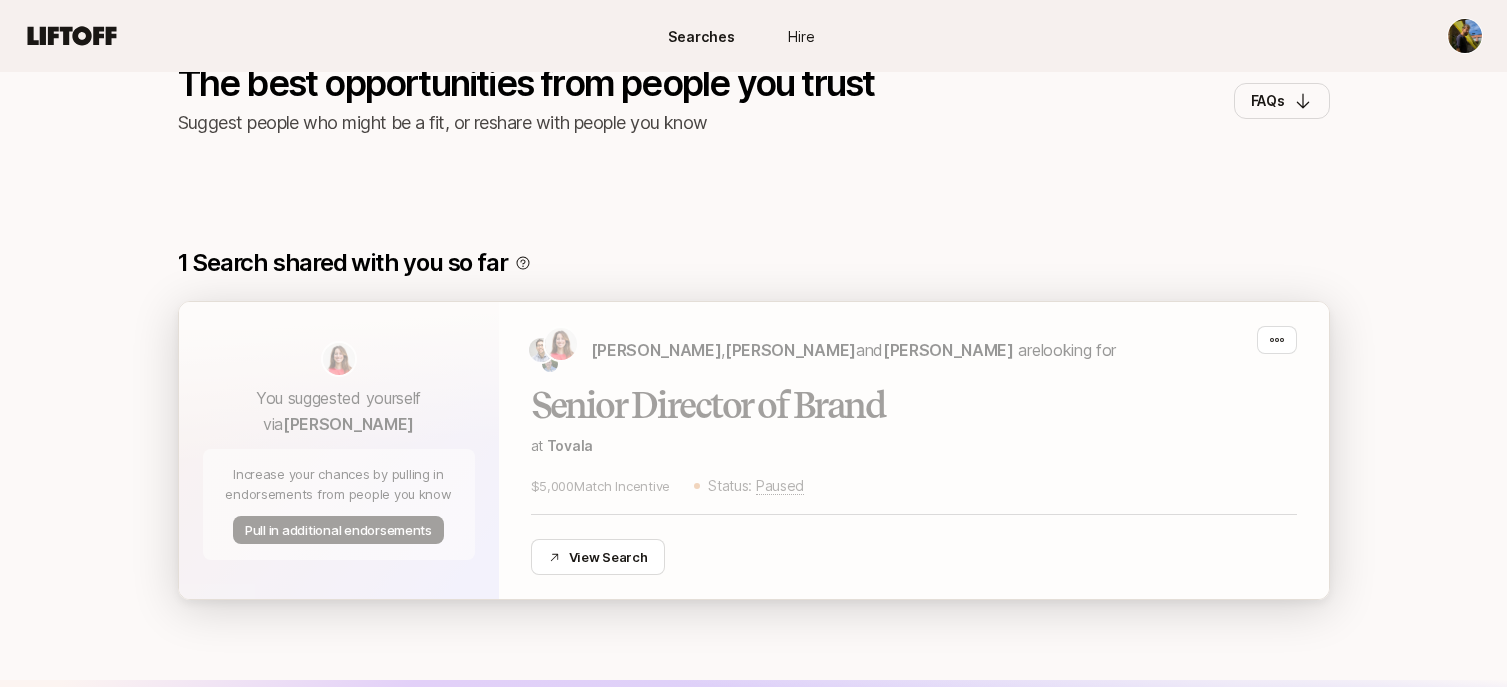 click on "Senior Director of Brand at   [GEOGRAPHIC_DATA] $5,000  Match Incentive   Status:   Paused View Search" at bounding box center [914, 480] 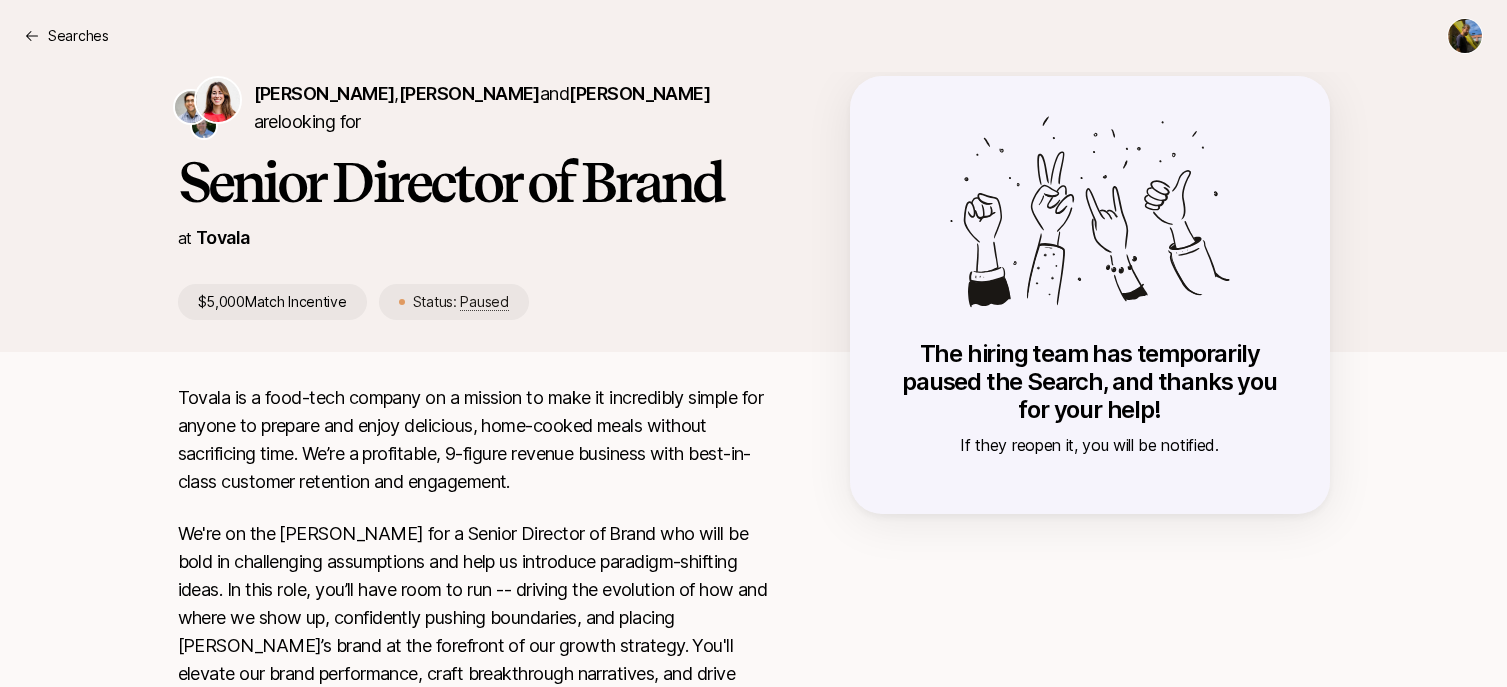 scroll, scrollTop: 0, scrollLeft: 0, axis: both 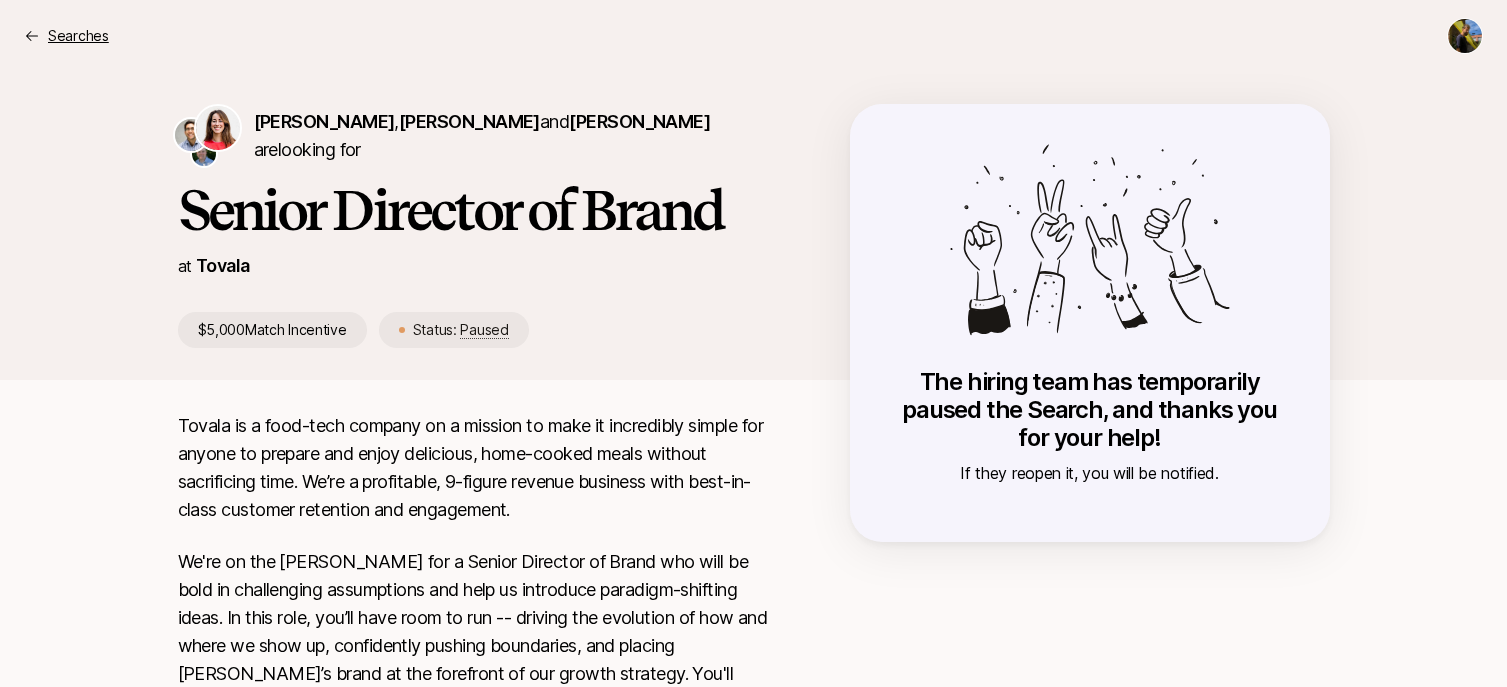 click on "Searches" at bounding box center (78, 36) 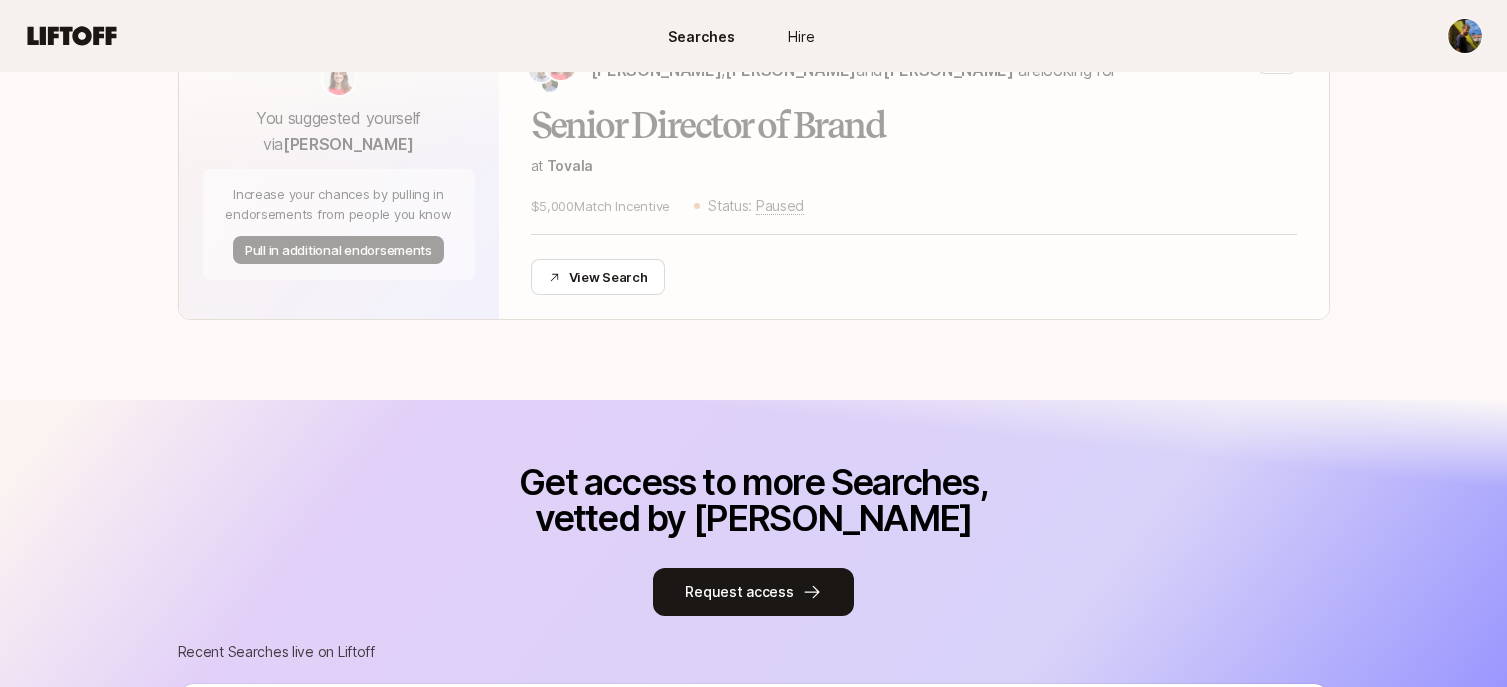 scroll, scrollTop: 0, scrollLeft: 0, axis: both 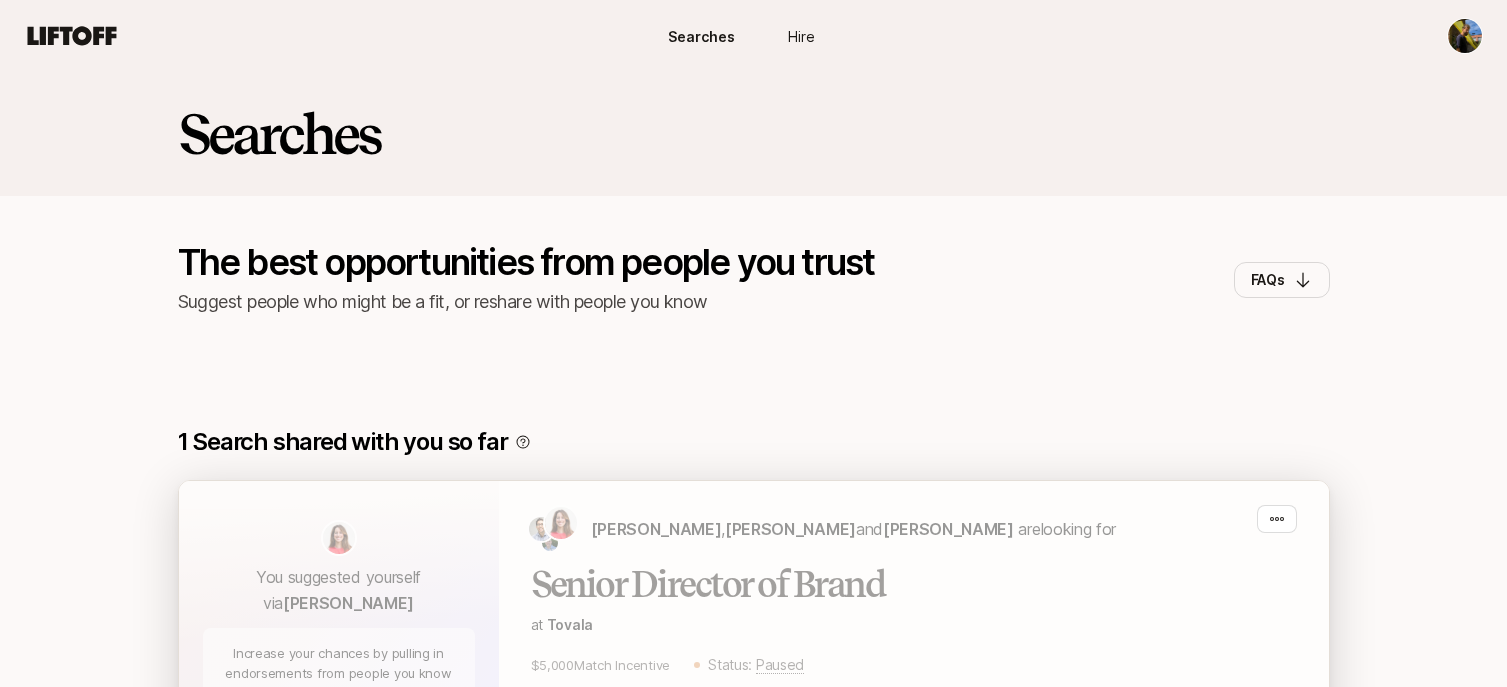 click on "You suggested yourself via  [PERSON_NAME] Increase your chances by pulling in endorsements from people you know Pull in additional endorsements" at bounding box center [339, 629] 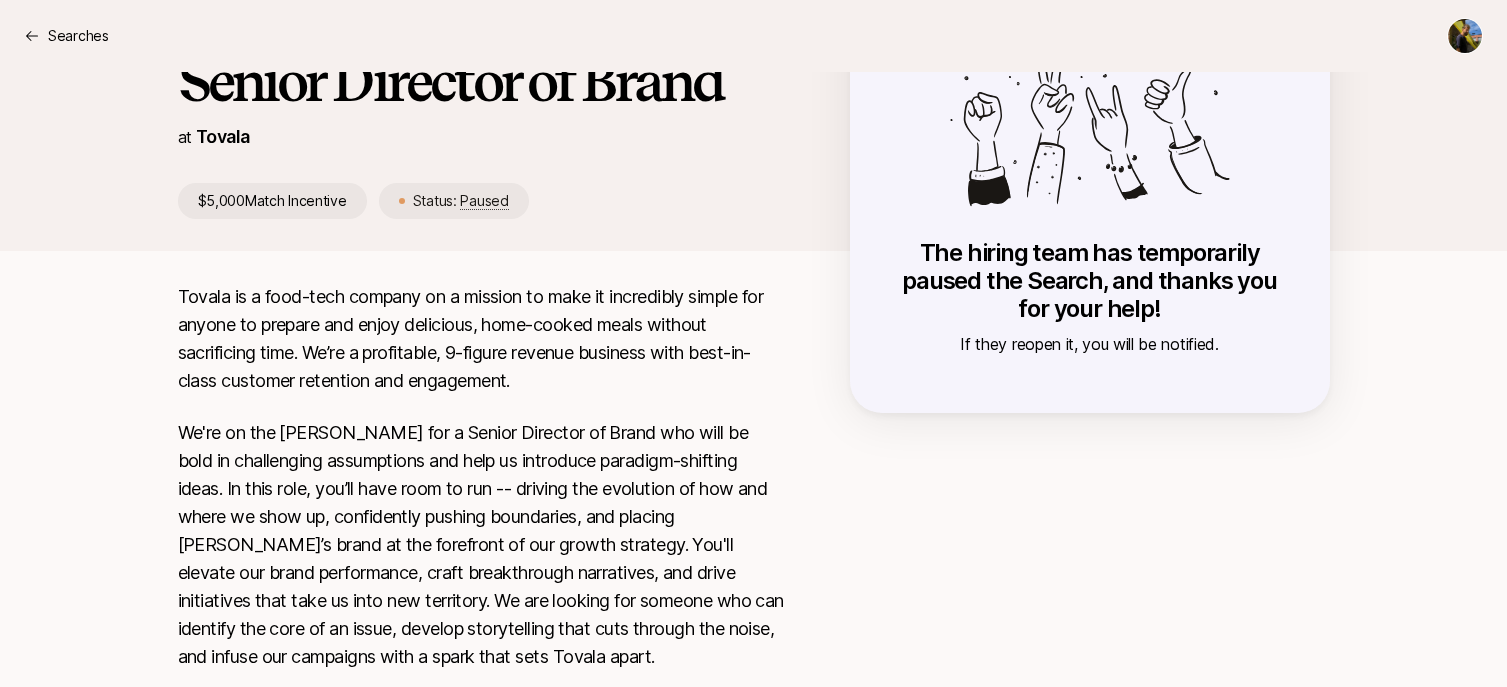 scroll, scrollTop: 0, scrollLeft: 0, axis: both 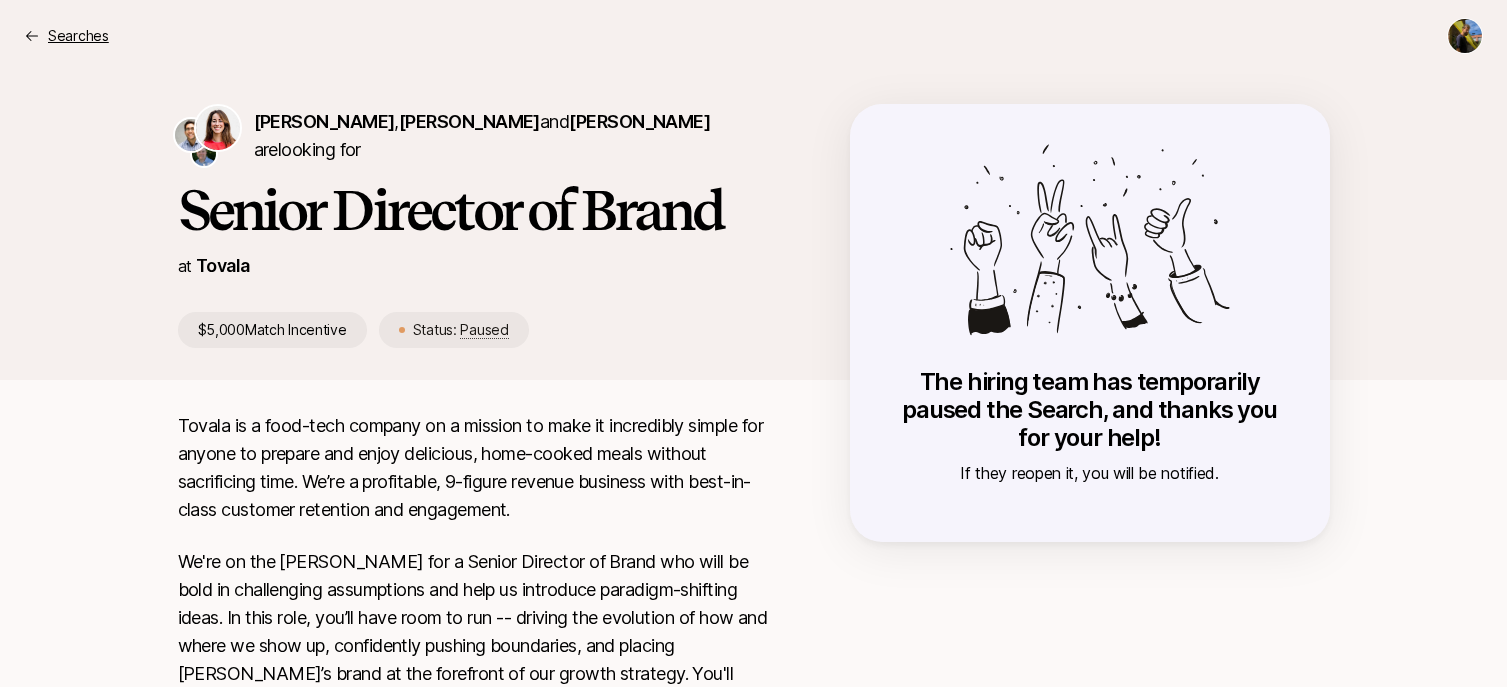 click on "Searches" at bounding box center (66, 36) 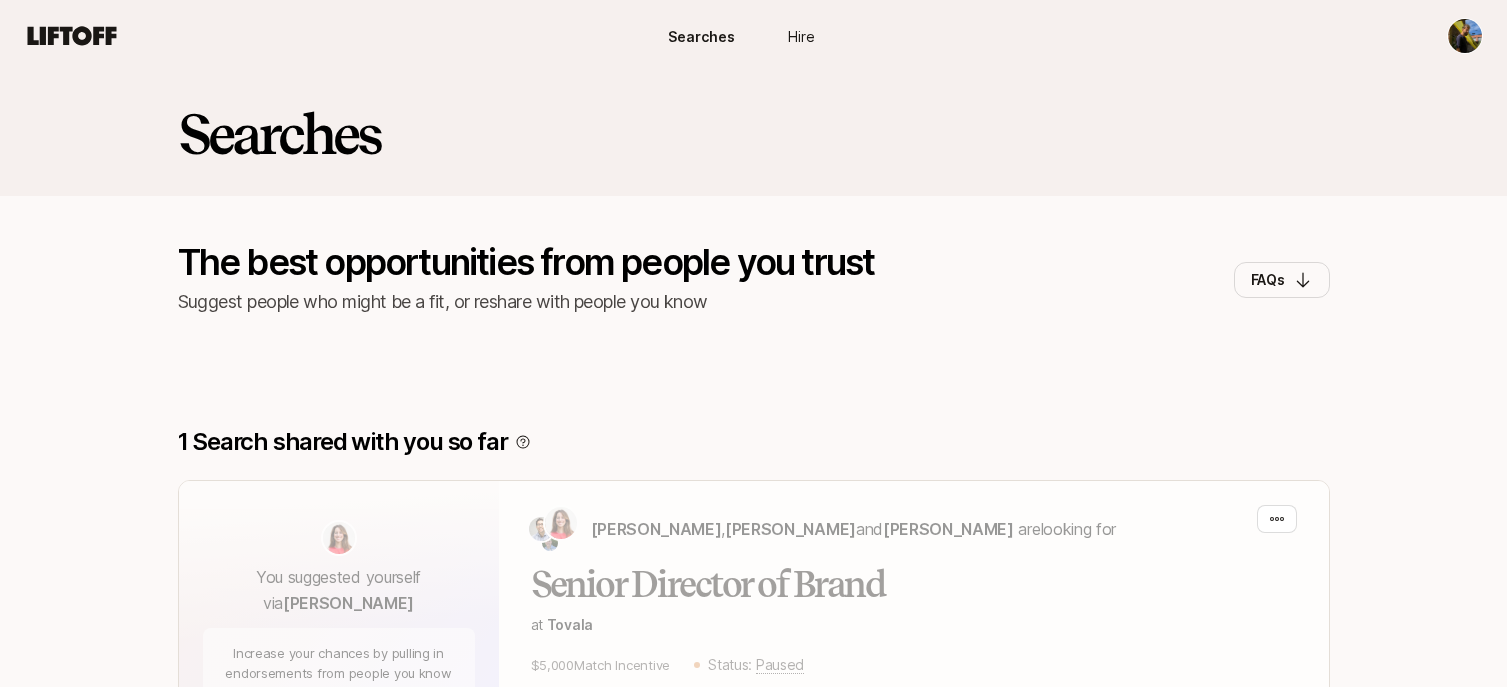 click 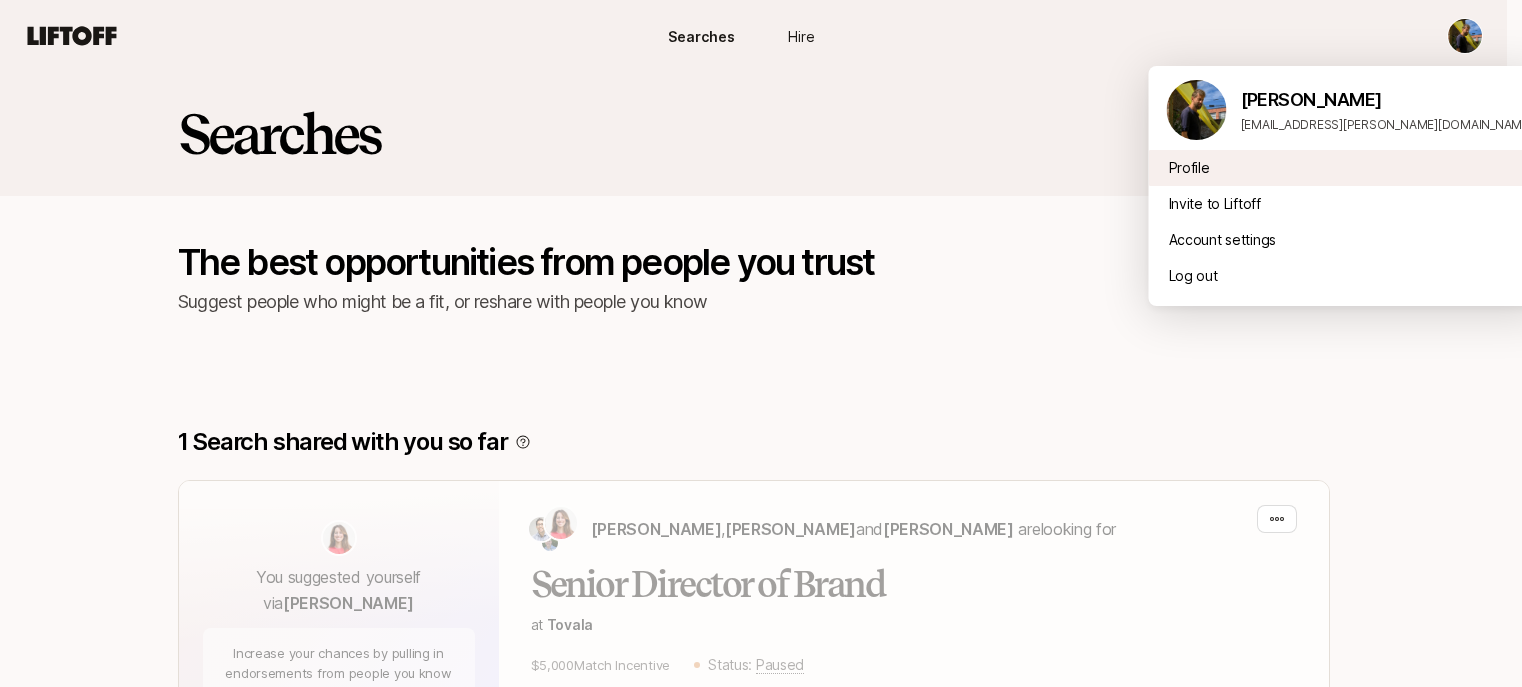 click on "Profile" at bounding box center (1349, 168) 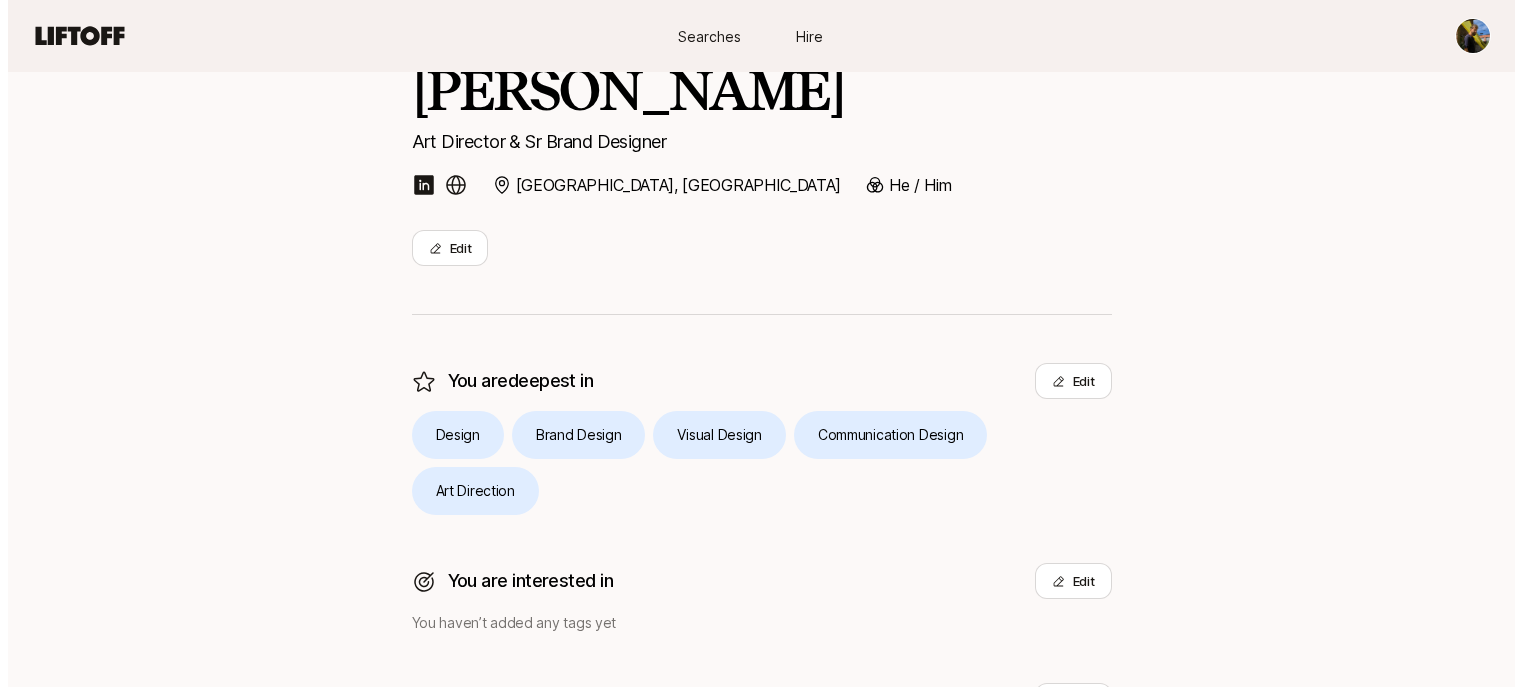 scroll, scrollTop: 320, scrollLeft: 0, axis: vertical 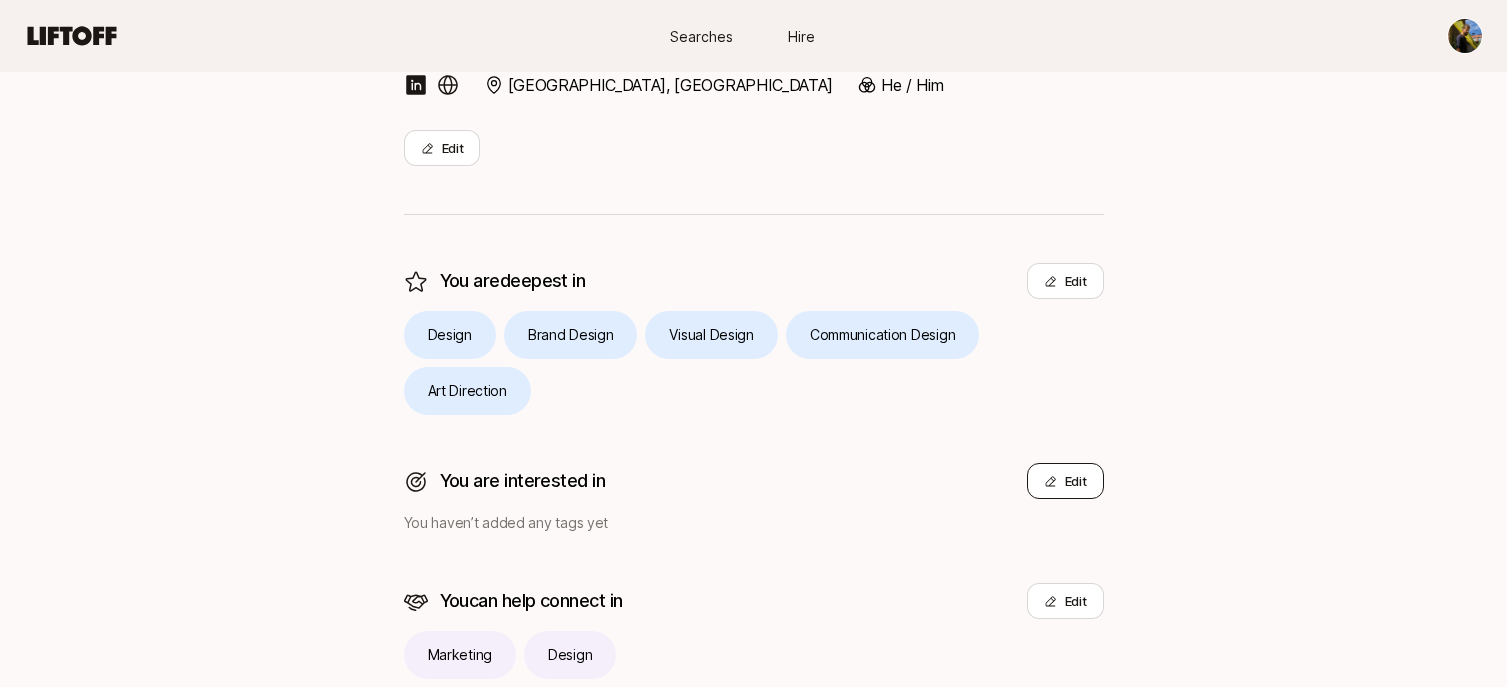 click 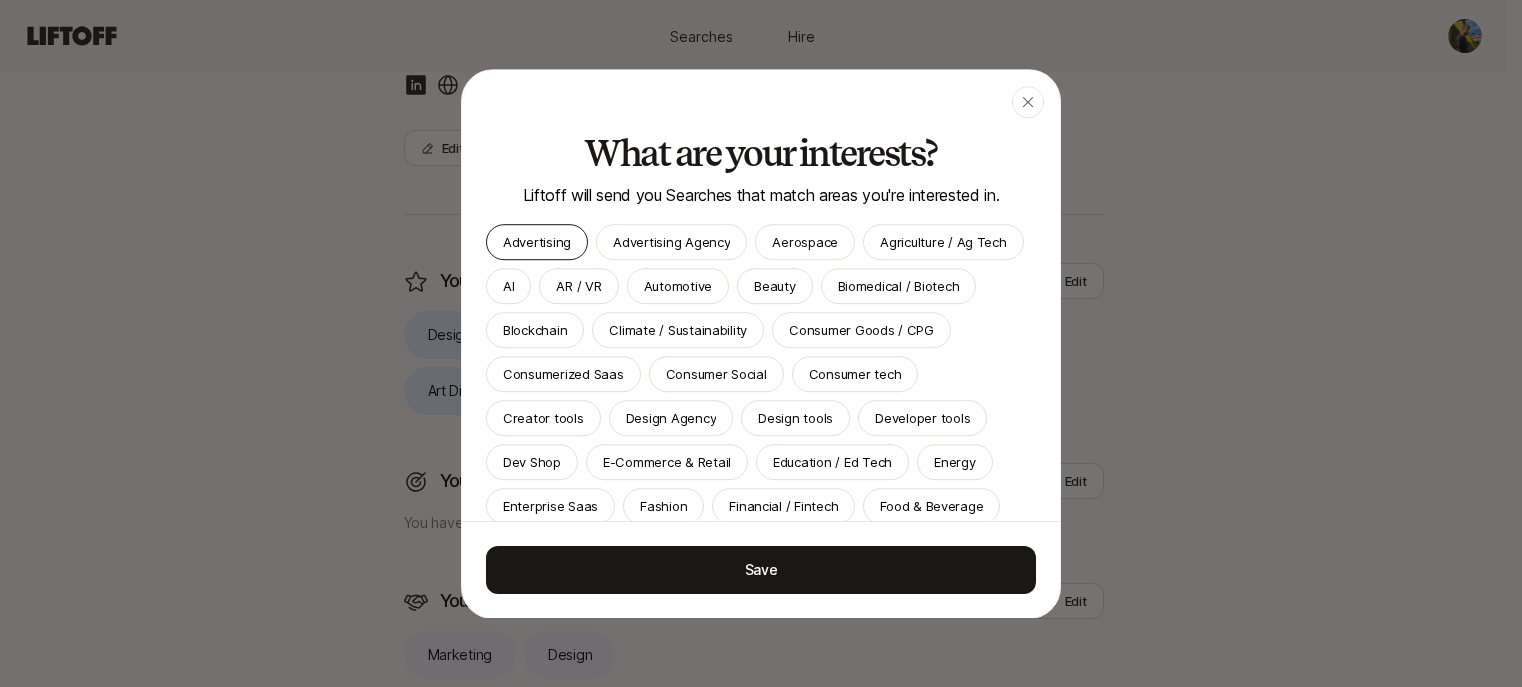 click on "Advertising" at bounding box center [537, 242] 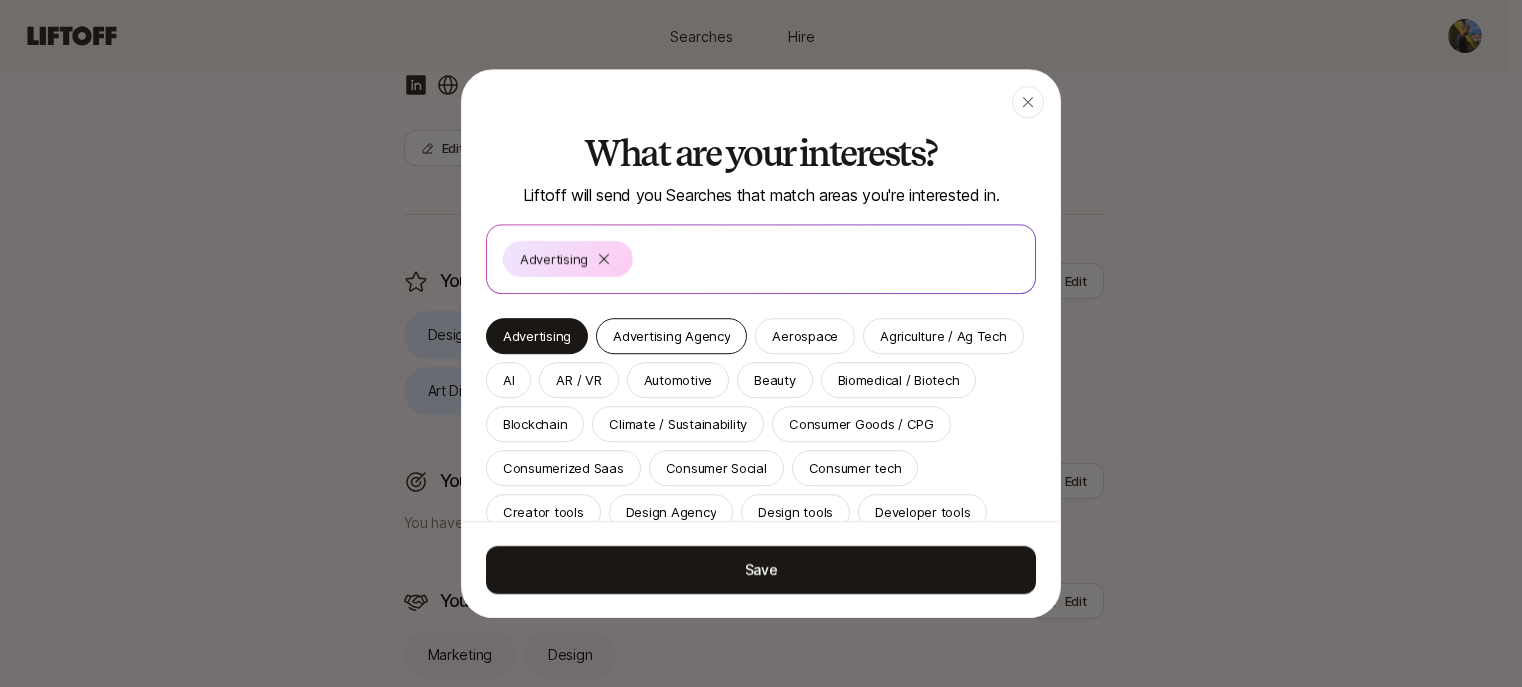 click on "Advertising Agency" at bounding box center [671, 336] 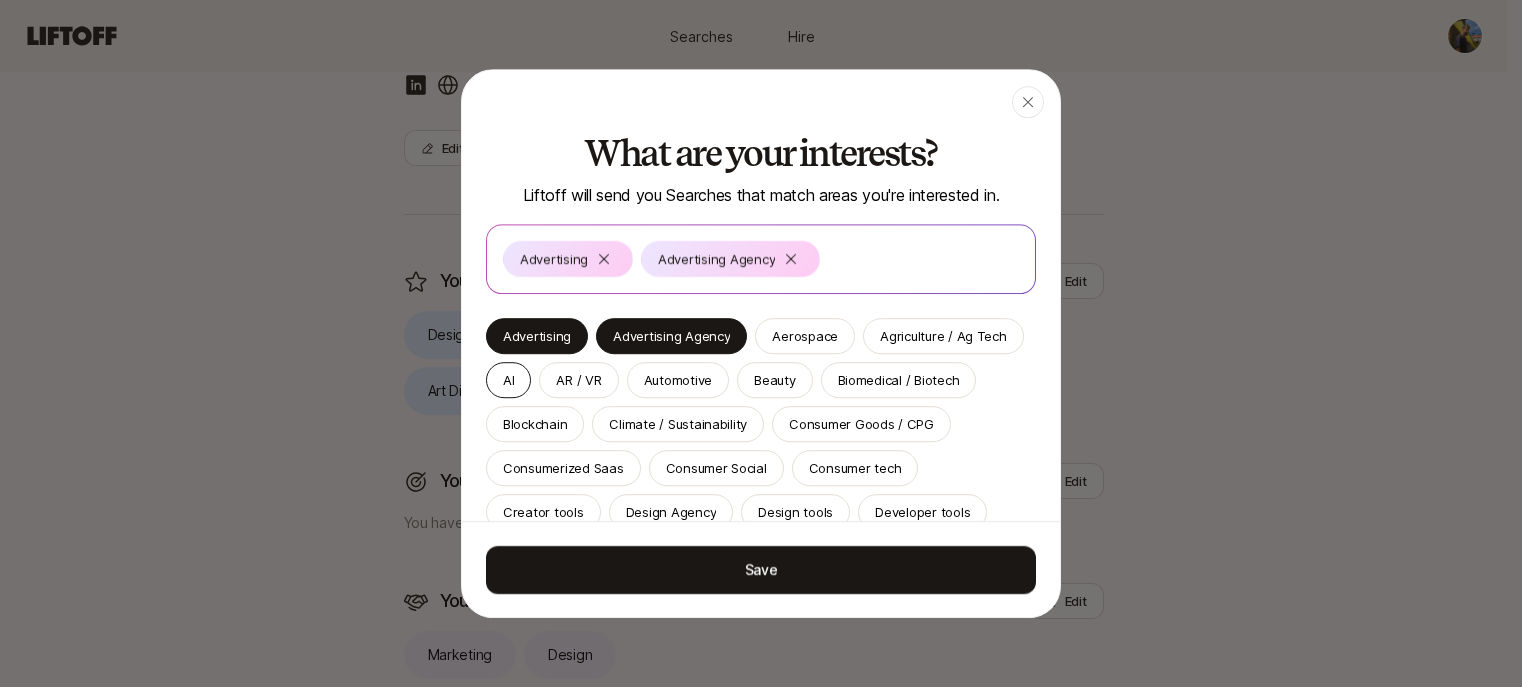 click on "AI" at bounding box center (508, 380) 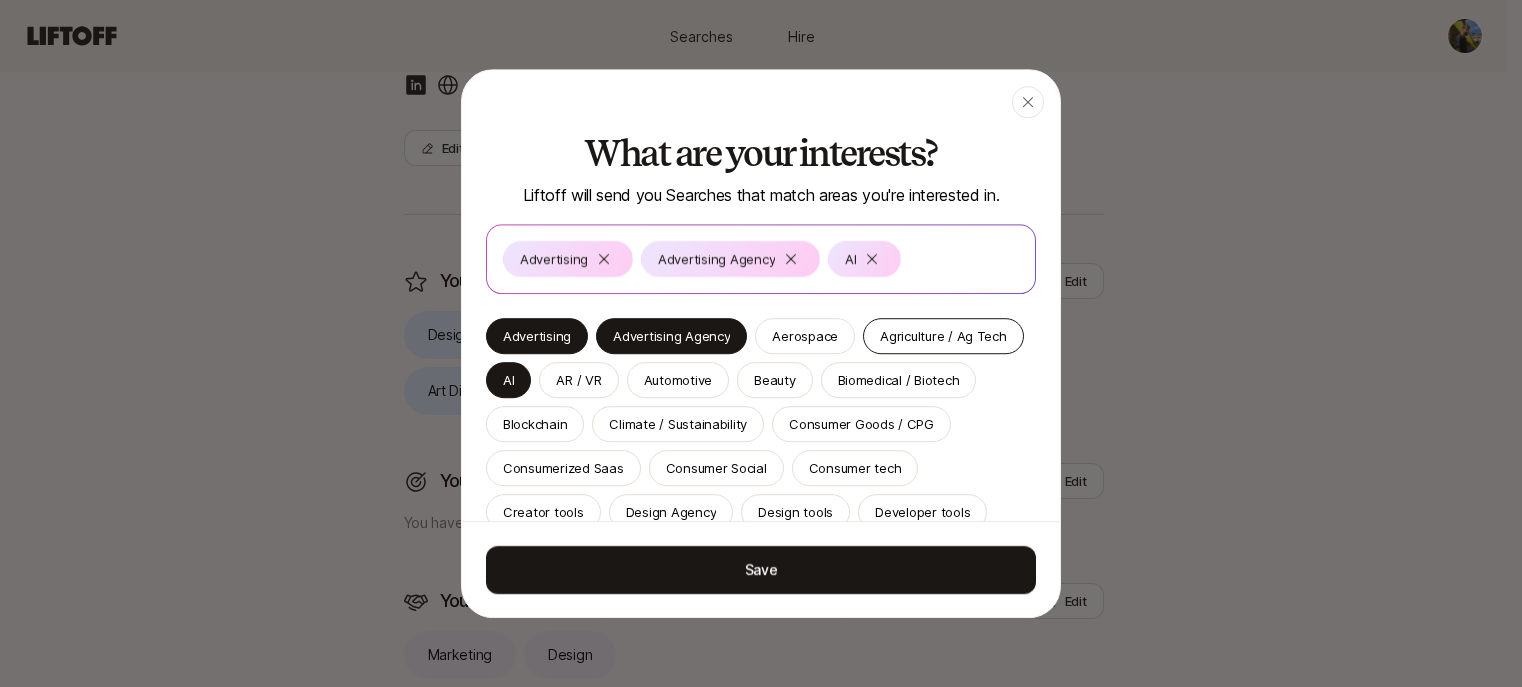 click on "Beauty" at bounding box center (774, 380) 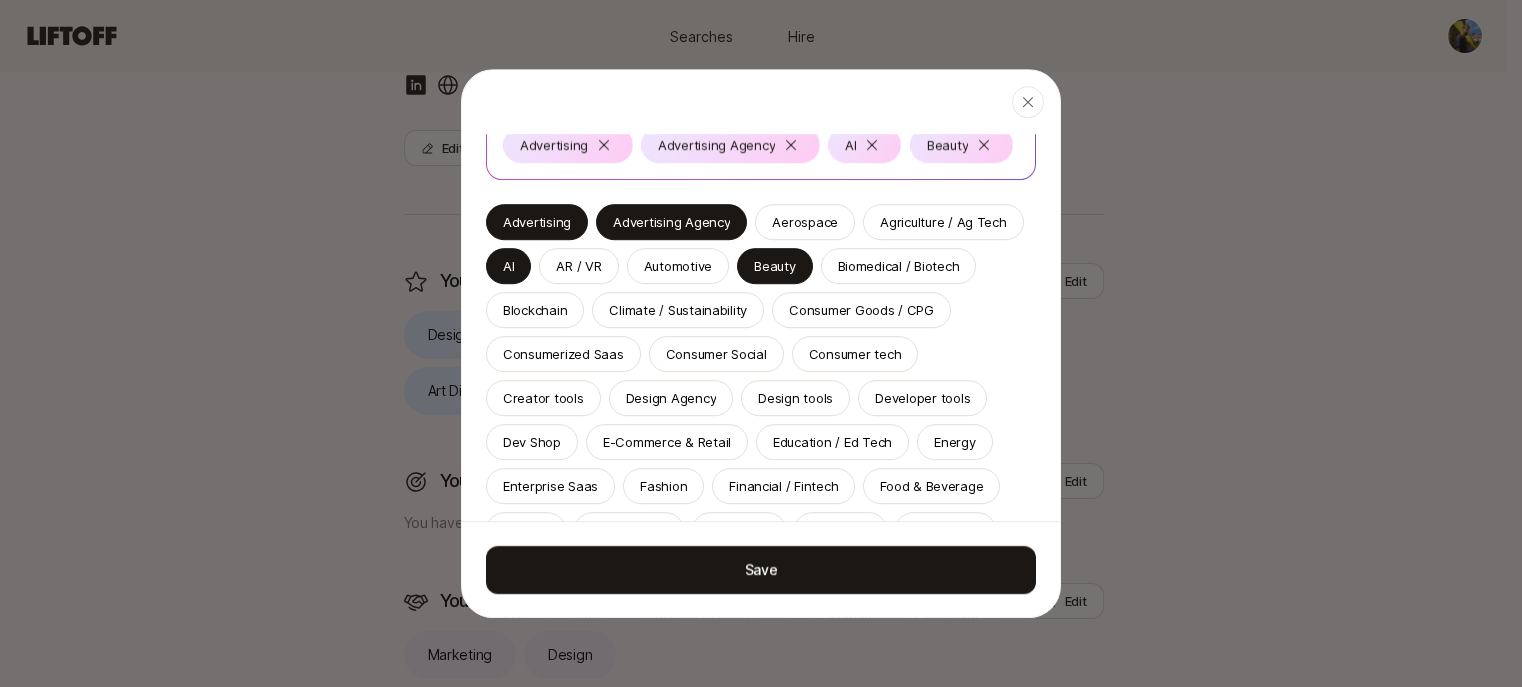 scroll, scrollTop: 292, scrollLeft: 0, axis: vertical 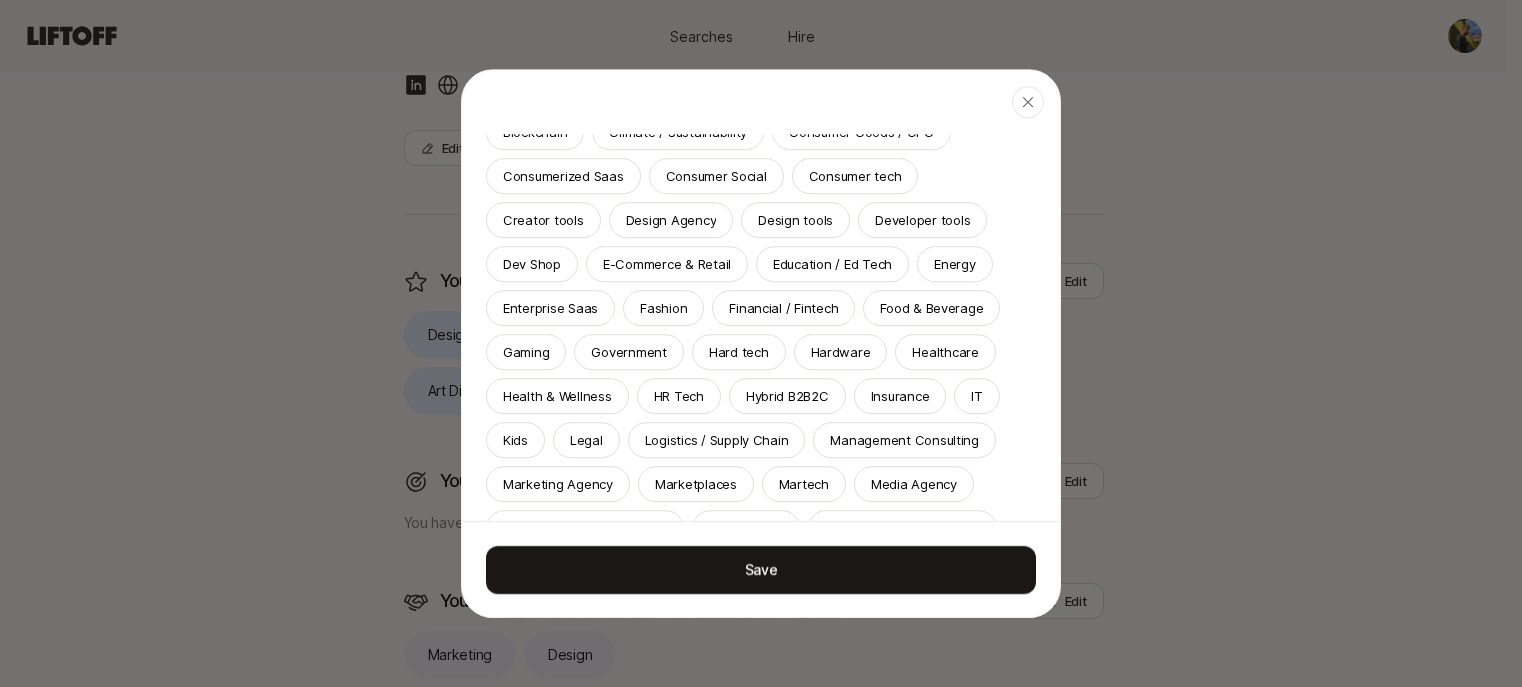 click on "Biomedical / Biotech" at bounding box center (899, 88) 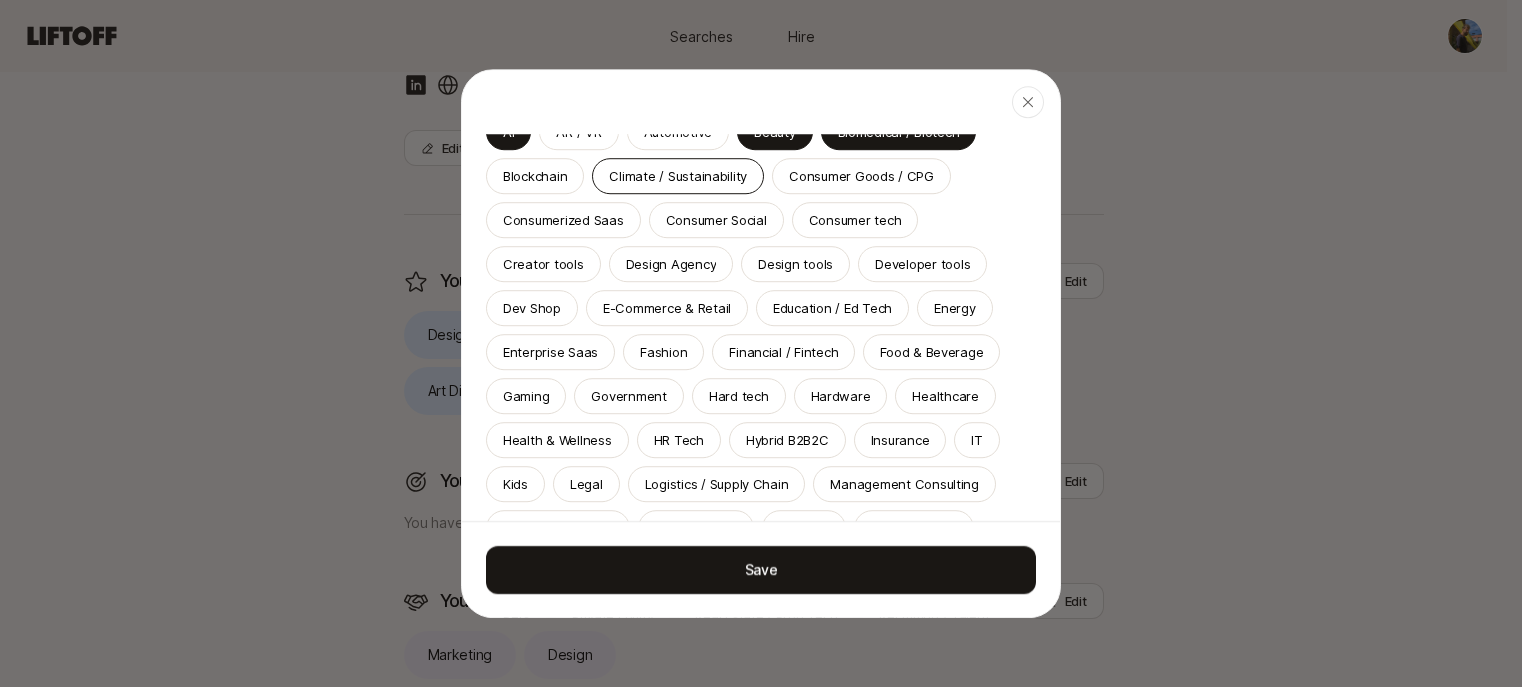 click on "Climate / Sustainability" at bounding box center [678, 176] 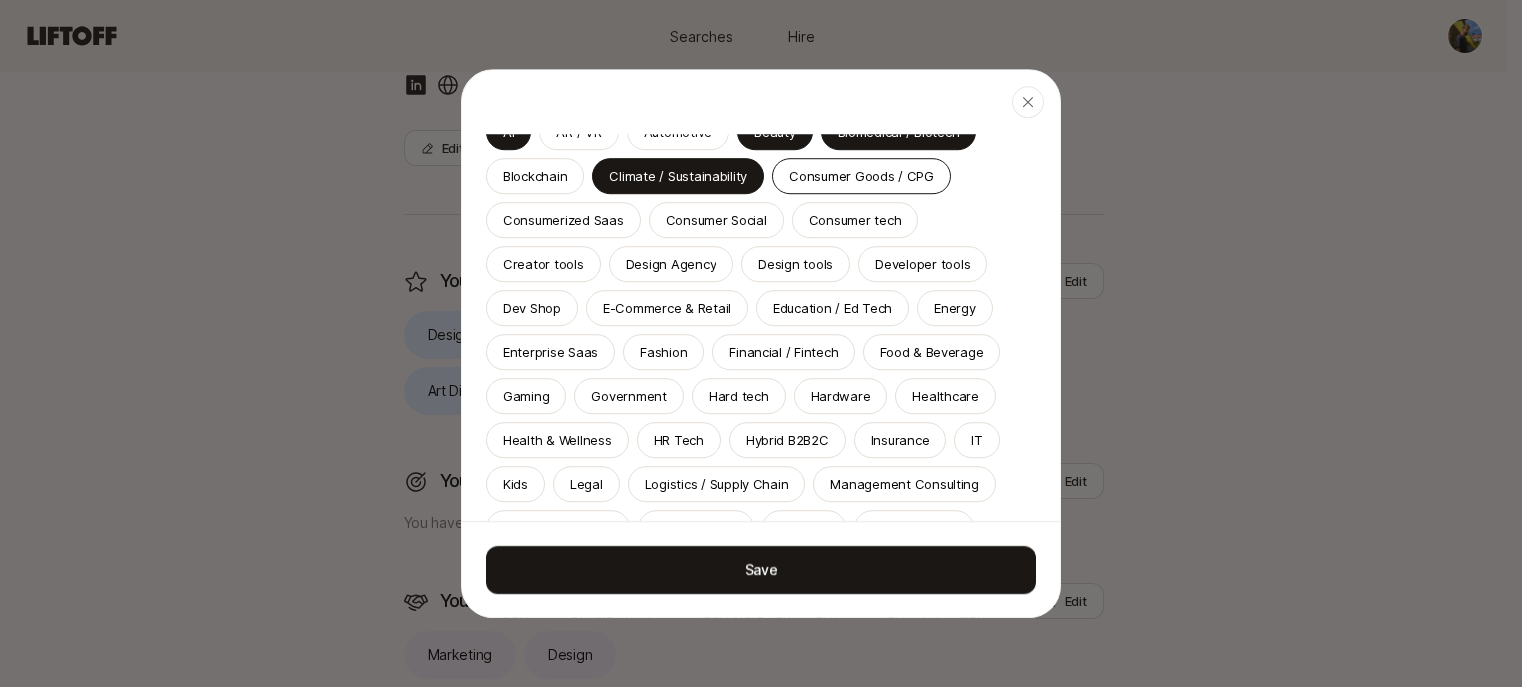 scroll, scrollTop: 341, scrollLeft: 0, axis: vertical 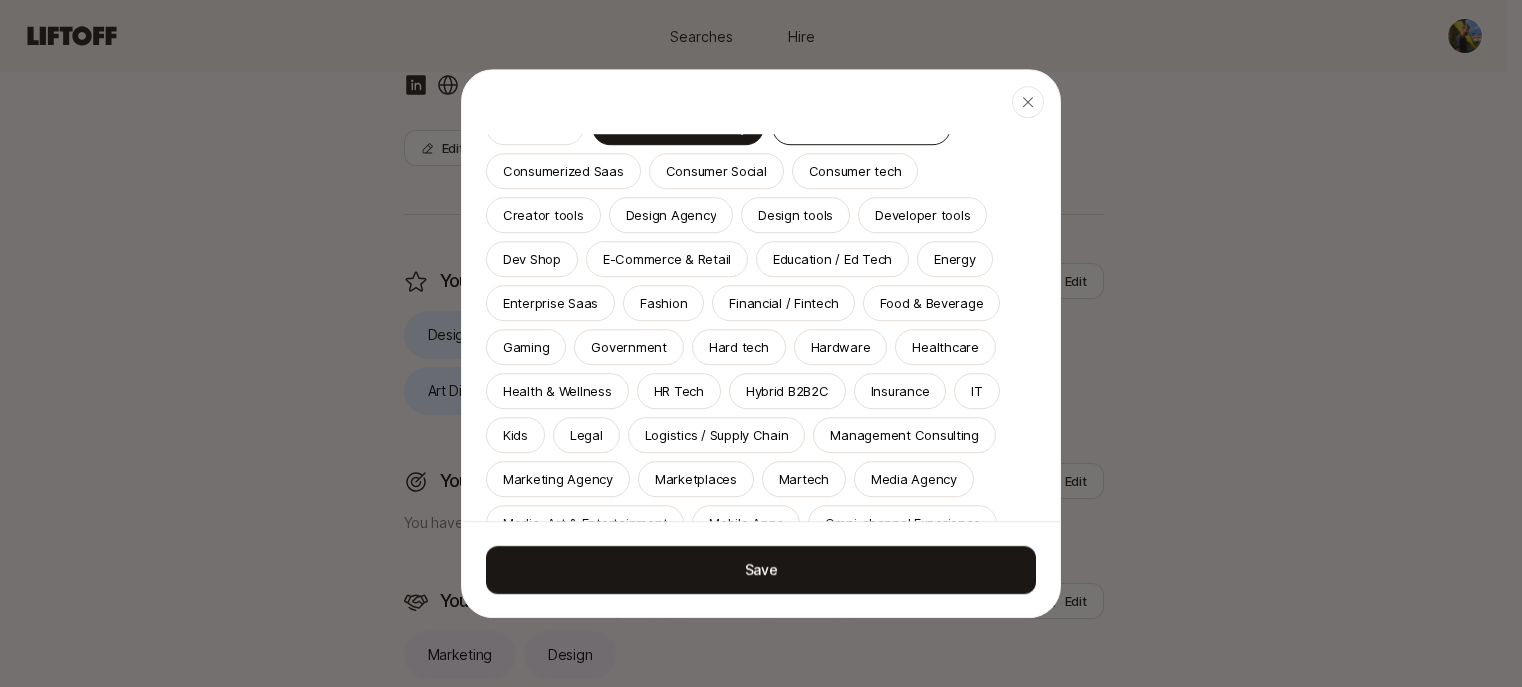 click on "Consumer Goods / CPG" at bounding box center [861, 127] 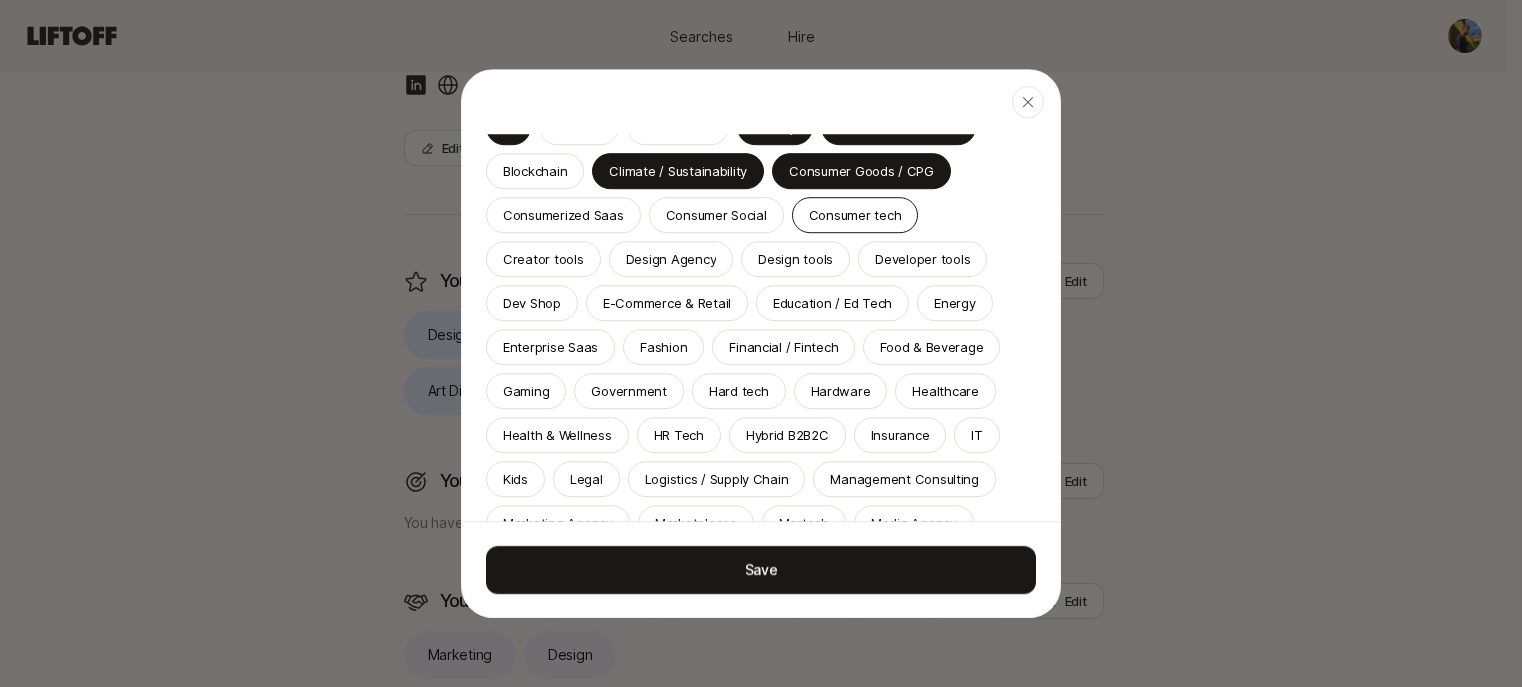click on "Consumer tech" at bounding box center (855, 215) 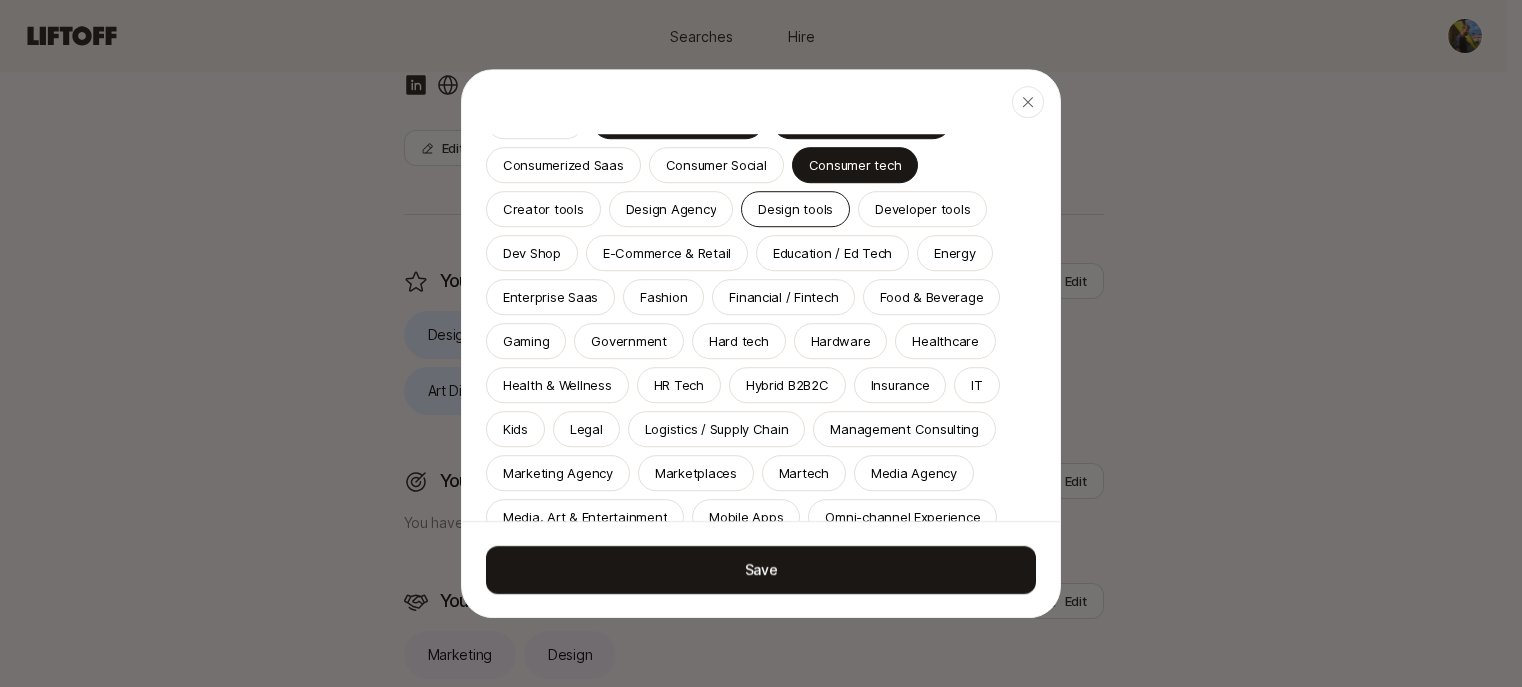 click on "Design tools" at bounding box center [795, 209] 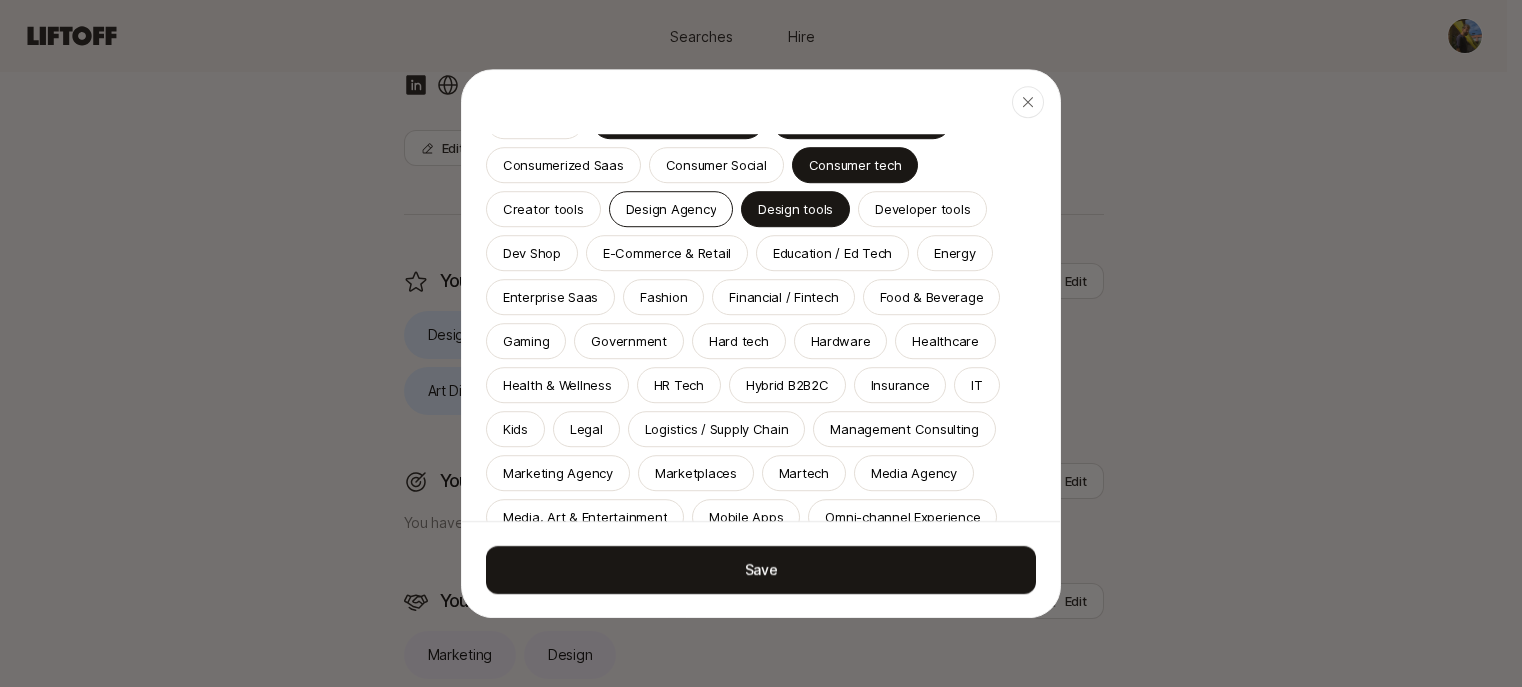 click on "Design Agency" at bounding box center [671, 209] 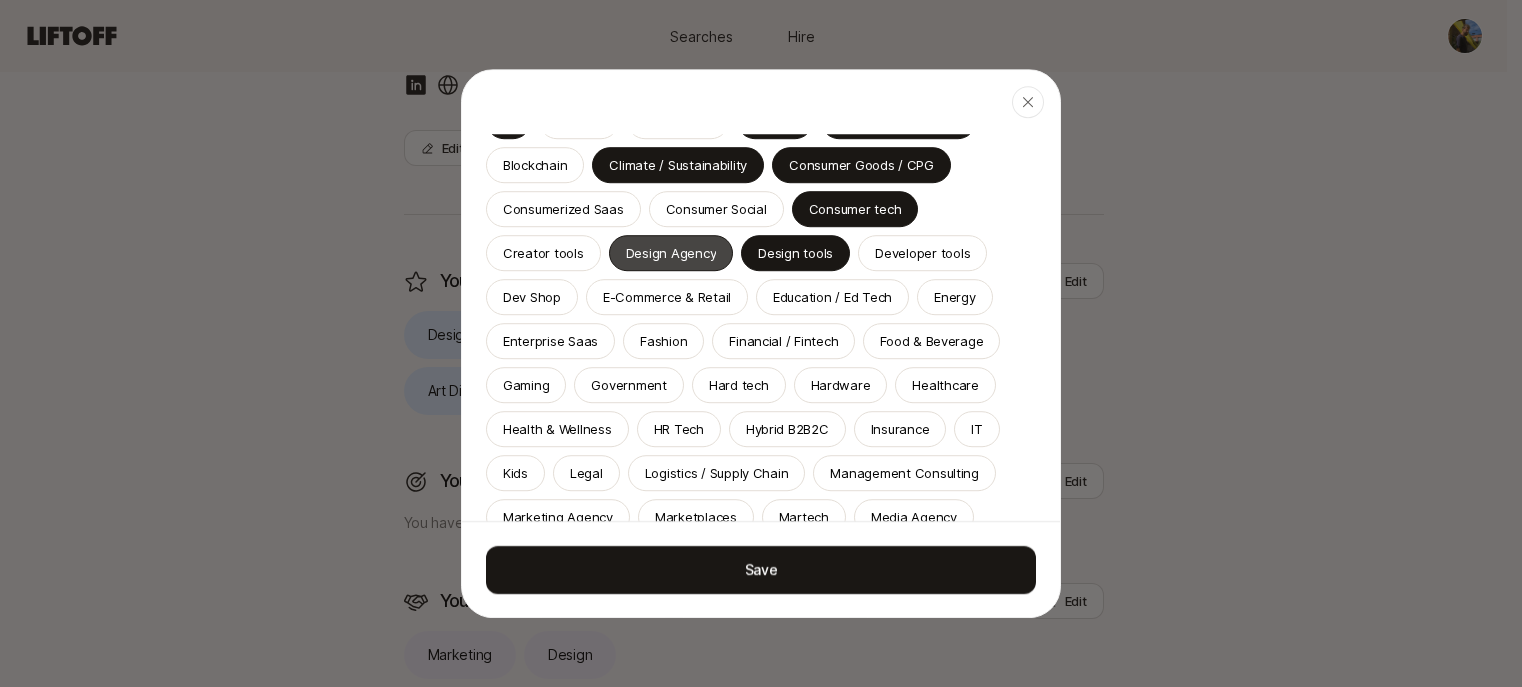 scroll, scrollTop: 440, scrollLeft: 0, axis: vertical 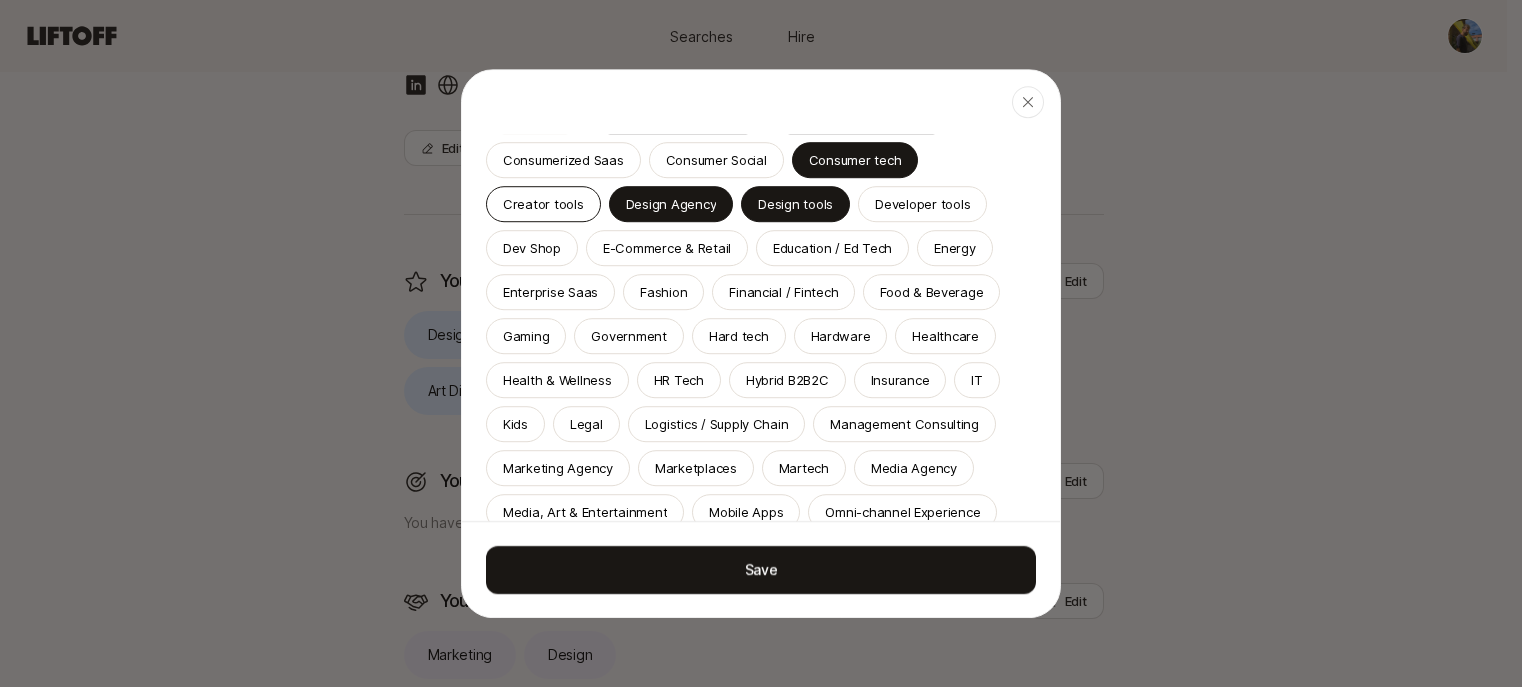 click on "Creator tools" at bounding box center [543, 204] 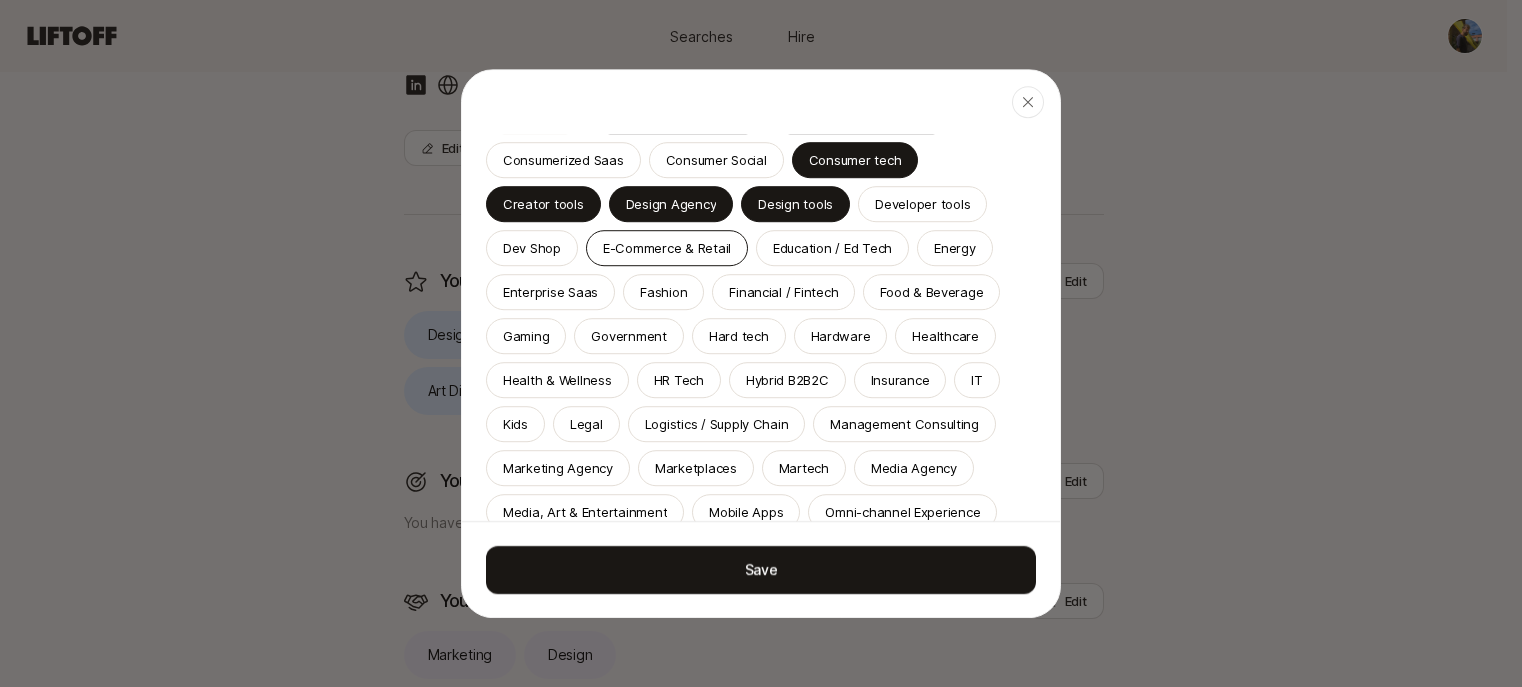 click on "E-Commerce & Retail" at bounding box center (667, 248) 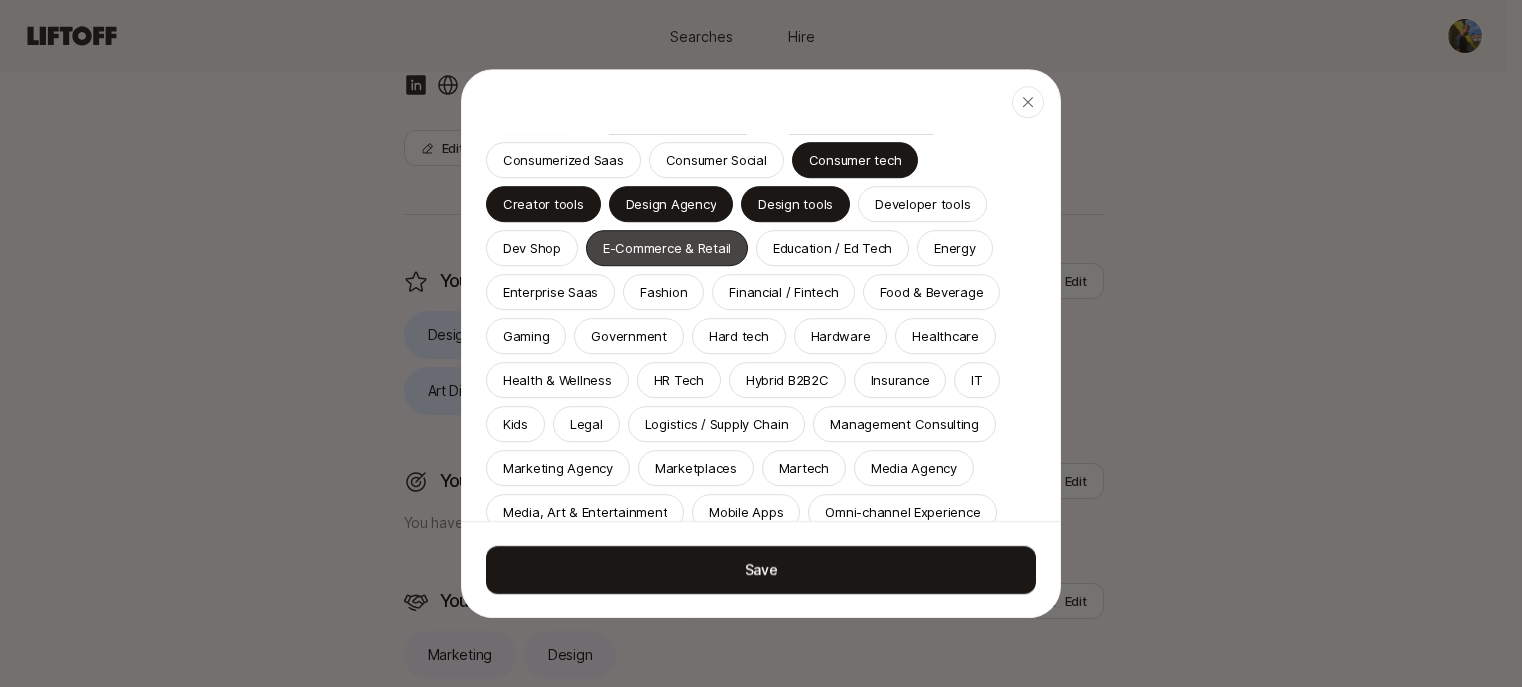scroll, scrollTop: 490, scrollLeft: 0, axis: vertical 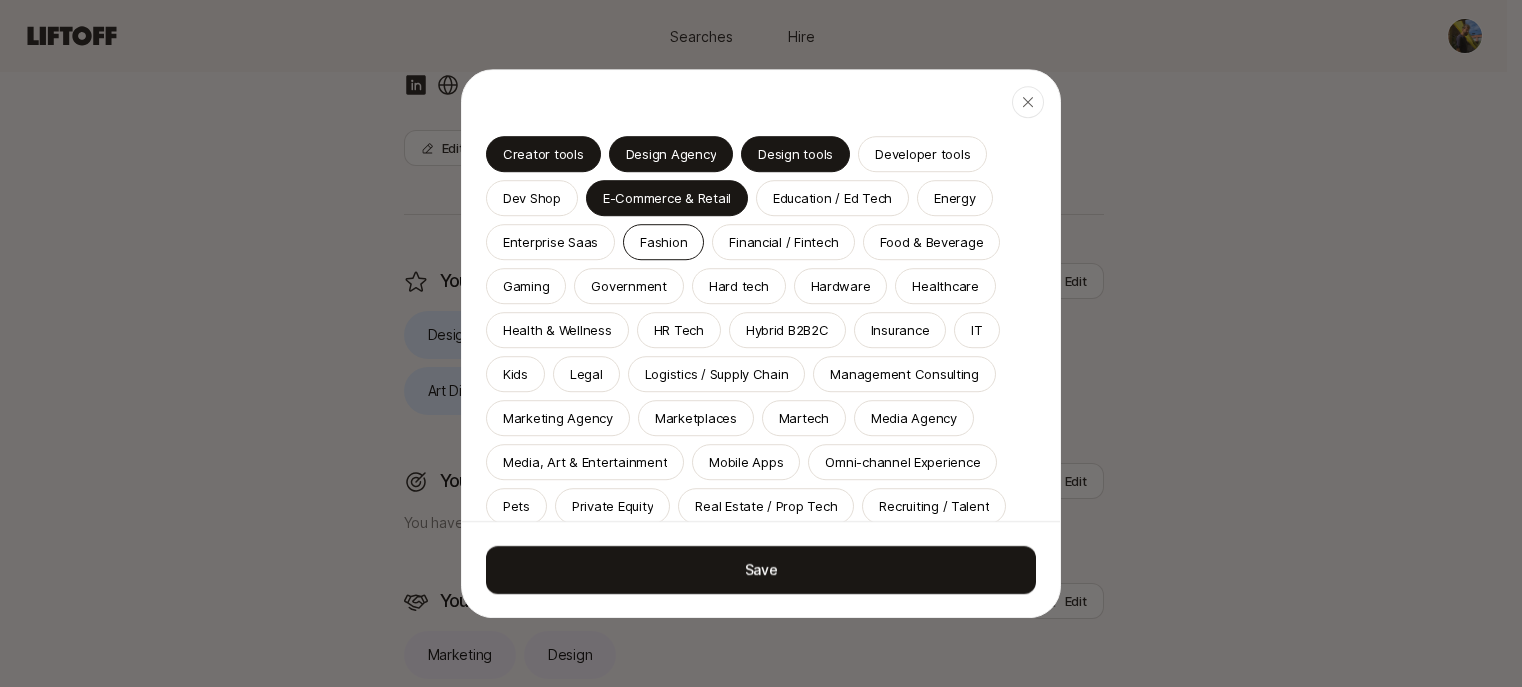 click on "Fashion" at bounding box center [663, 242] 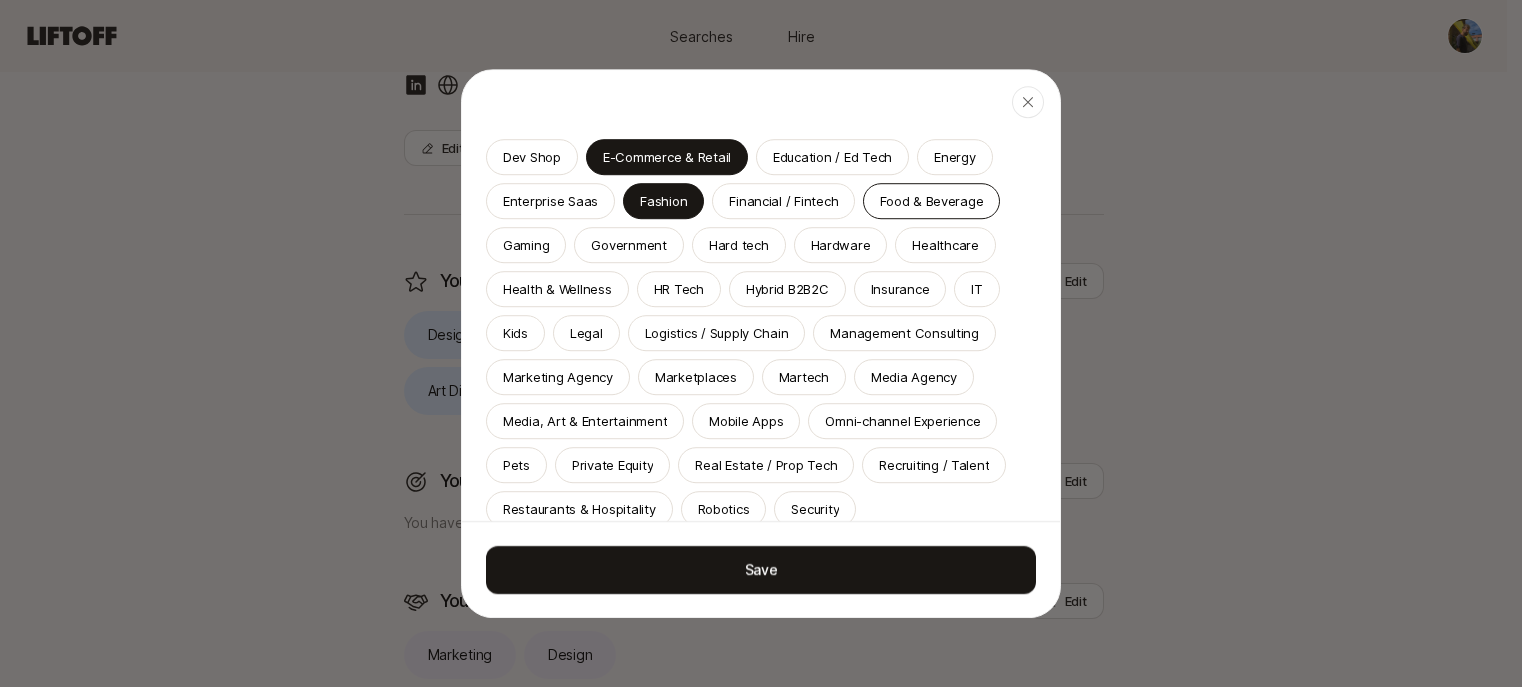 click on "Food & Beverage" at bounding box center (931, 201) 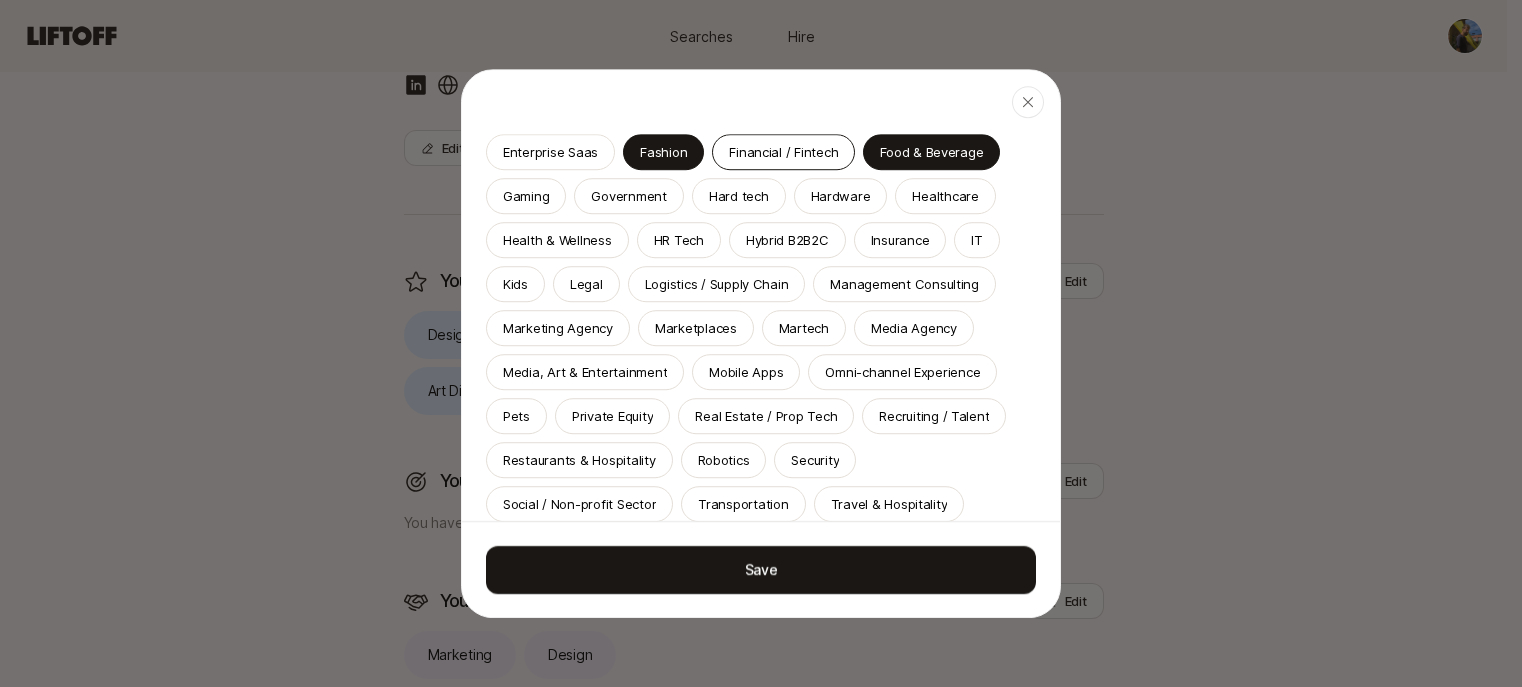 click on "Financial / Fintech" at bounding box center [783, 152] 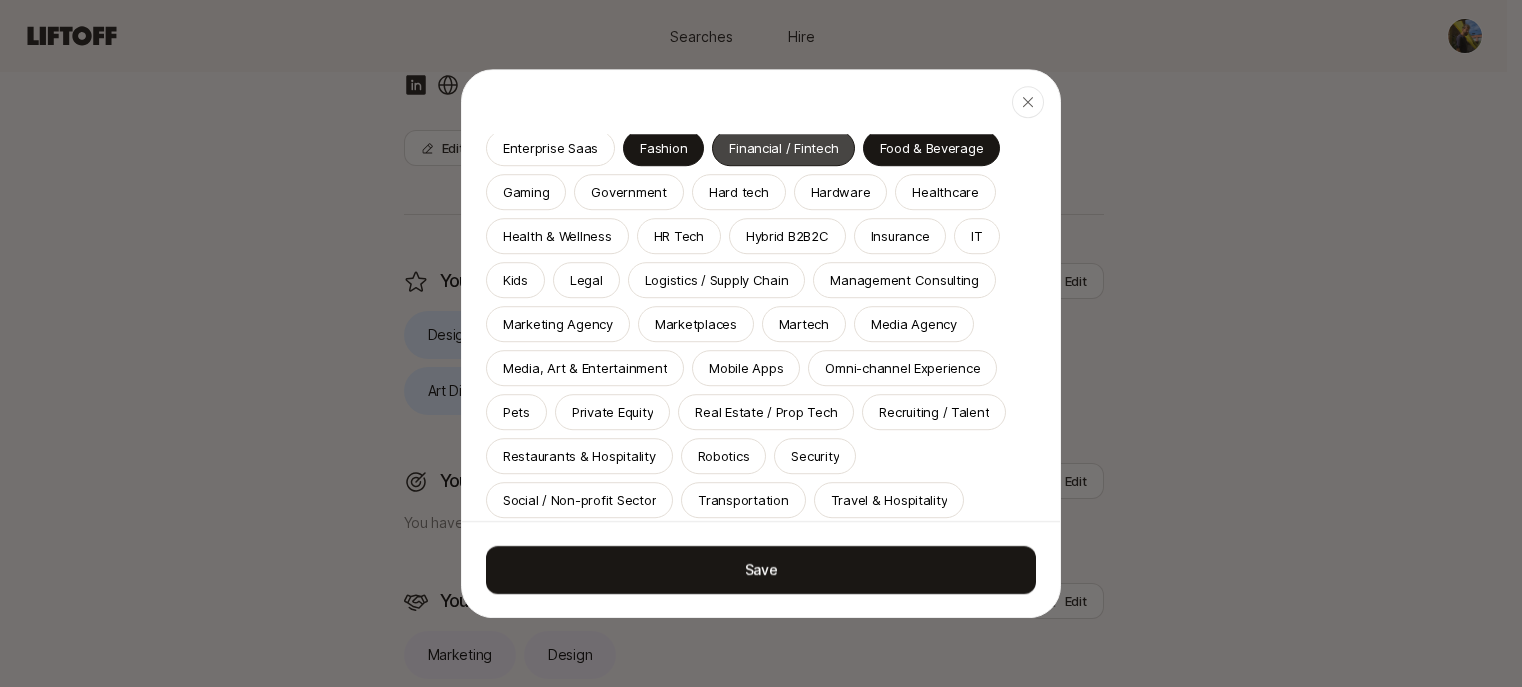 scroll, scrollTop: 632, scrollLeft: 0, axis: vertical 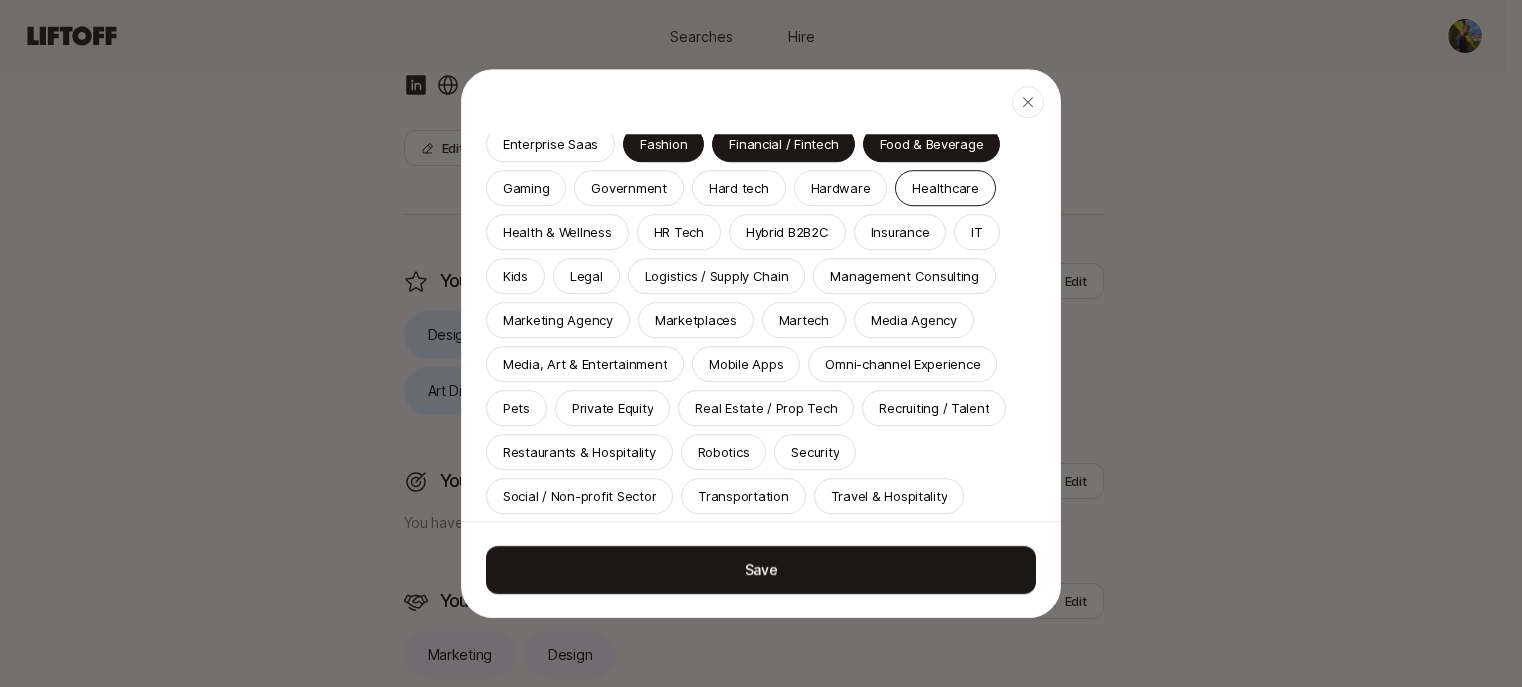 click on "Healthcare" at bounding box center (945, 188) 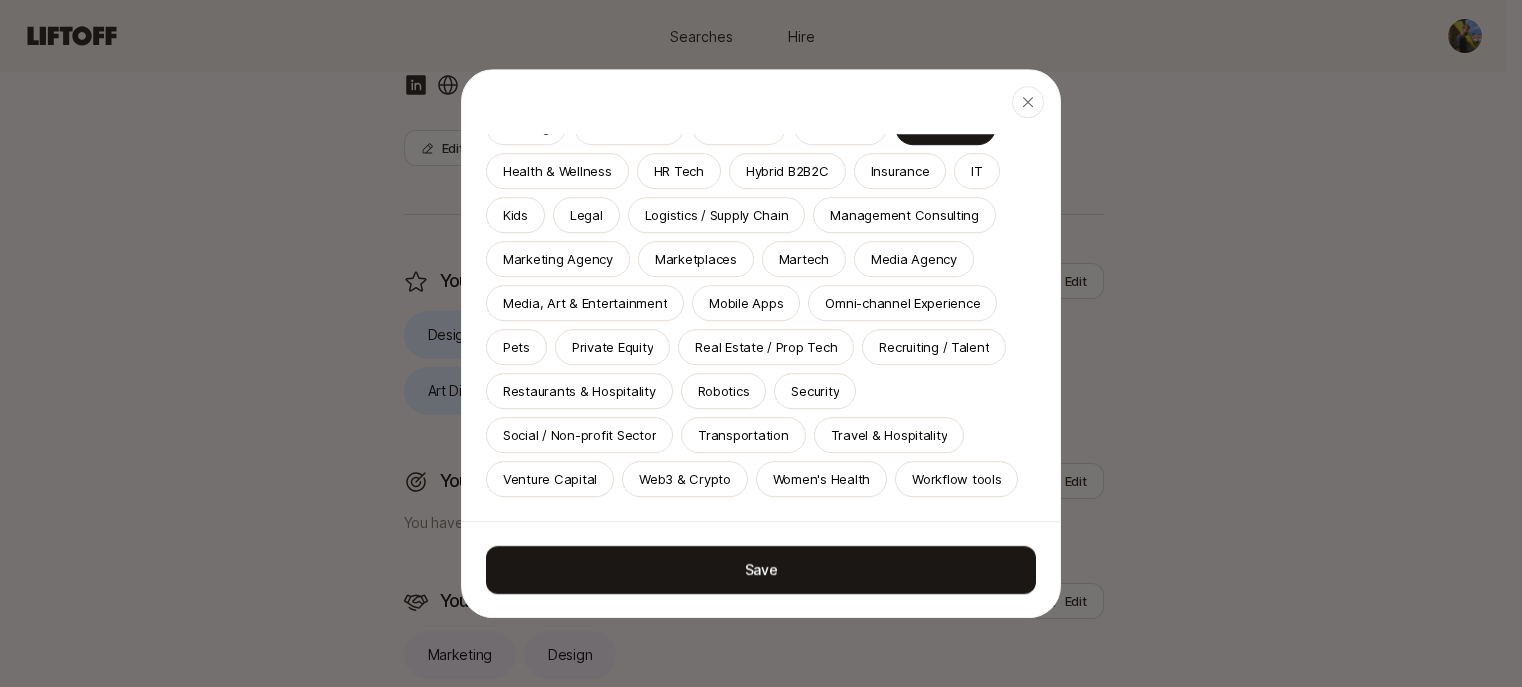 scroll, scrollTop: 879, scrollLeft: 0, axis: vertical 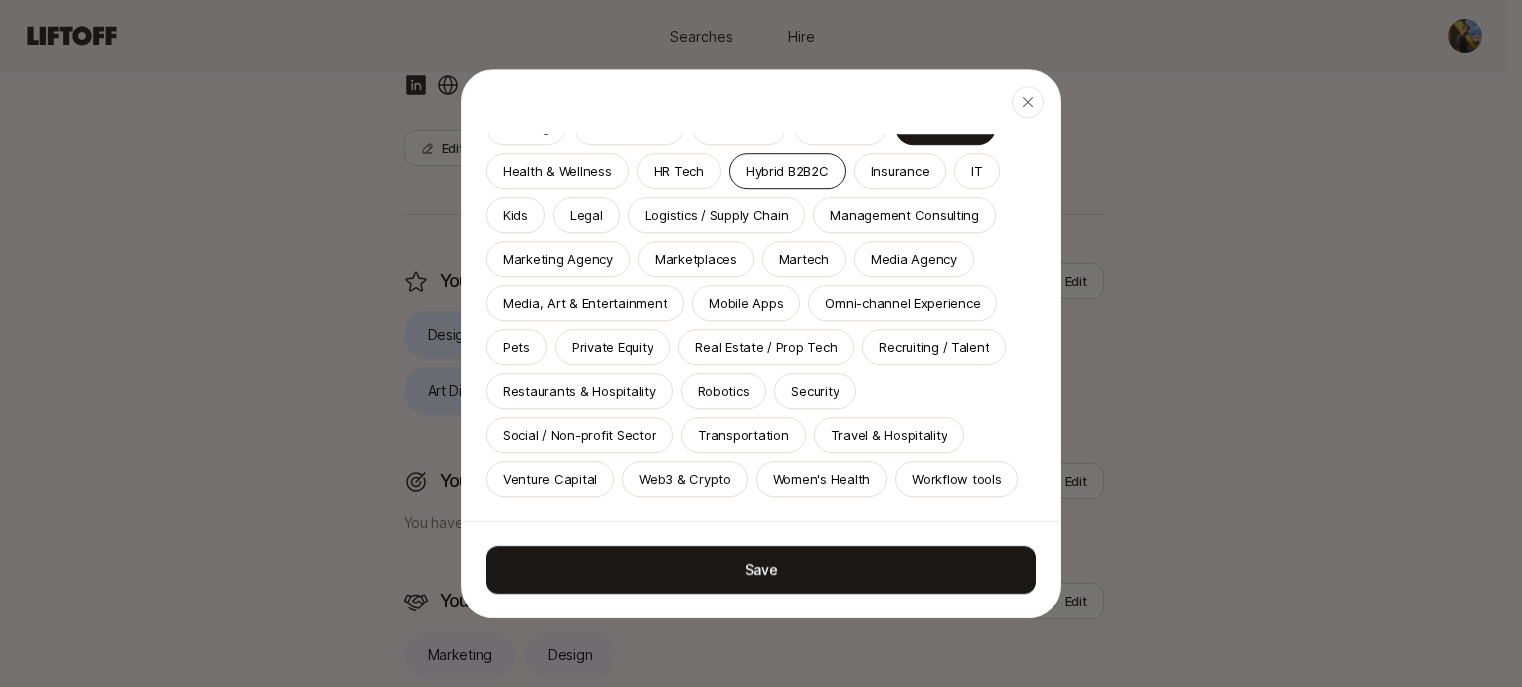 click on "Hybrid B2B2C" at bounding box center [787, 171] 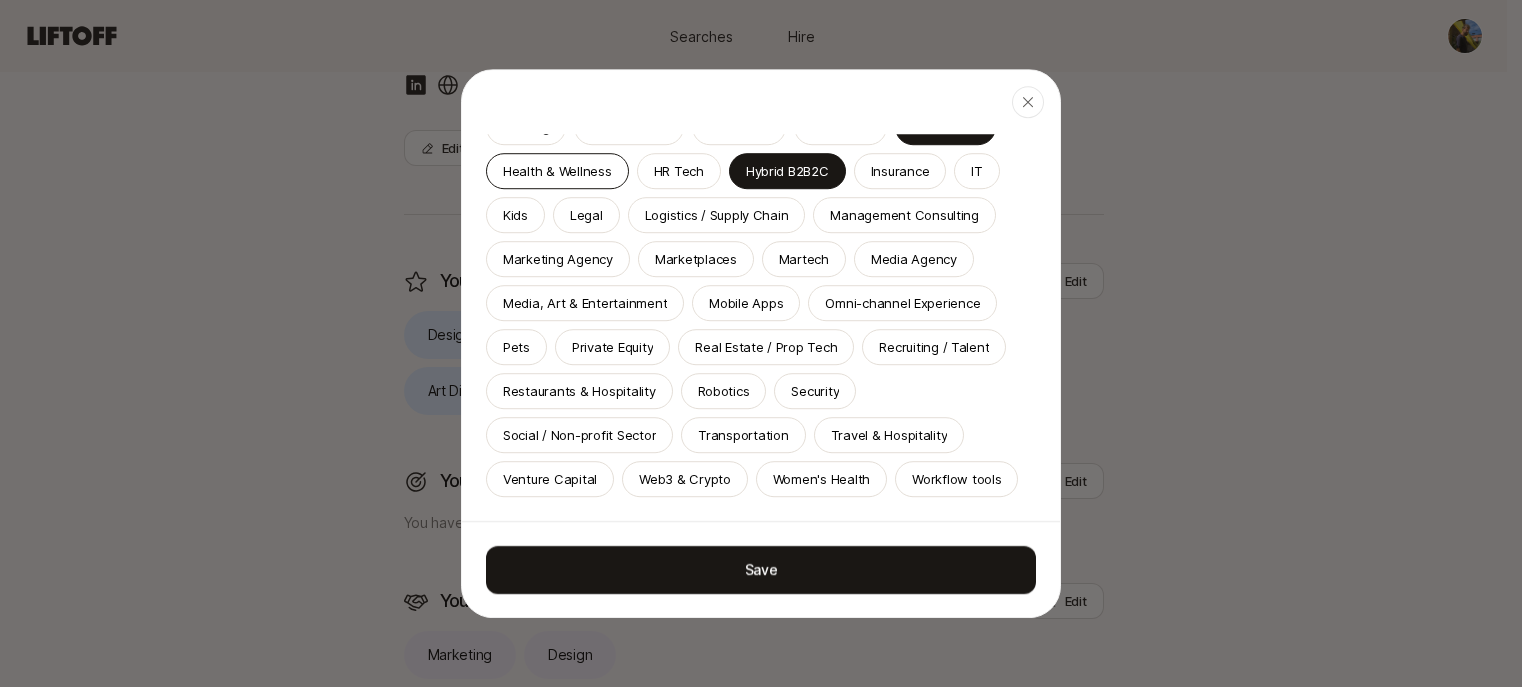 click on "Health & Wellness" at bounding box center [557, 171] 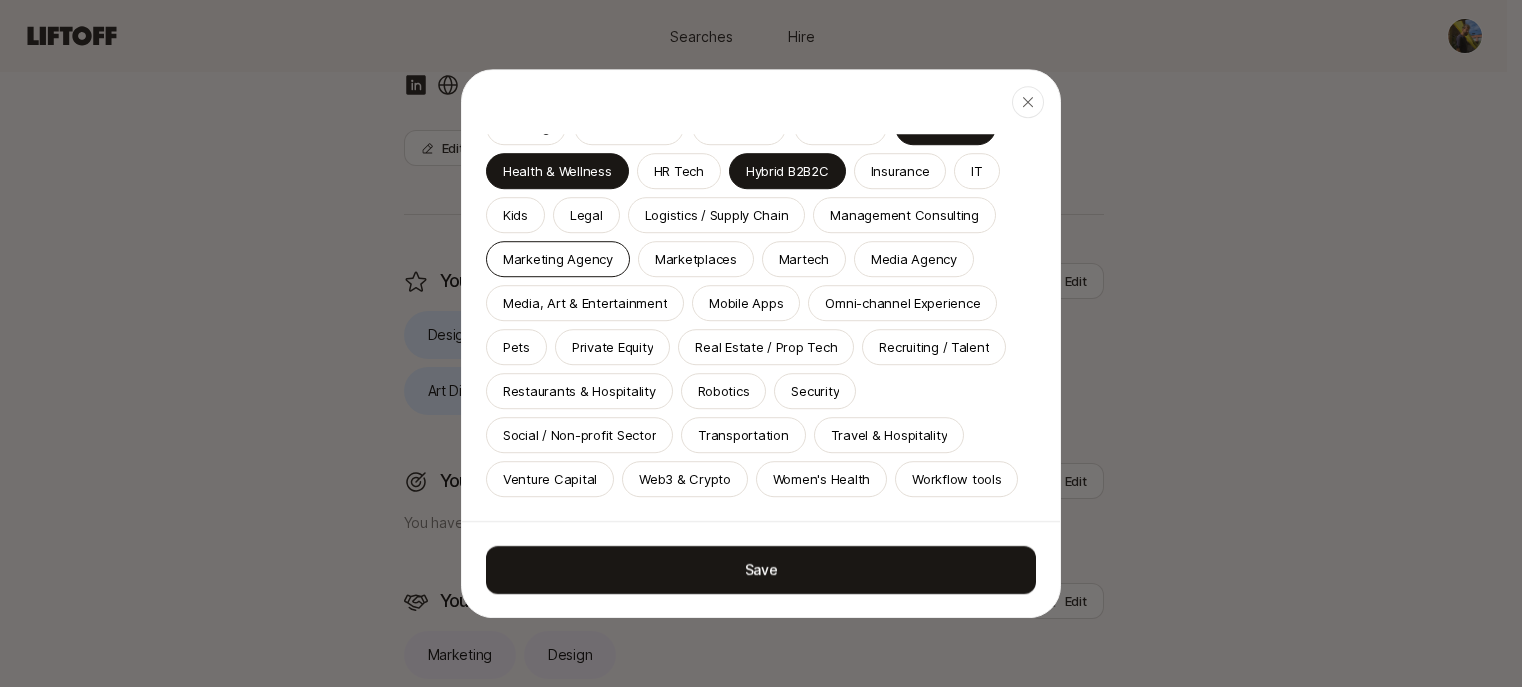 click on "Marketing Agency" at bounding box center (558, 259) 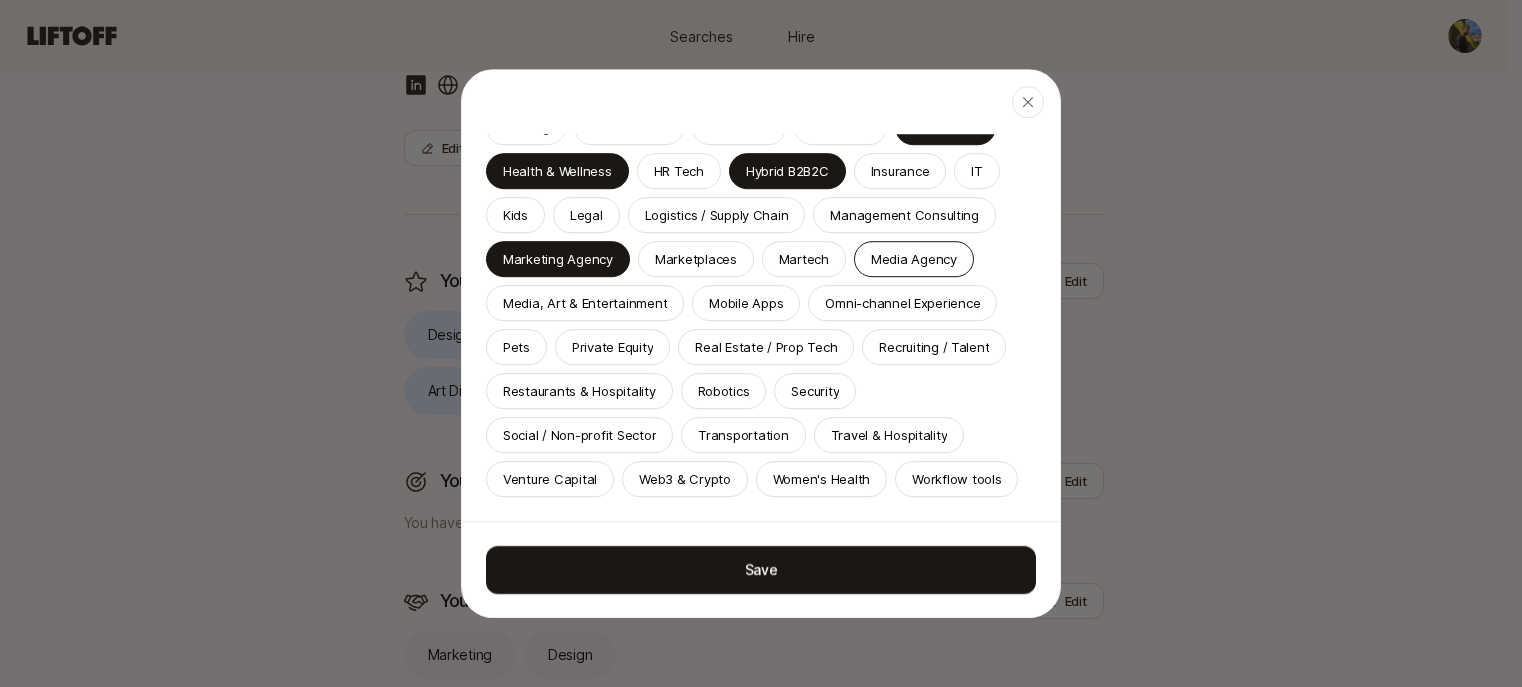 click on "Media Agency" at bounding box center [914, 259] 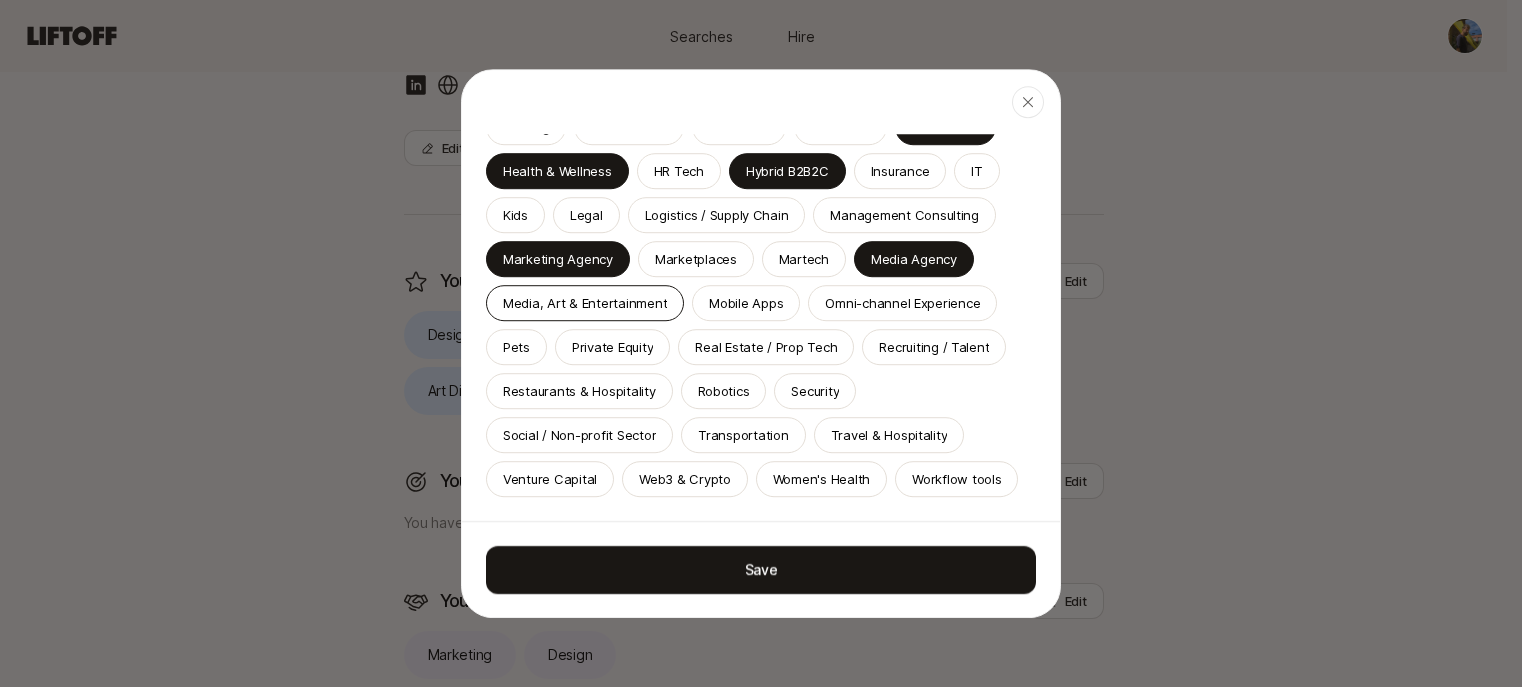 click on "Media, Art & Entertainment" at bounding box center (585, 303) 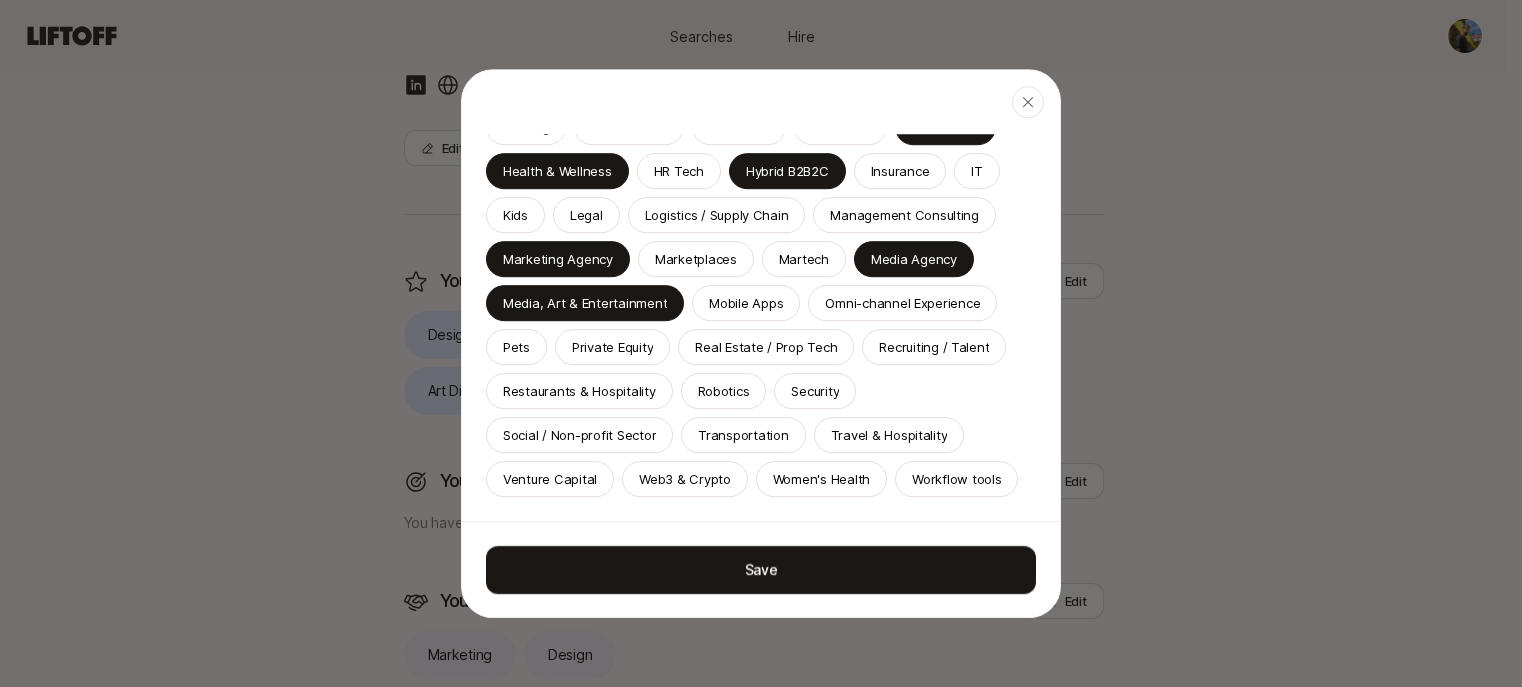 scroll, scrollTop: 1072, scrollLeft: 0, axis: vertical 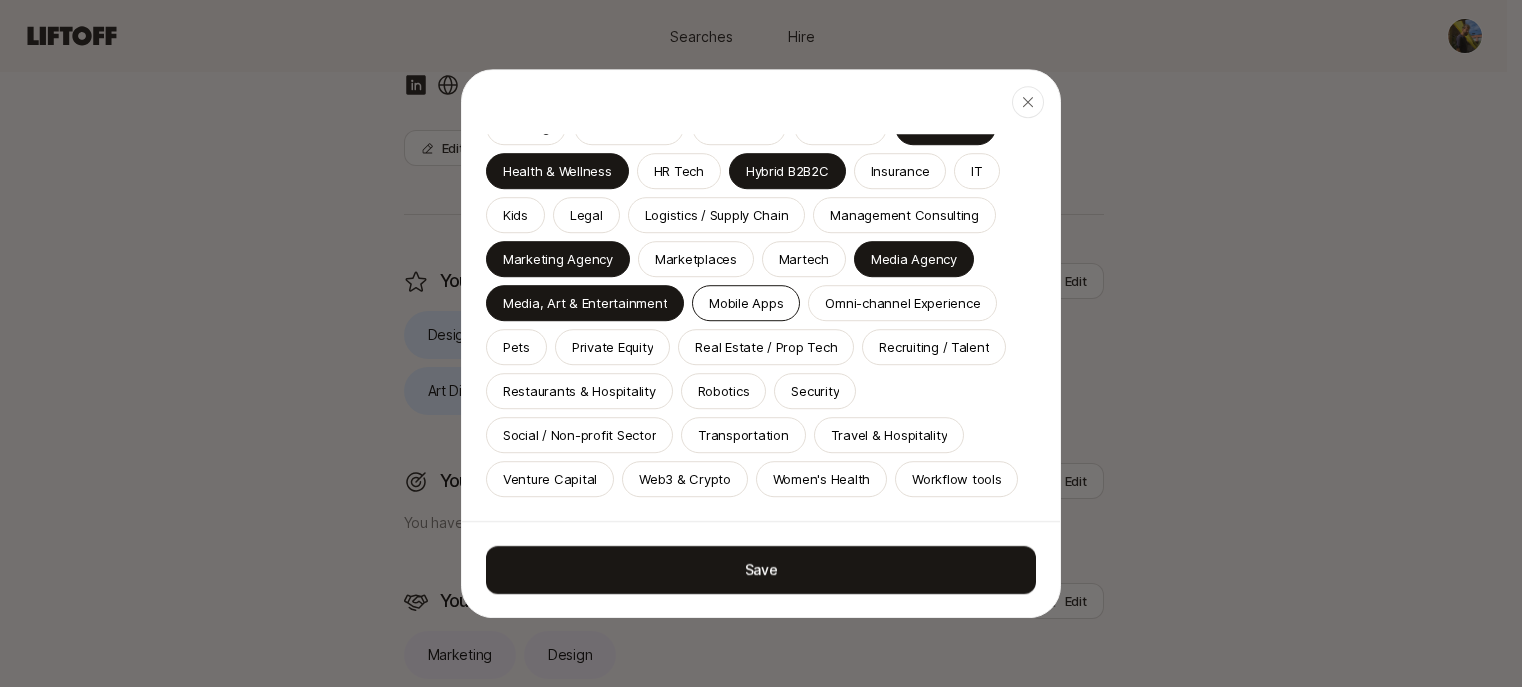 click on "Mobile Apps" at bounding box center (746, 303) 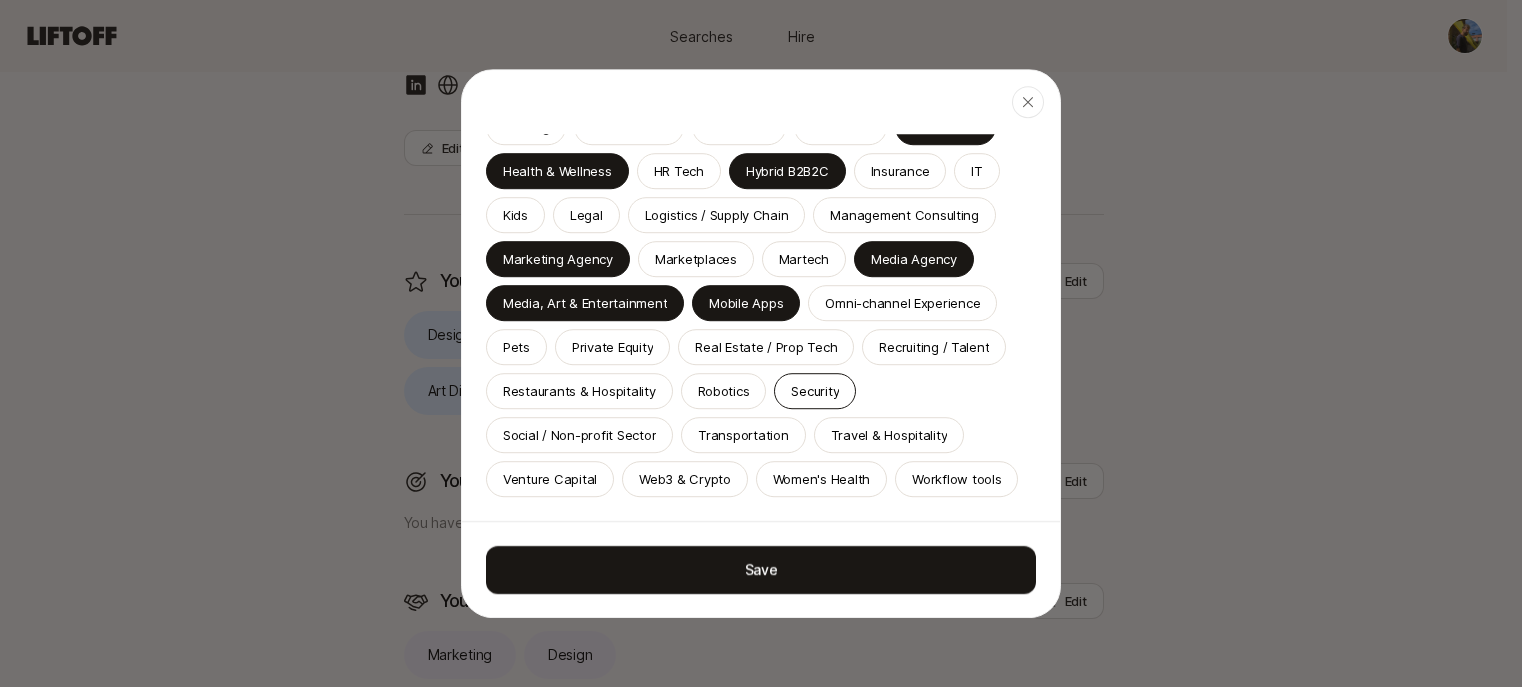 scroll, scrollTop: 1218, scrollLeft: 0, axis: vertical 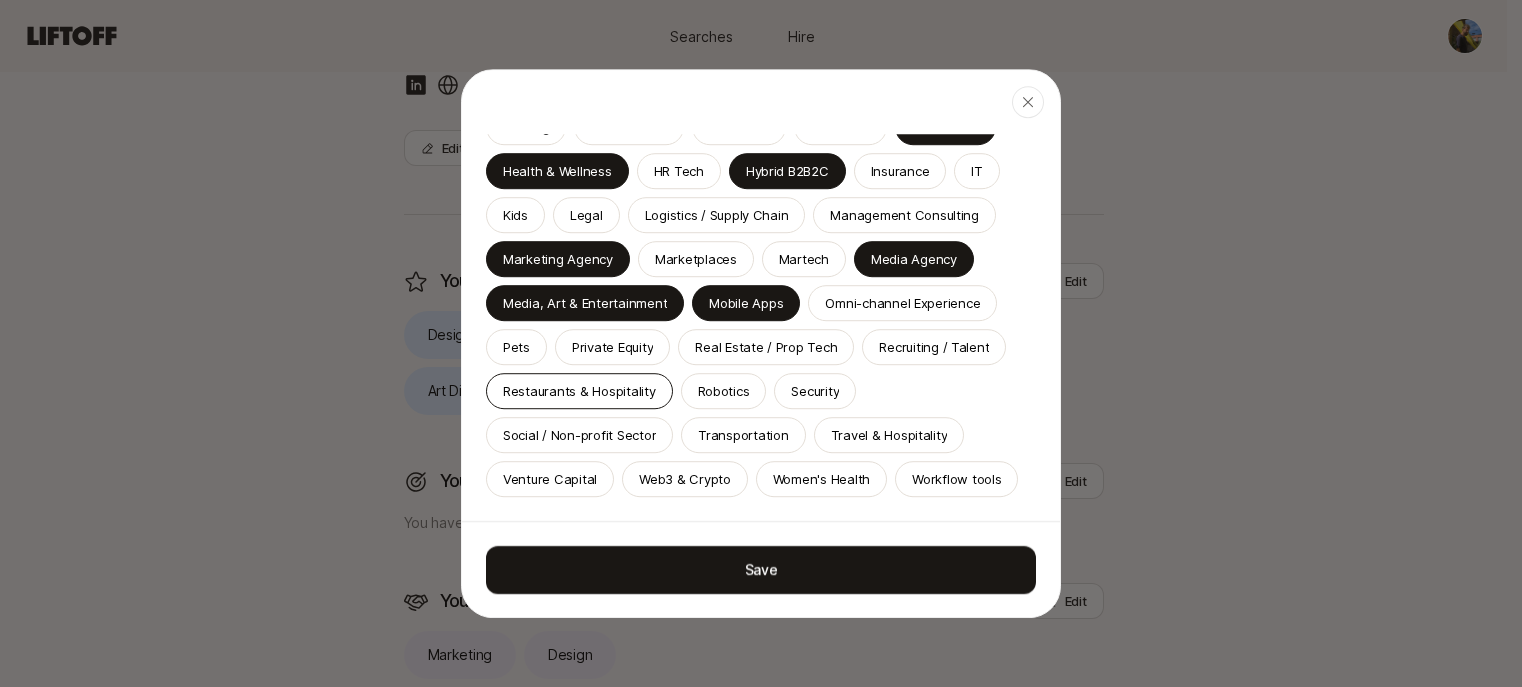 click on "Restaurants & Hospitality" at bounding box center (579, 391) 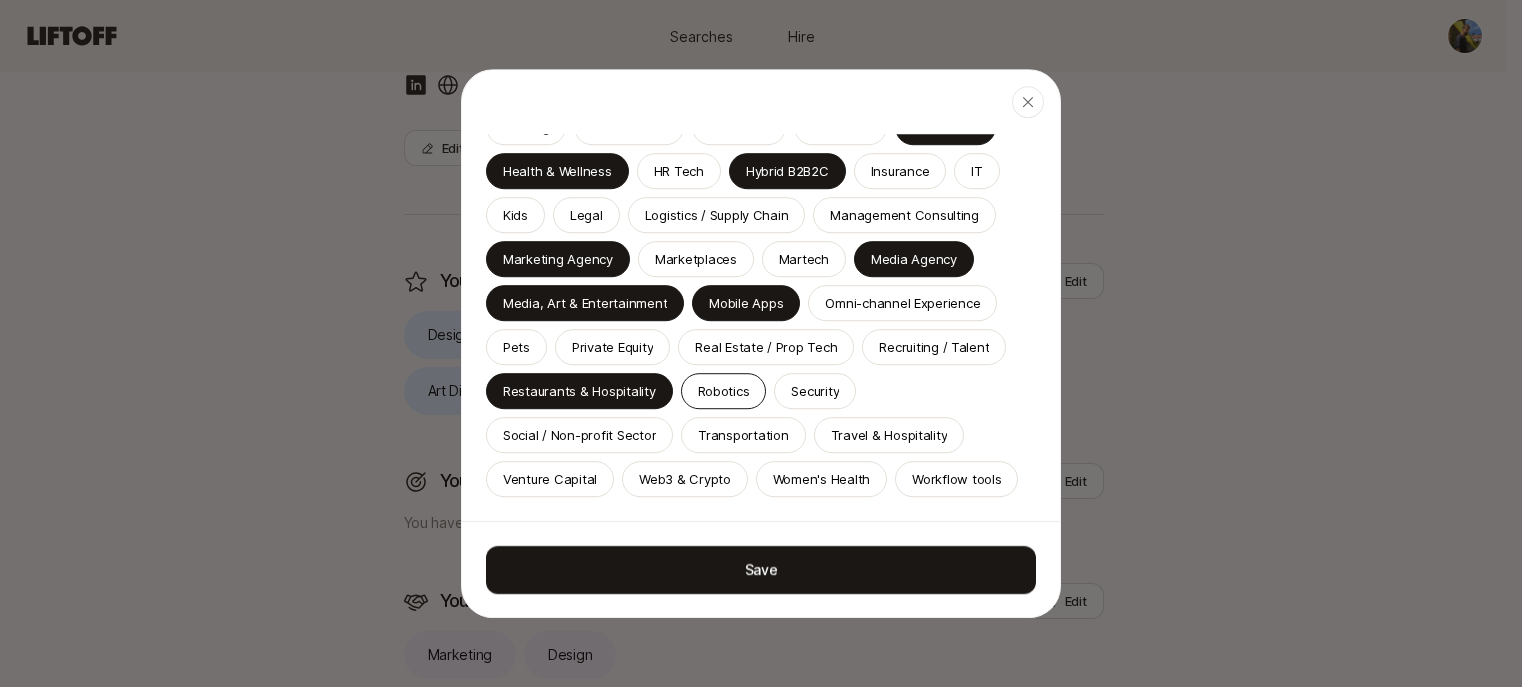 click on "Robotics" at bounding box center (724, 391) 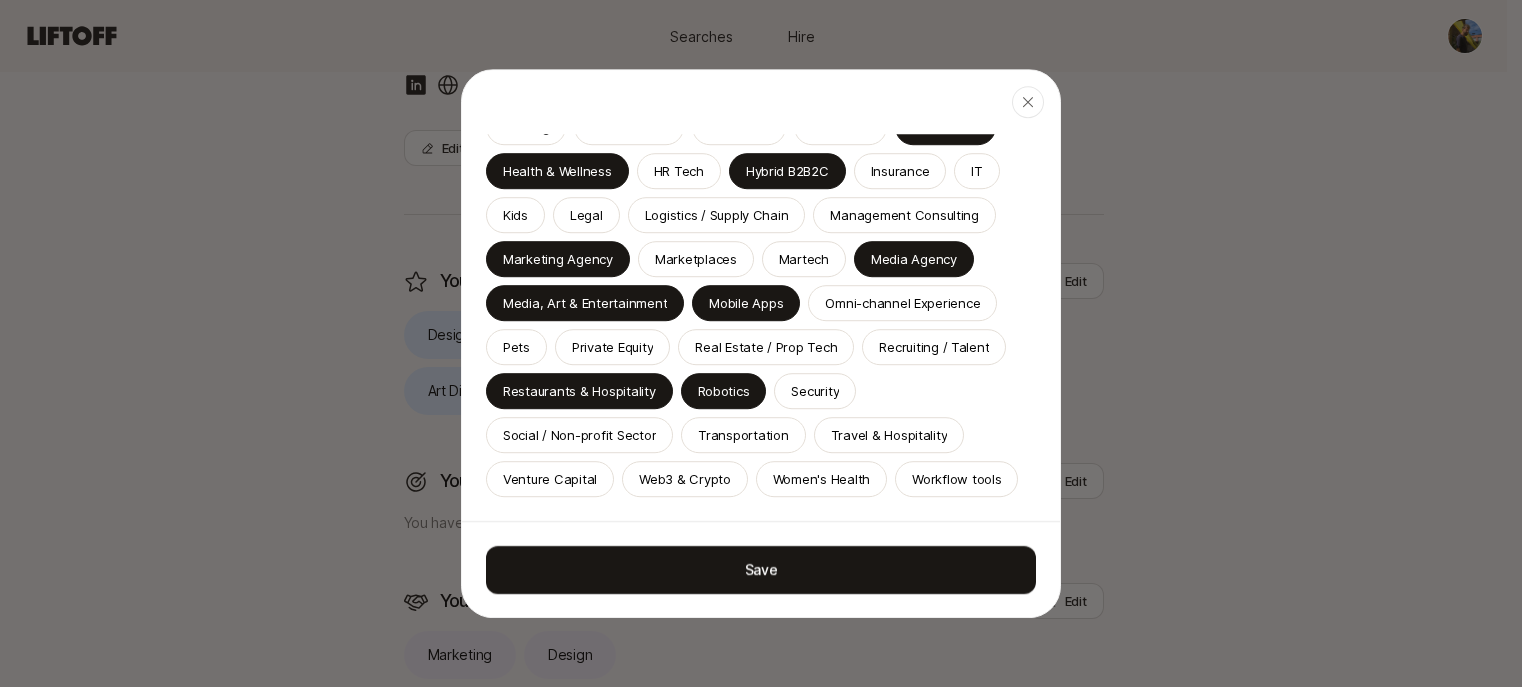scroll, scrollTop: 1410, scrollLeft: 0, axis: vertical 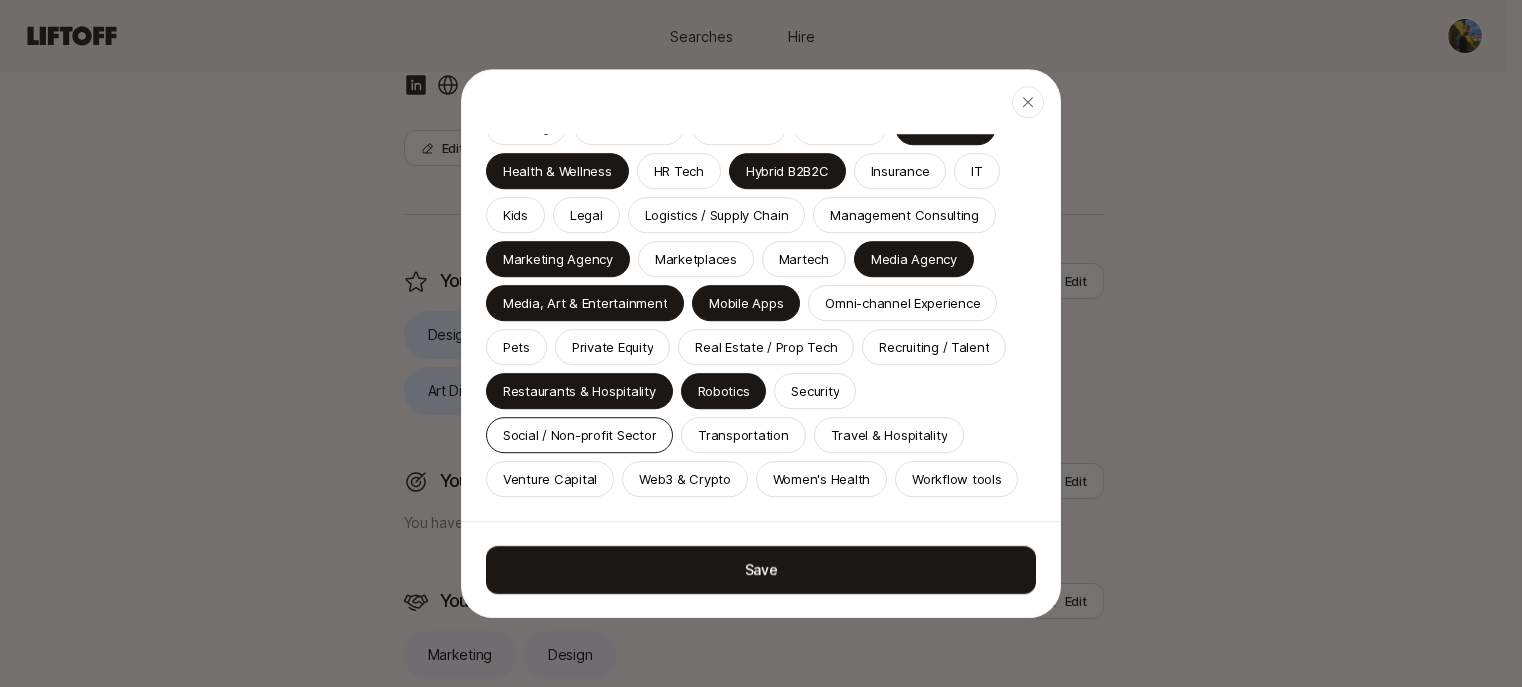 click on "Social / Non-profit Sector" at bounding box center (579, 435) 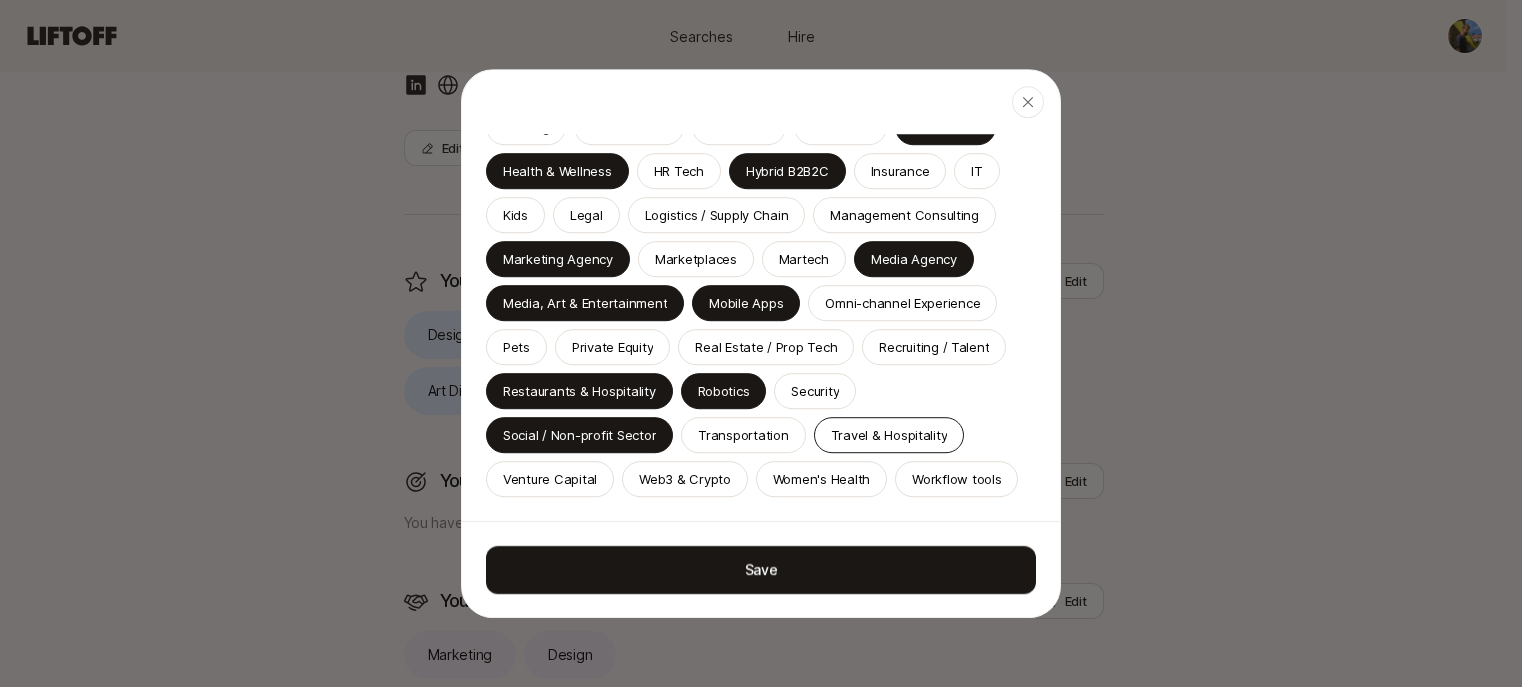 click on "Travel & Hospitality" at bounding box center [889, 435] 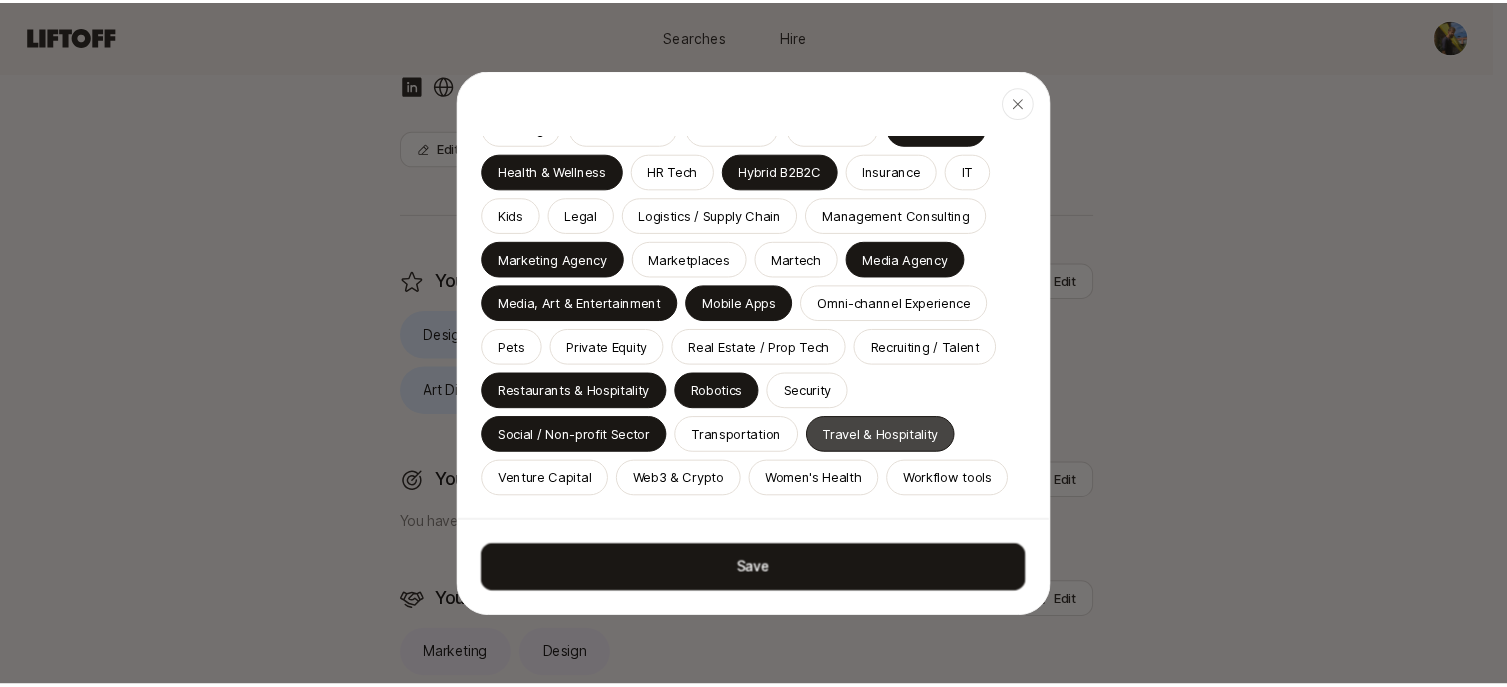 scroll, scrollTop: 1460, scrollLeft: 0, axis: vertical 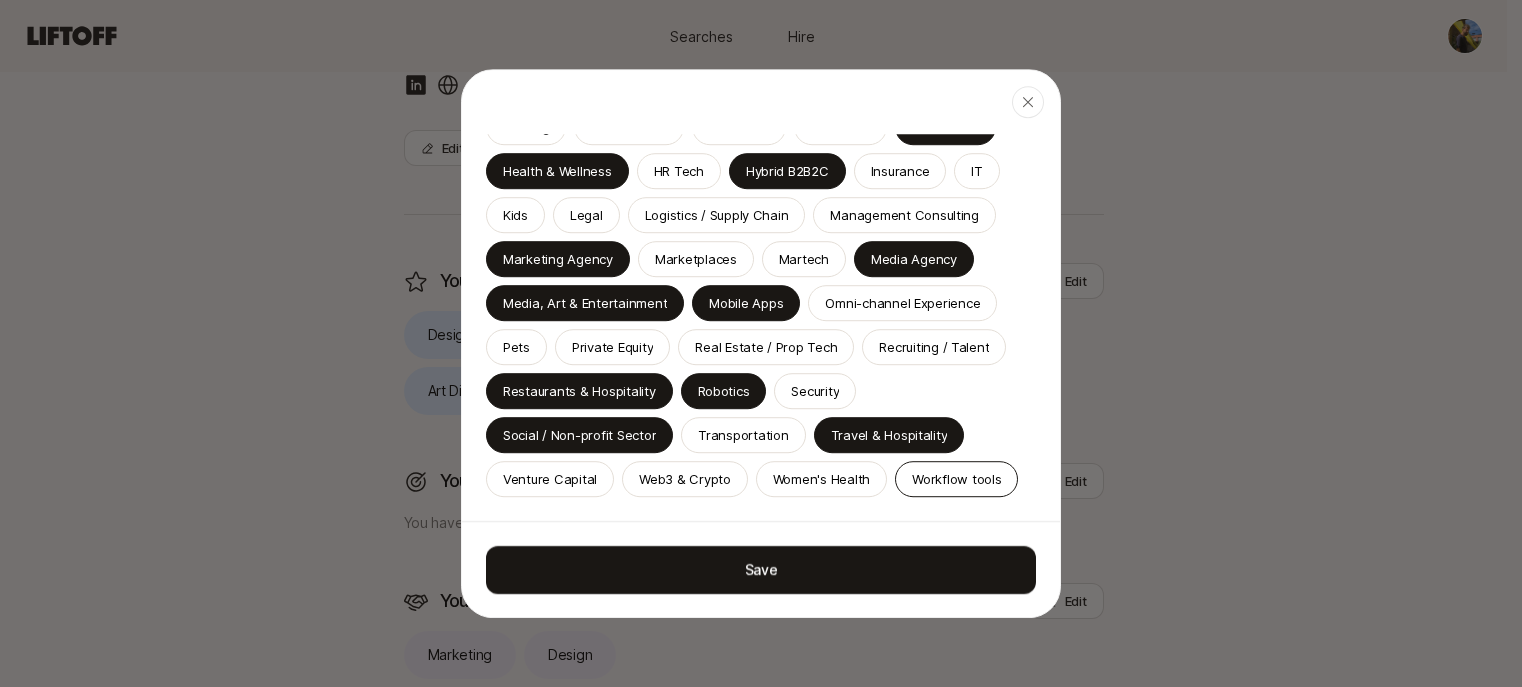 click on "Workflow tools" at bounding box center [956, 479] 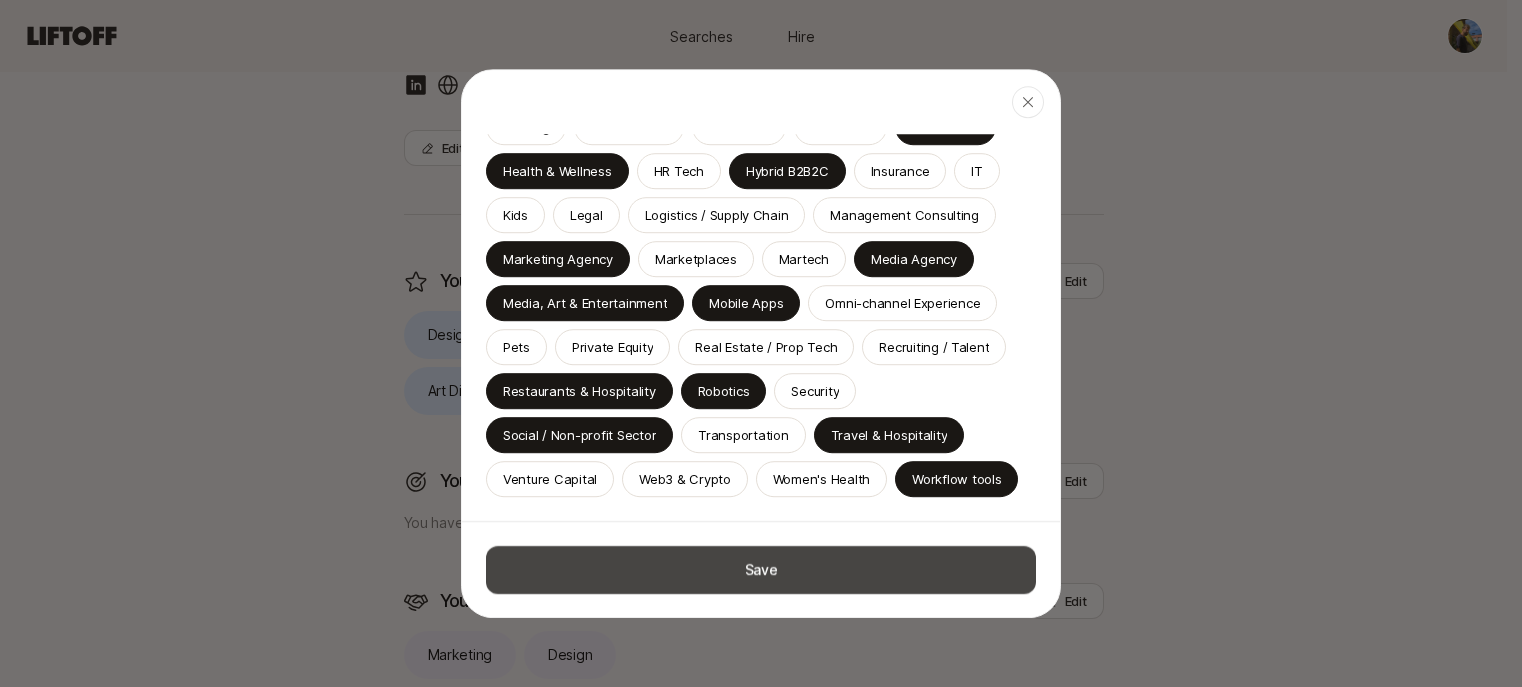 click on "Save" at bounding box center [761, 569] 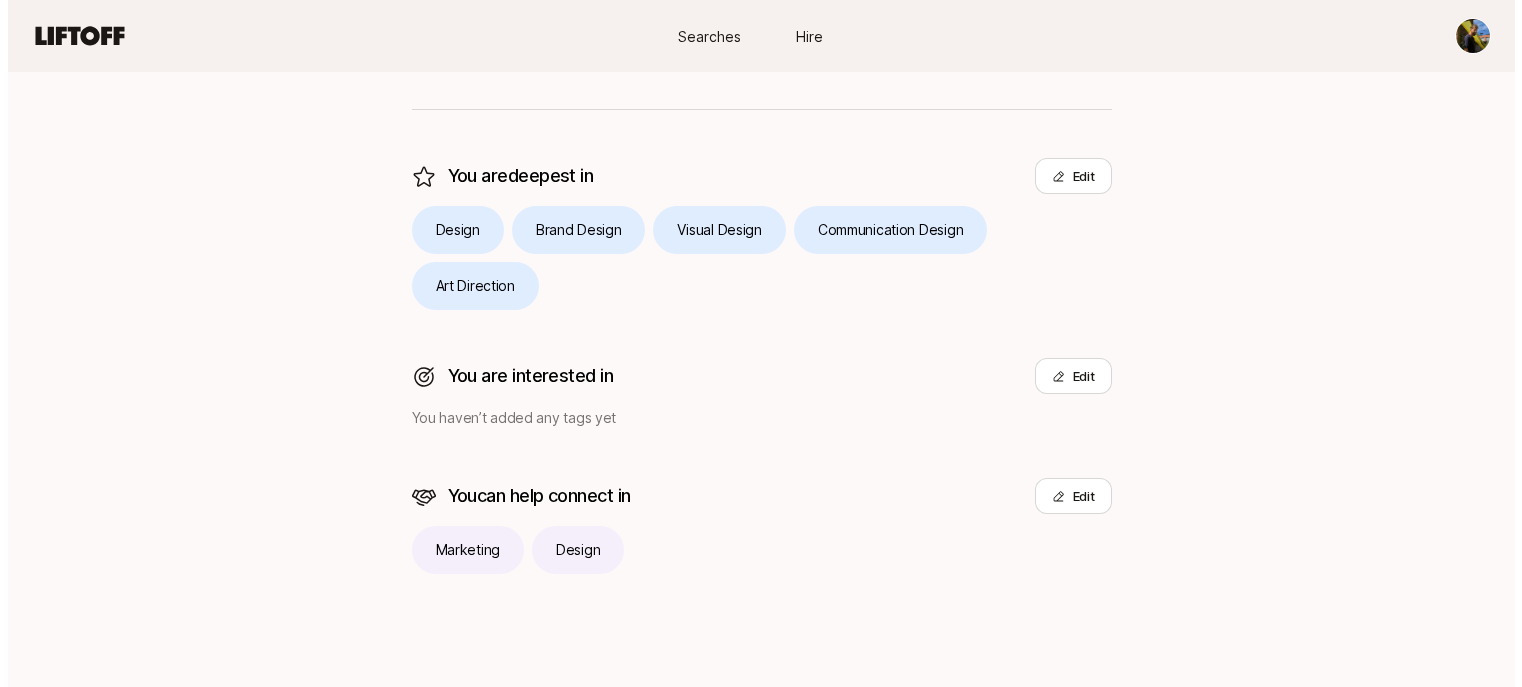 scroll, scrollTop: 431, scrollLeft: 0, axis: vertical 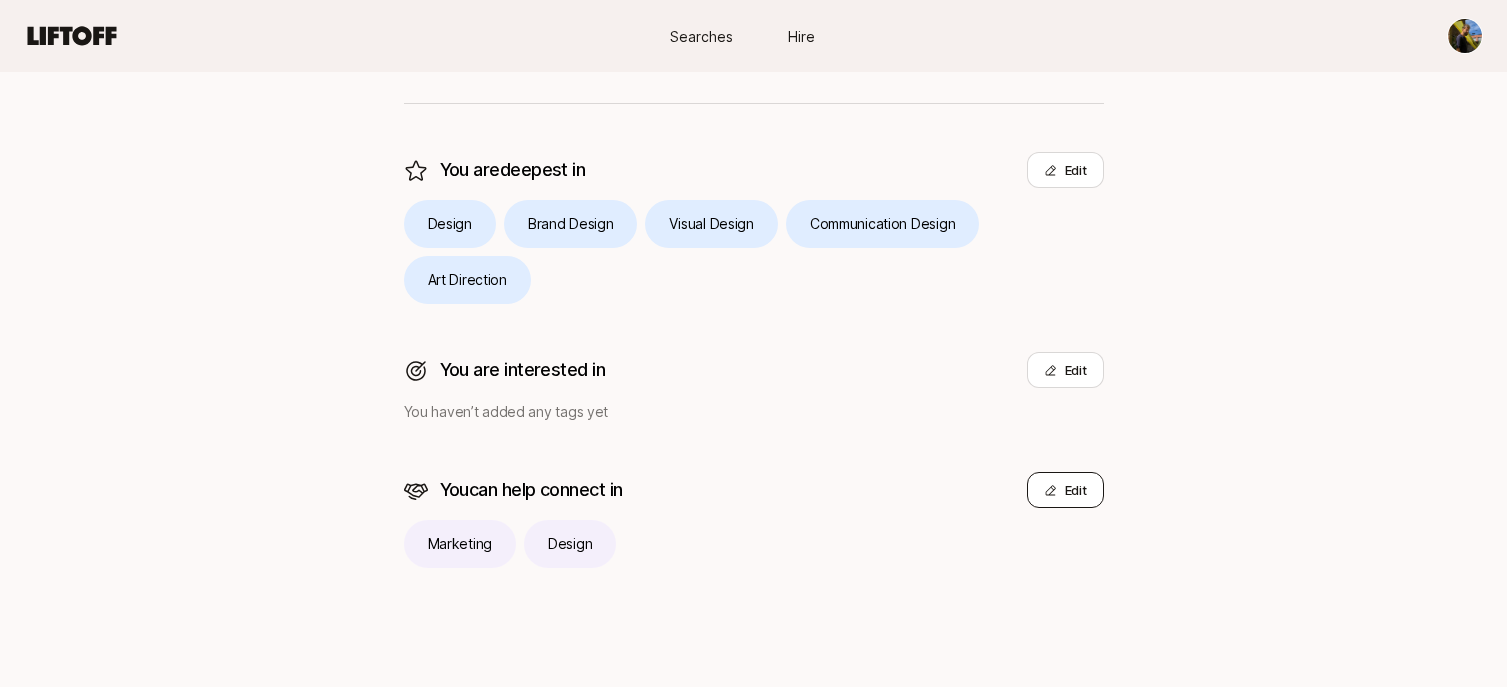 click on "Edit" at bounding box center [1065, 490] 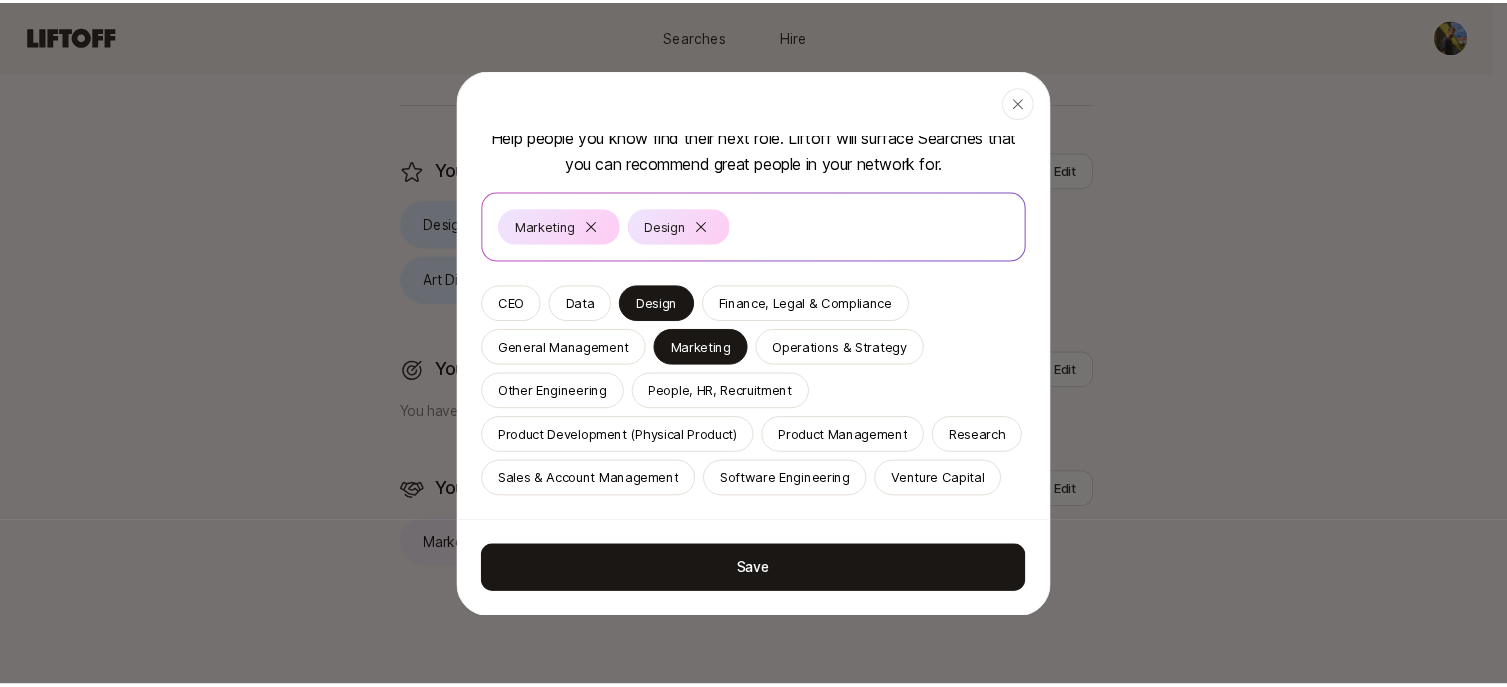scroll, scrollTop: 199, scrollLeft: 0, axis: vertical 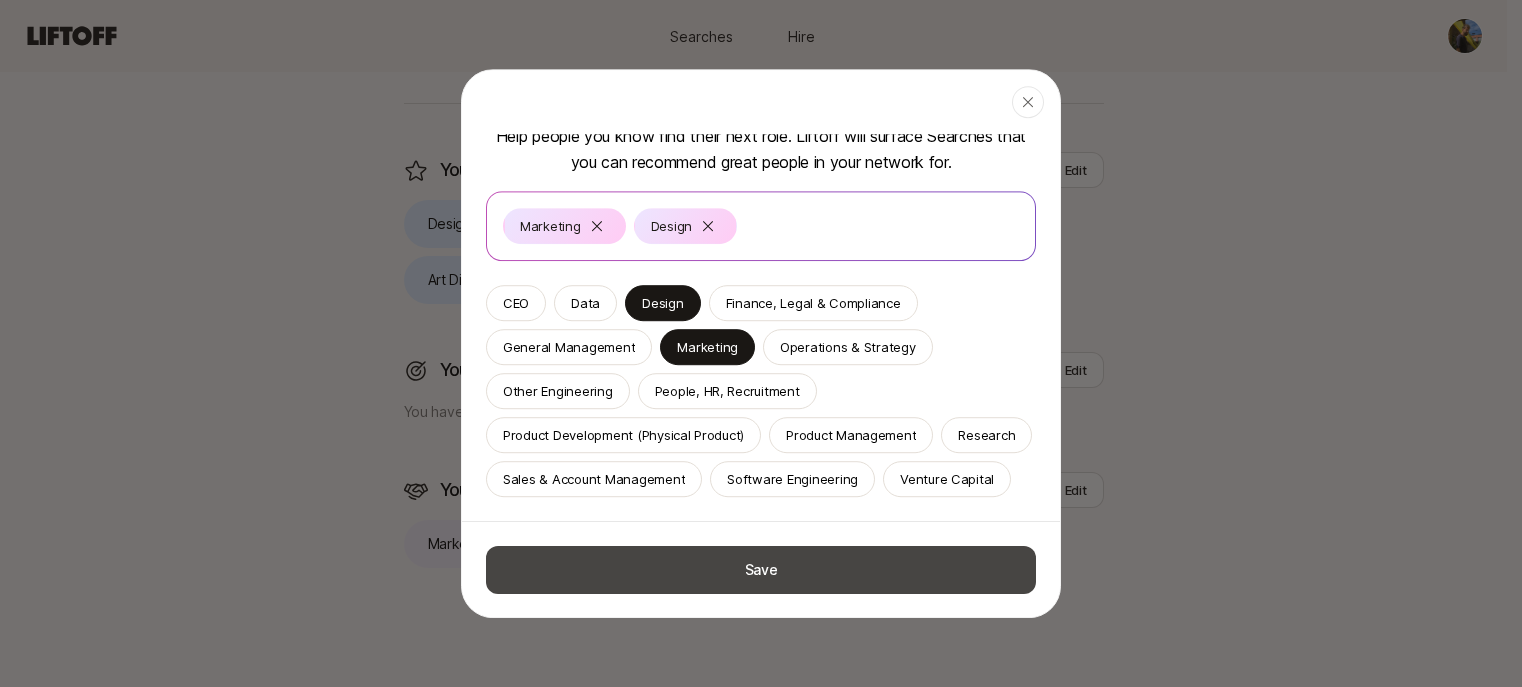 click on "Save" at bounding box center (761, 569) 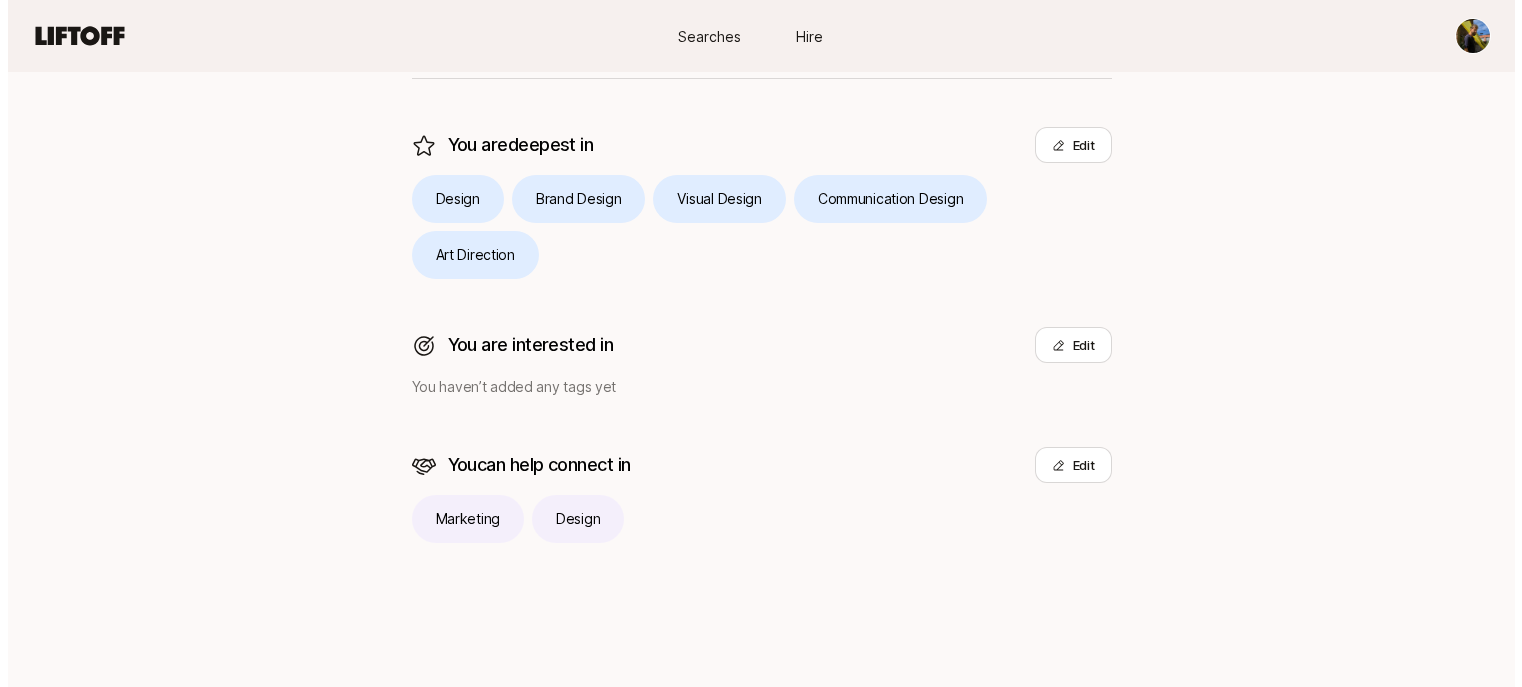 scroll, scrollTop: 192, scrollLeft: 0, axis: vertical 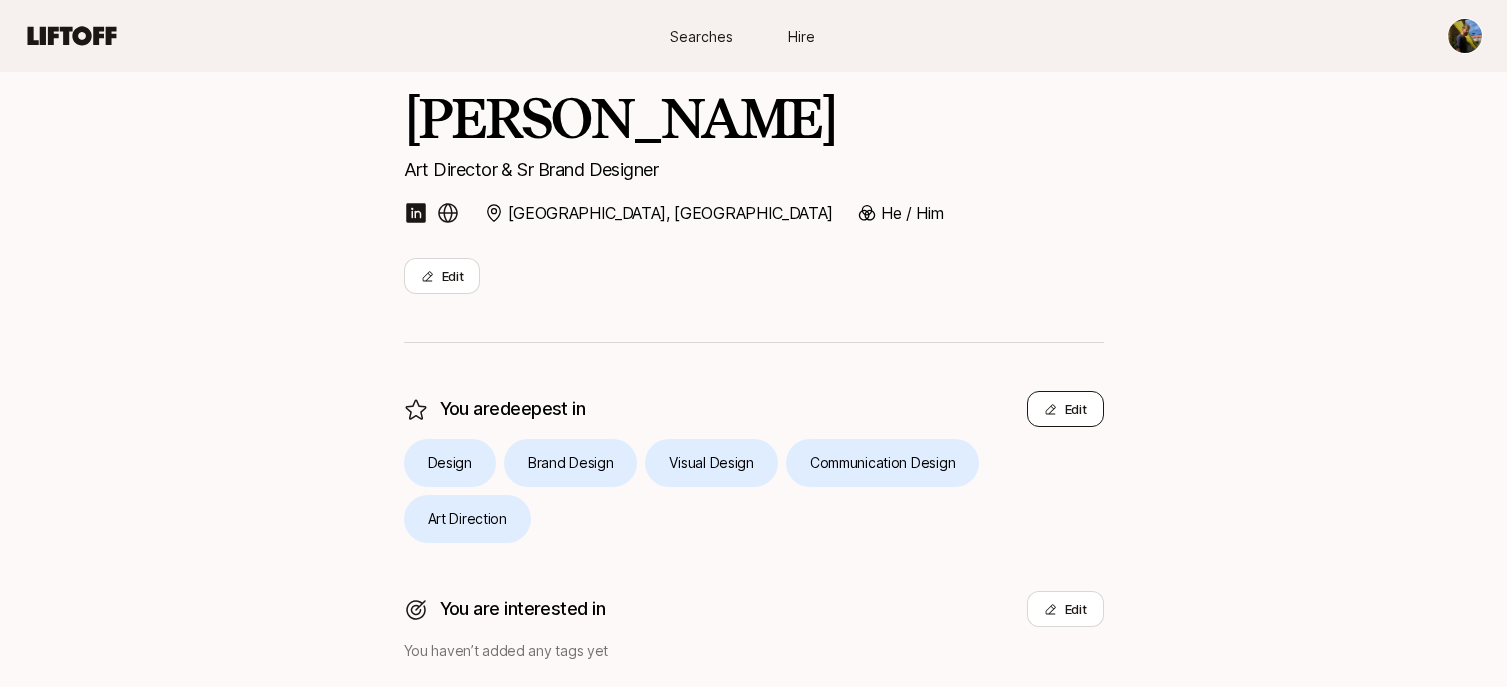 click on "Edit" at bounding box center [1065, 409] 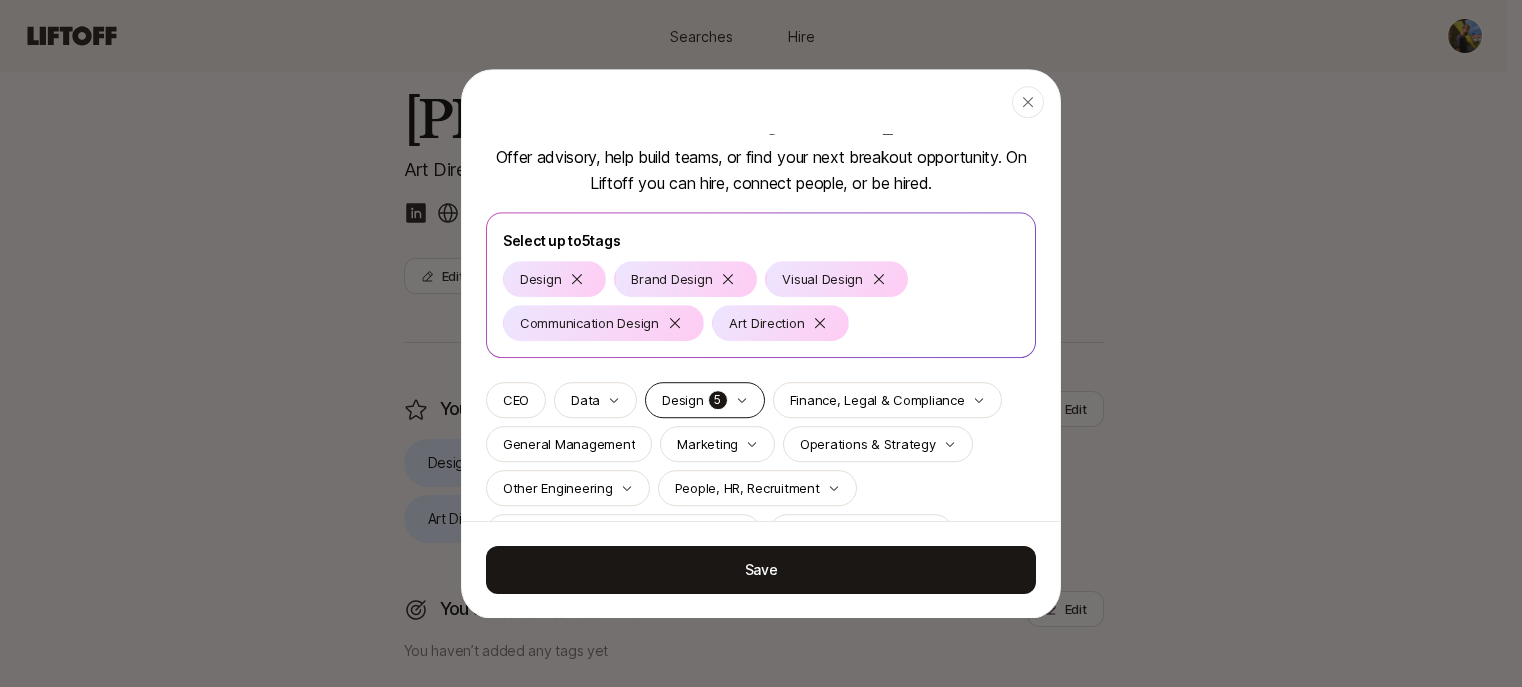 scroll, scrollTop: 46, scrollLeft: 0, axis: vertical 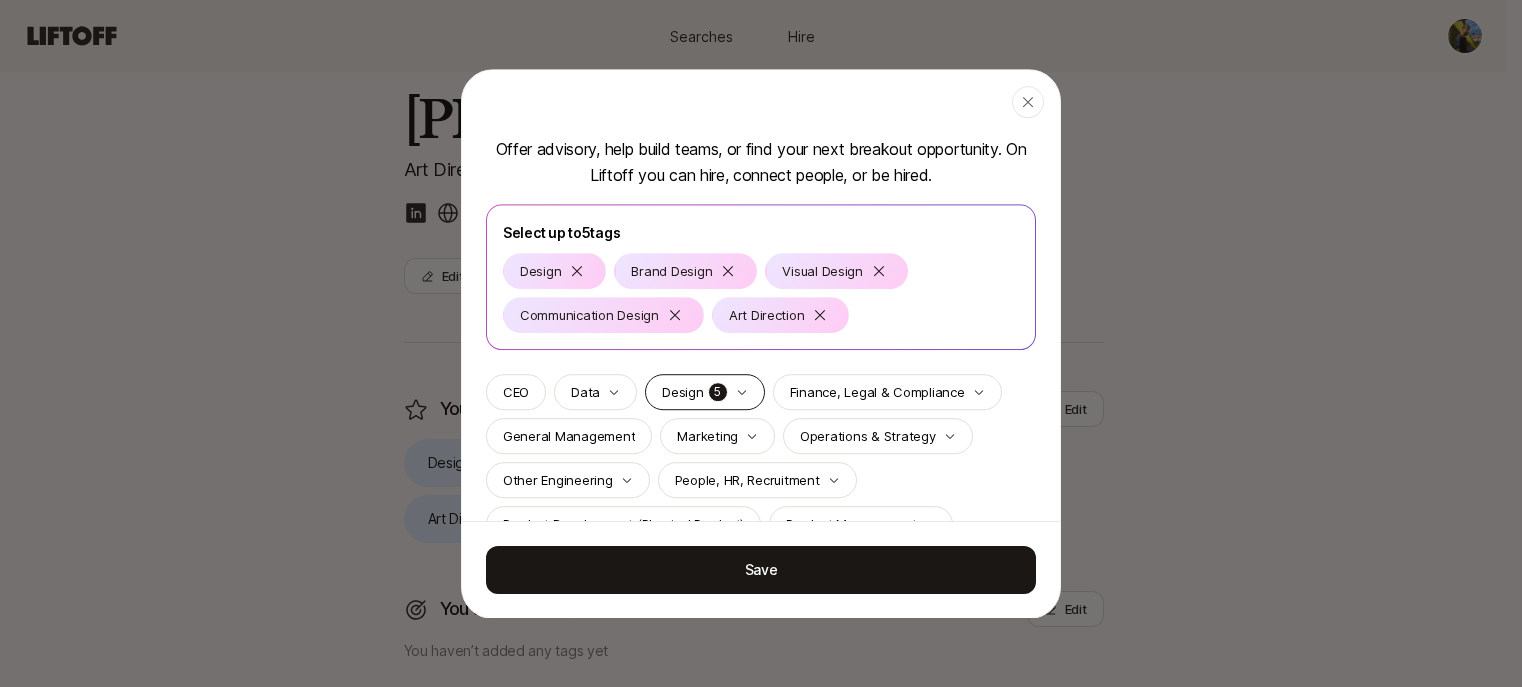 click 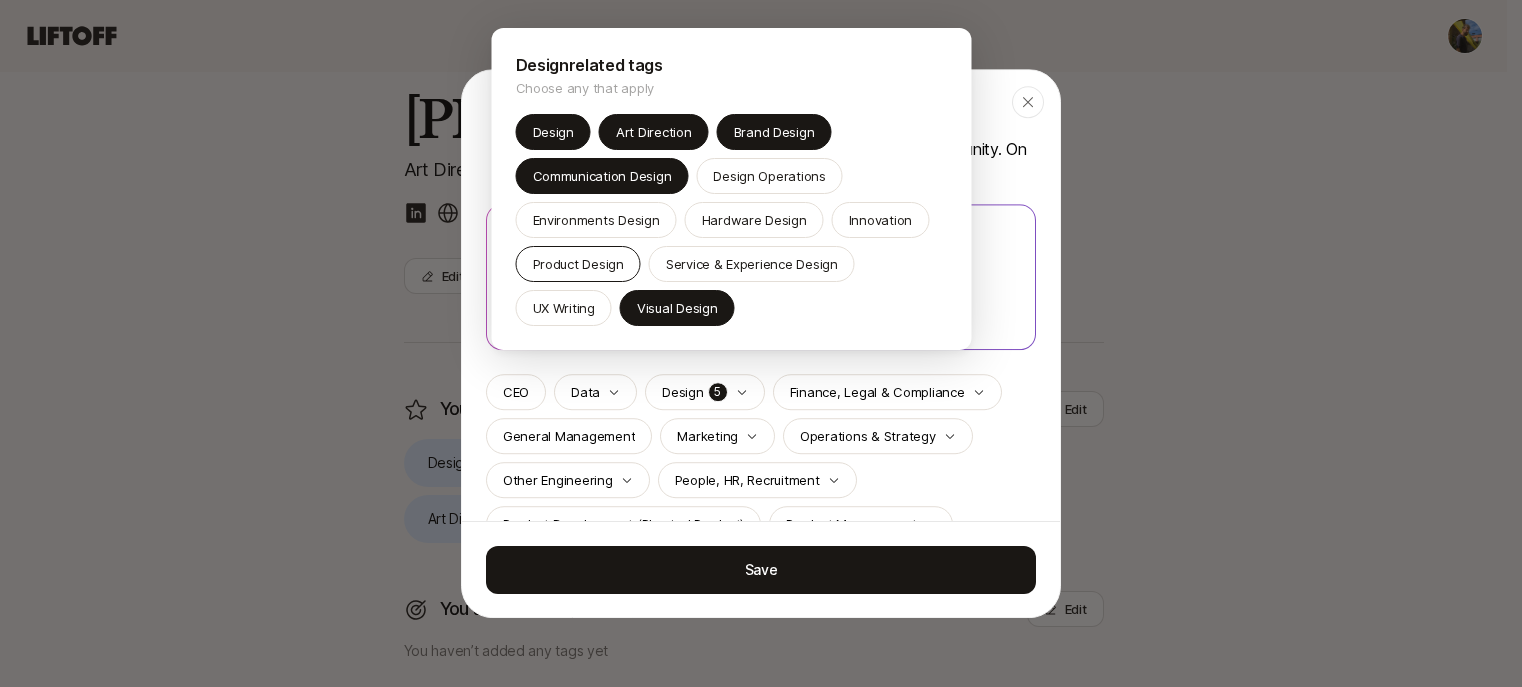 click on "Product Design" at bounding box center [578, 264] 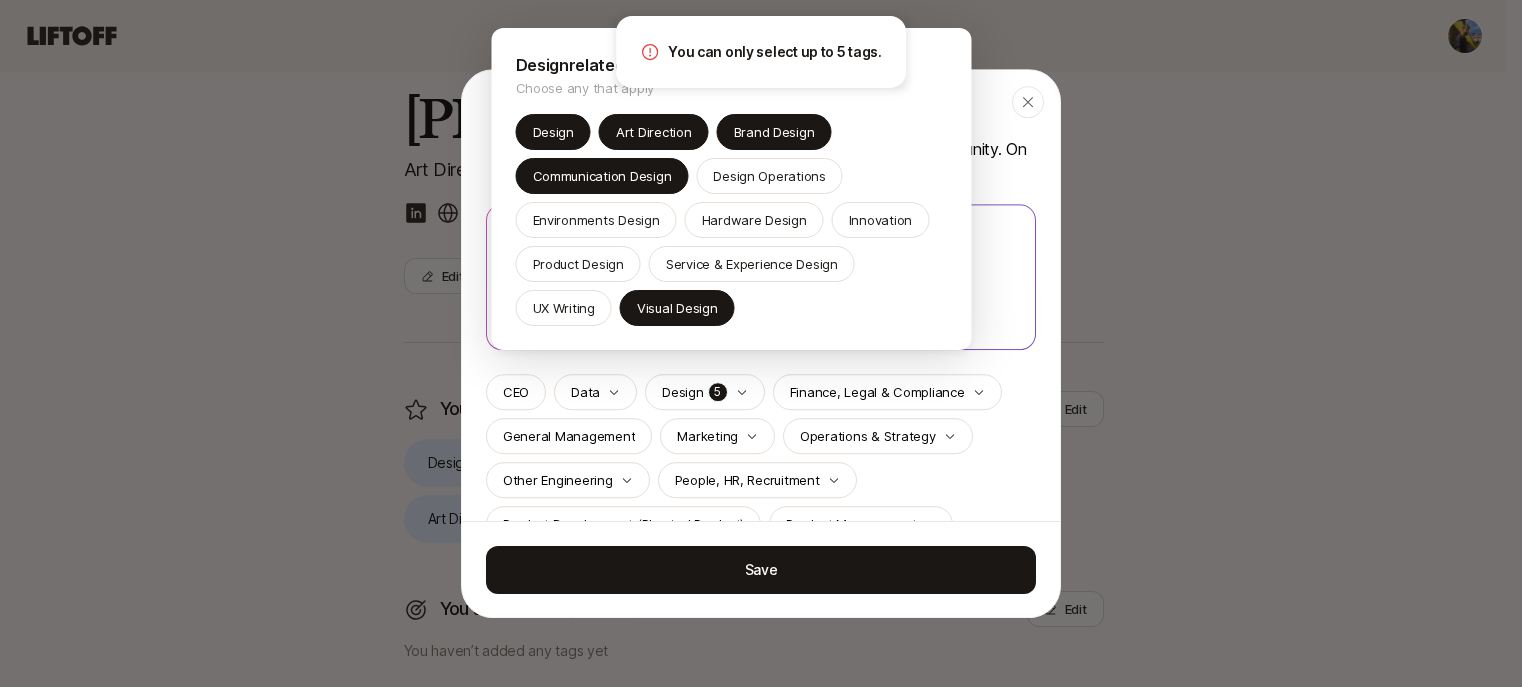 click on "Design Art Direction Brand Design Communication Design Design Operations Environments Design Hardware Design Innovation Product Design Service & Experience Design UX Writing Visual Design" at bounding box center [732, 220] 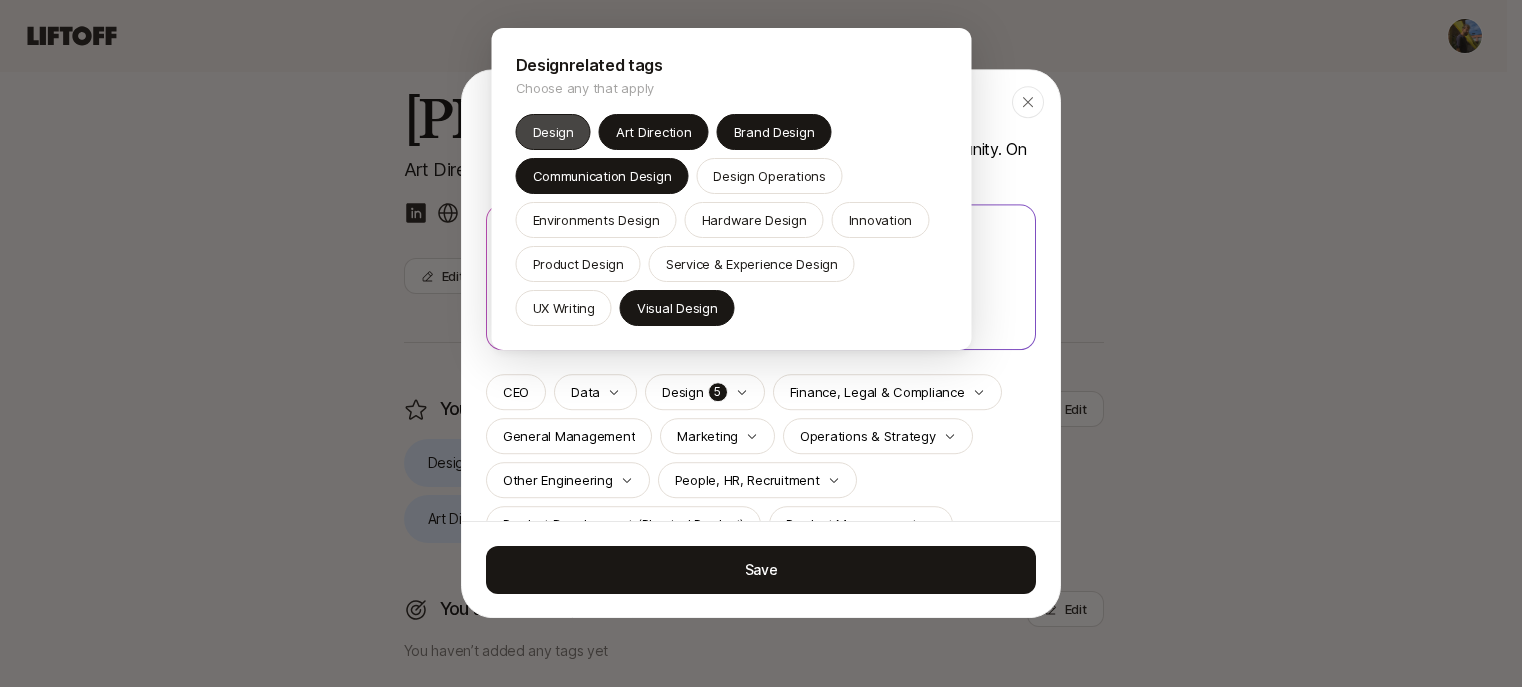 click on "Design" at bounding box center [553, 132] 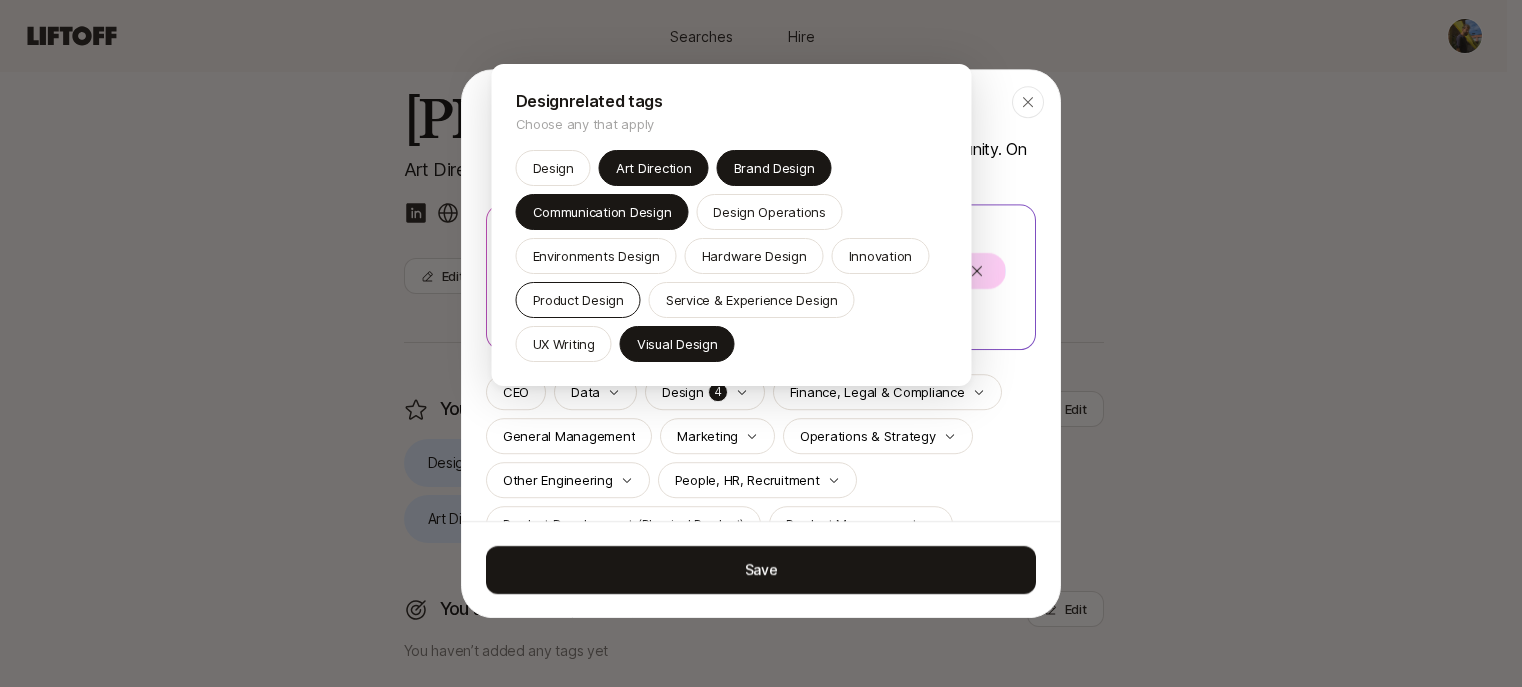 click on "Product Design" at bounding box center (578, 300) 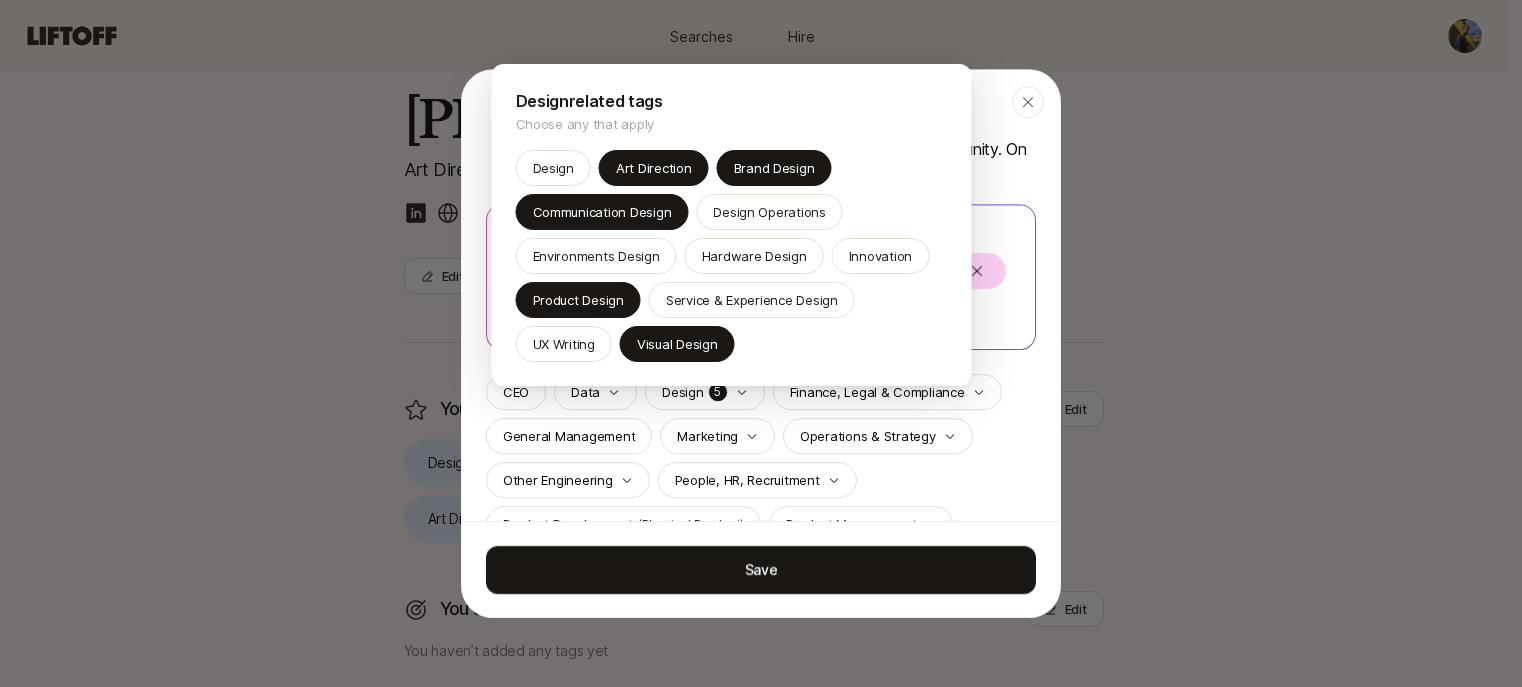 click at bounding box center (761, 343) 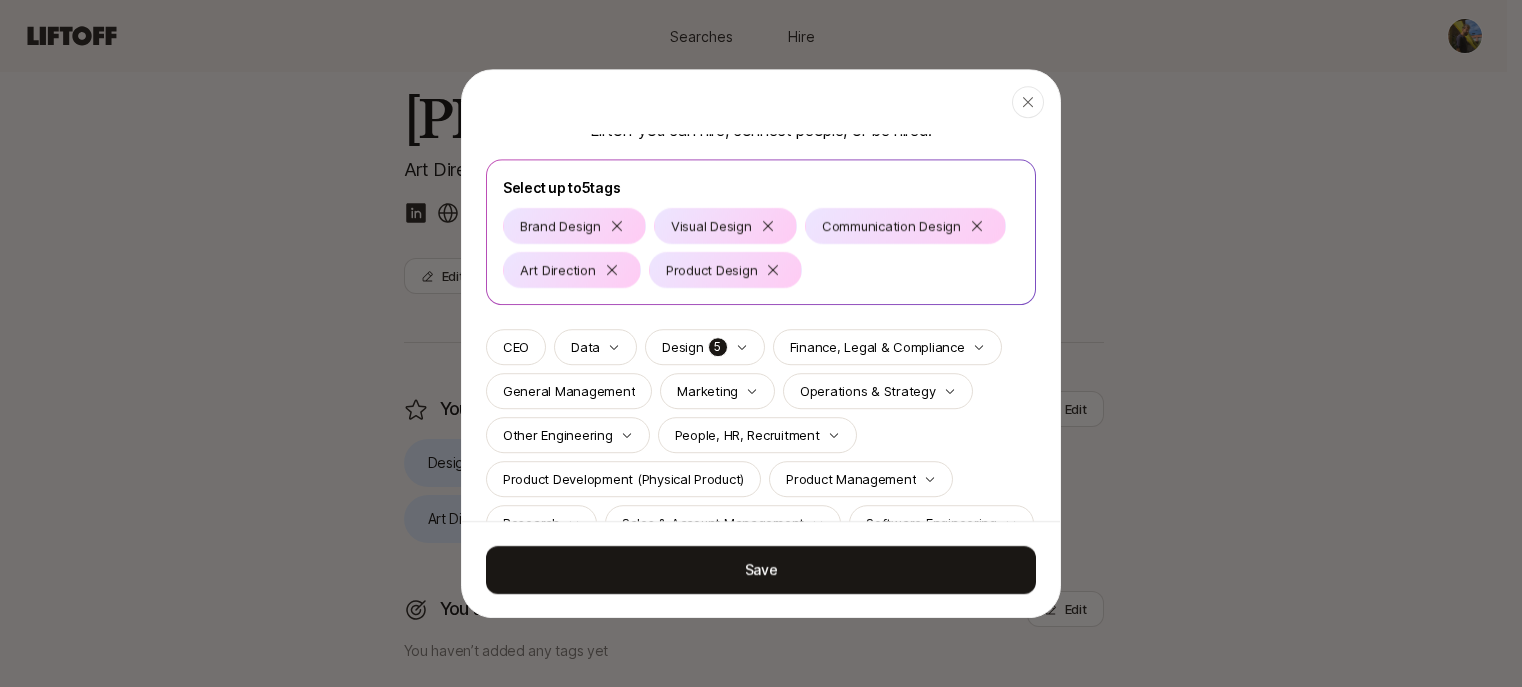scroll, scrollTop: 337, scrollLeft: 0, axis: vertical 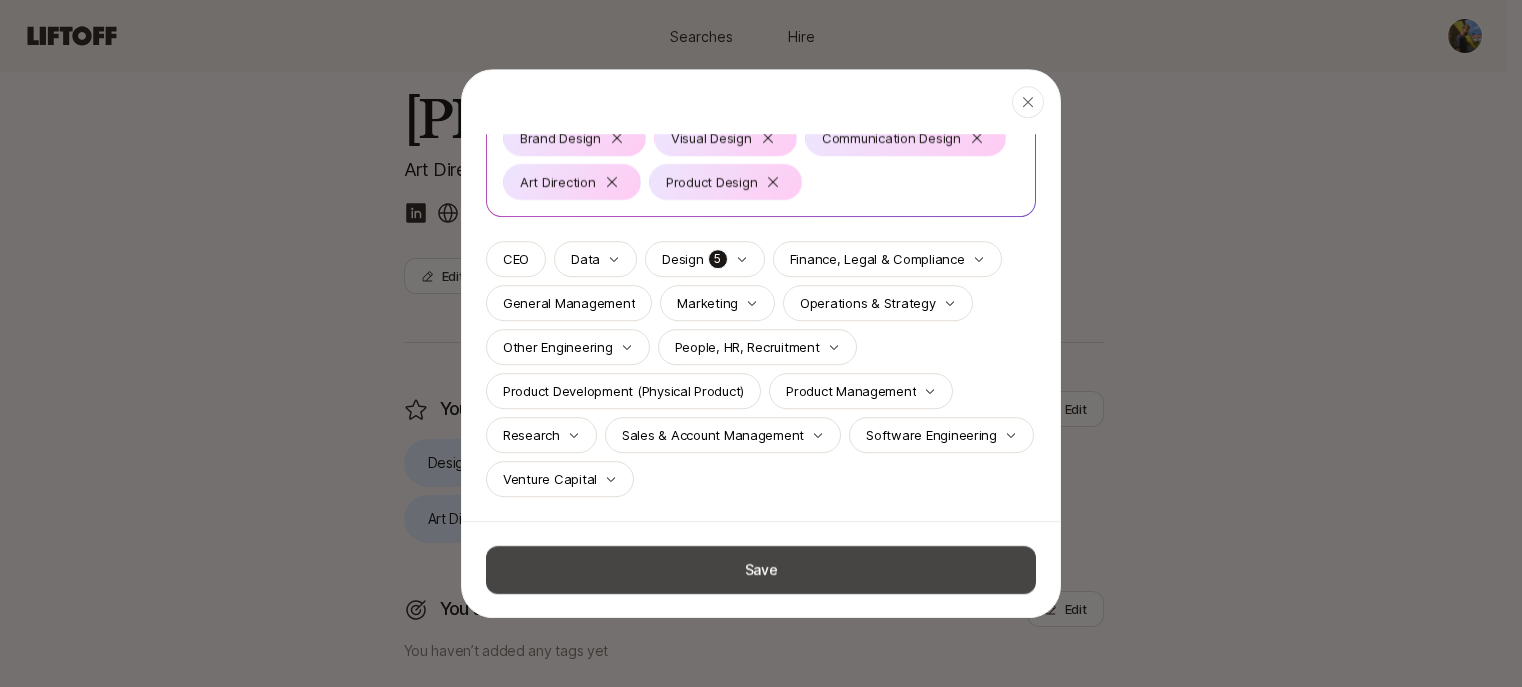 click on "Save" at bounding box center (761, 569) 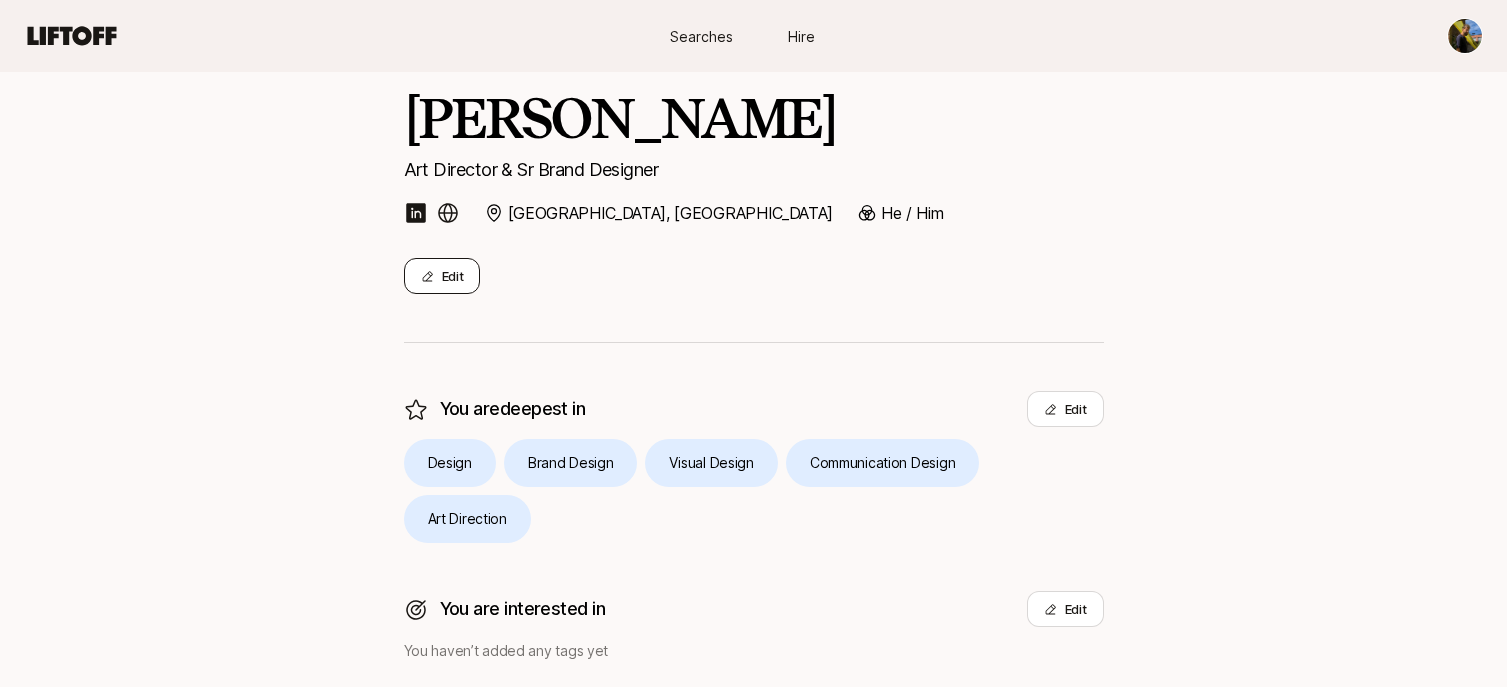 click on "Edit" at bounding box center [442, 276] 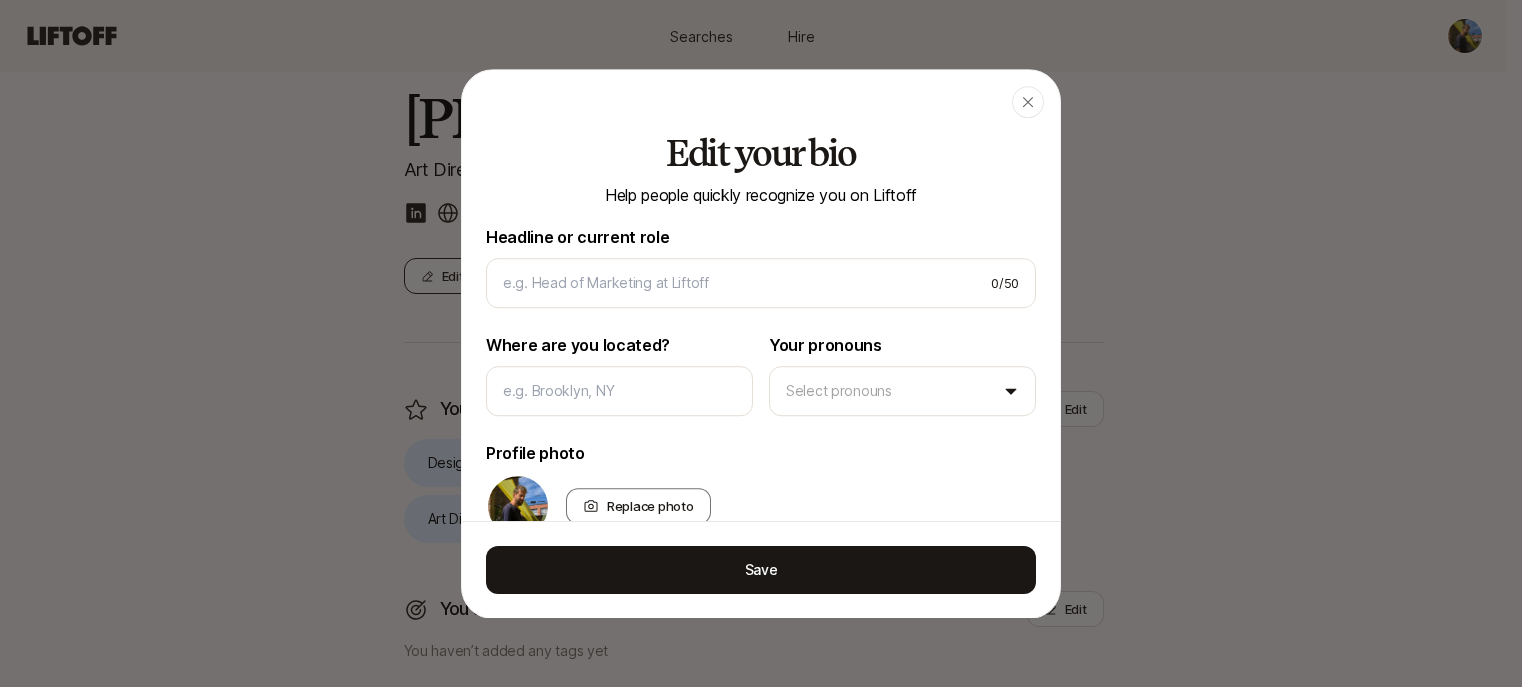 type on "Art Director & Sr Brand Designer" 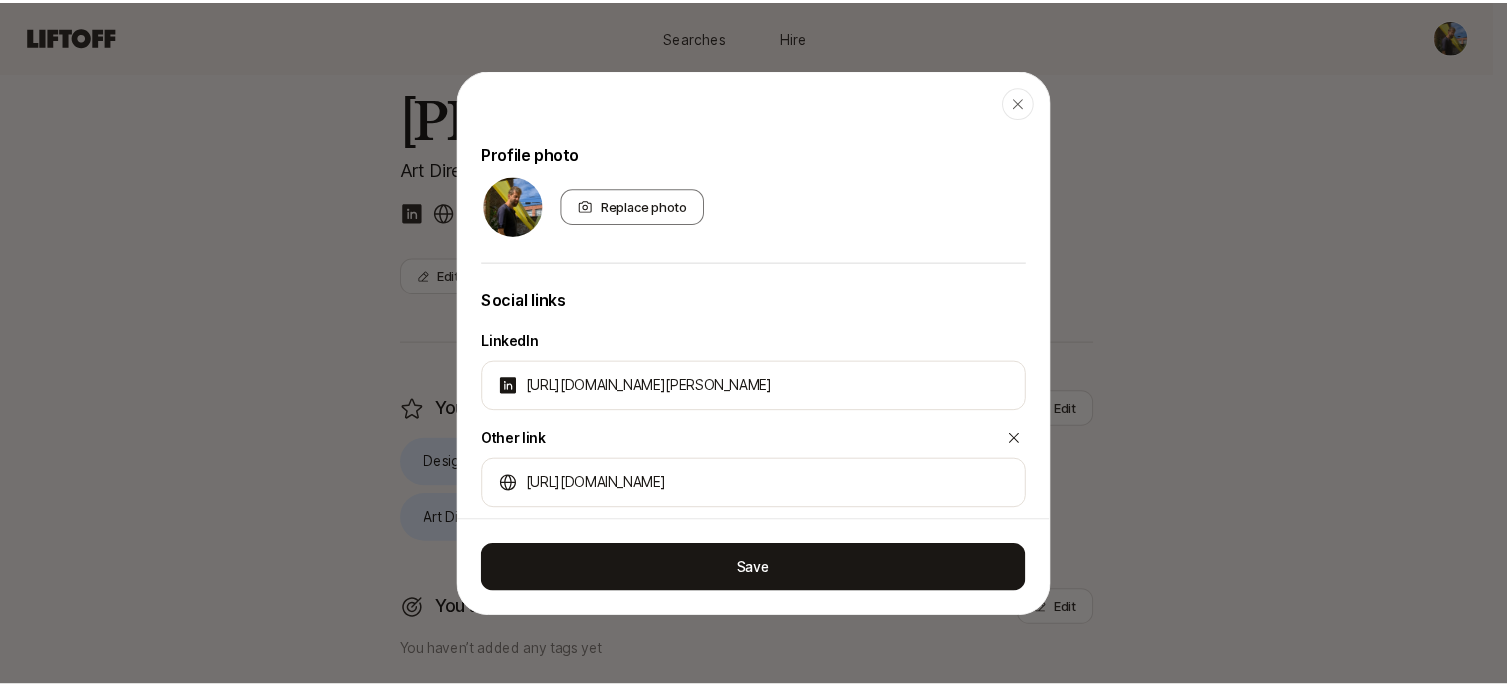 scroll, scrollTop: 469, scrollLeft: 0, axis: vertical 